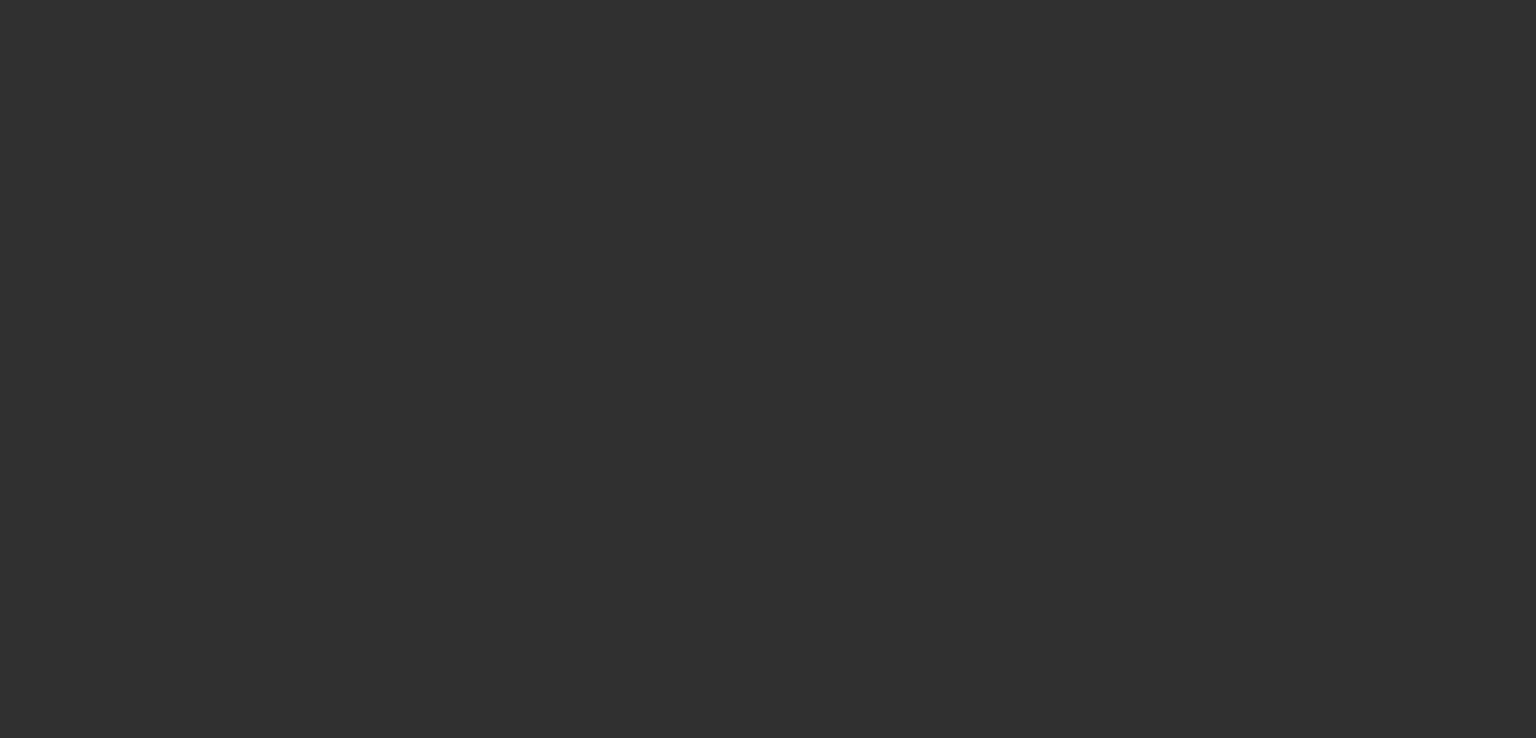 scroll, scrollTop: 0, scrollLeft: 0, axis: both 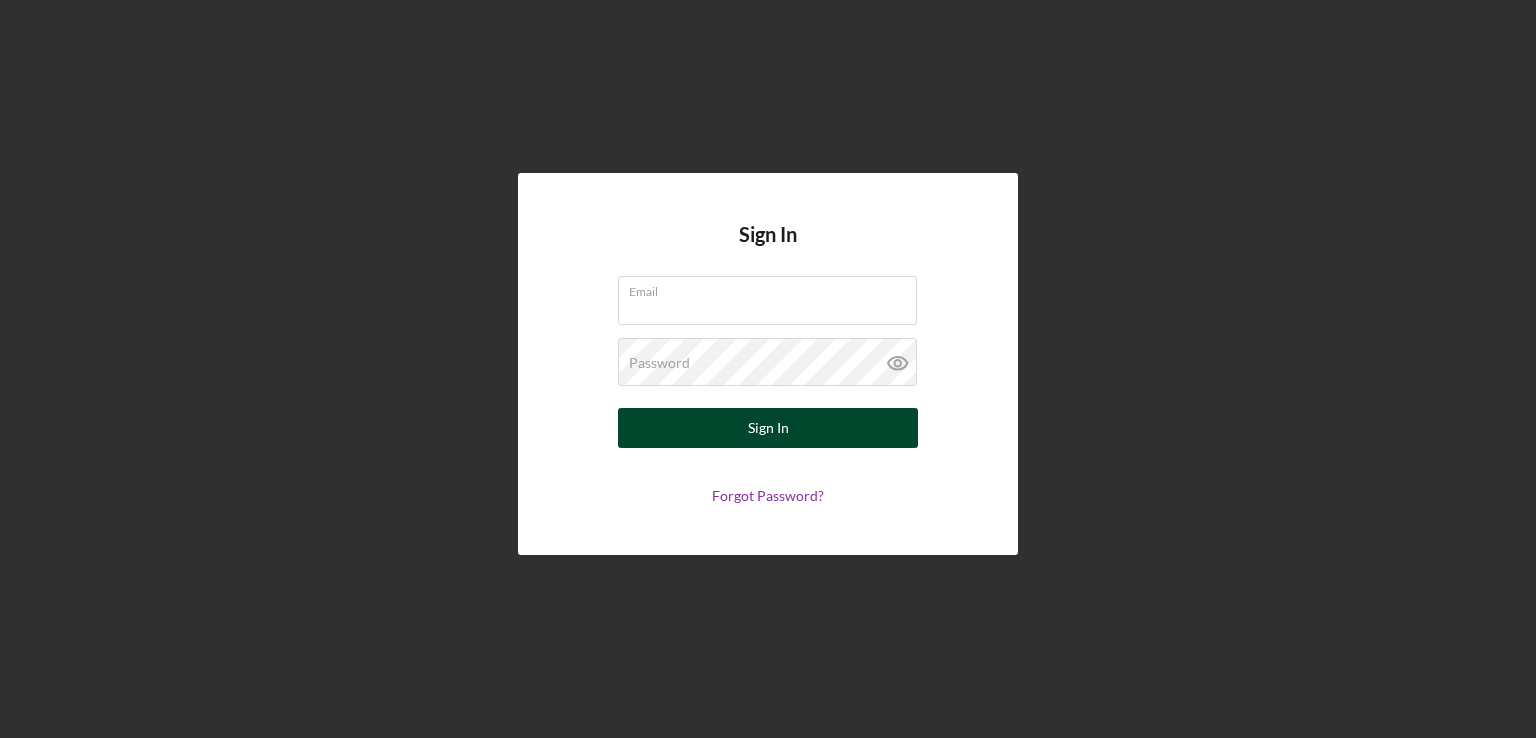type on "[EMAIL]" 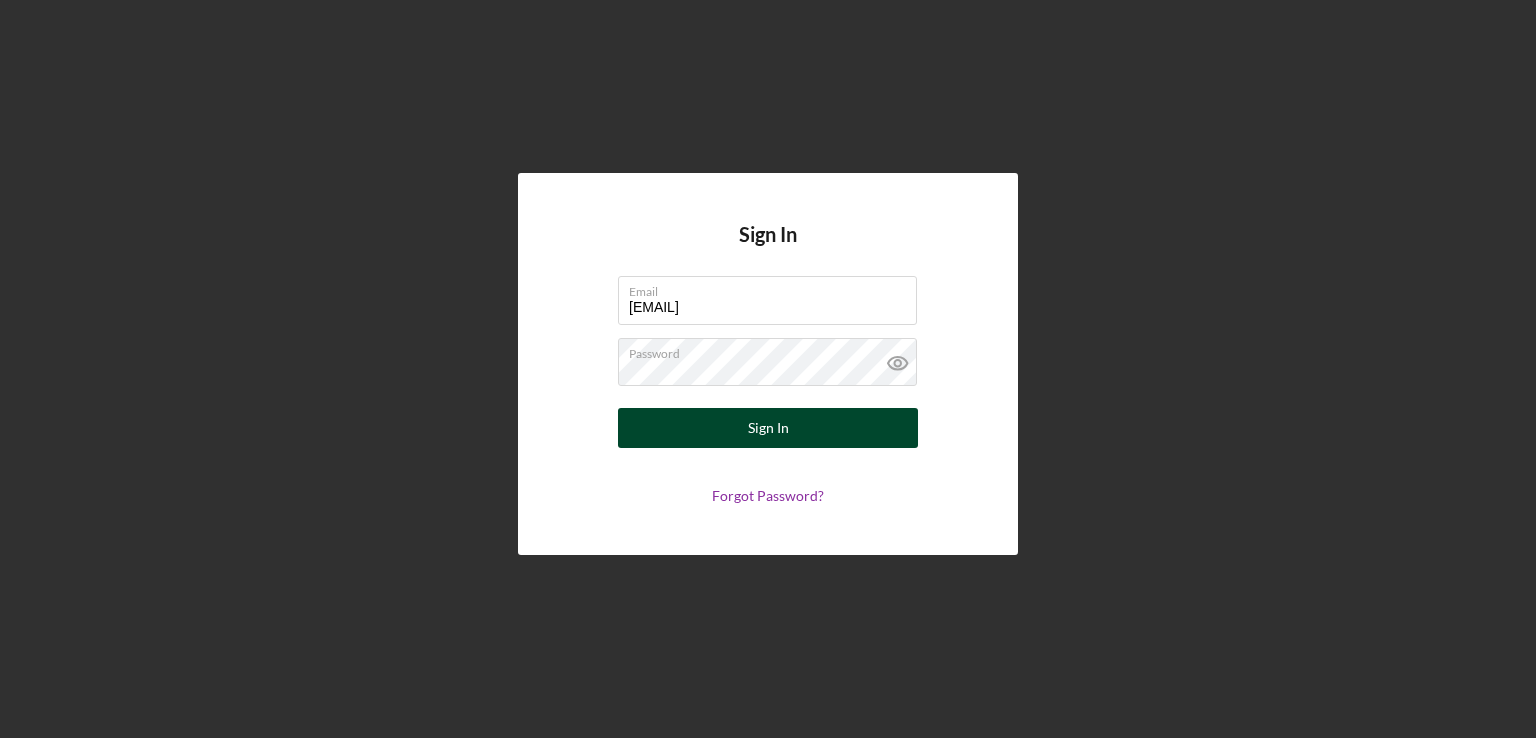 click on "Sign In" at bounding box center [768, 428] 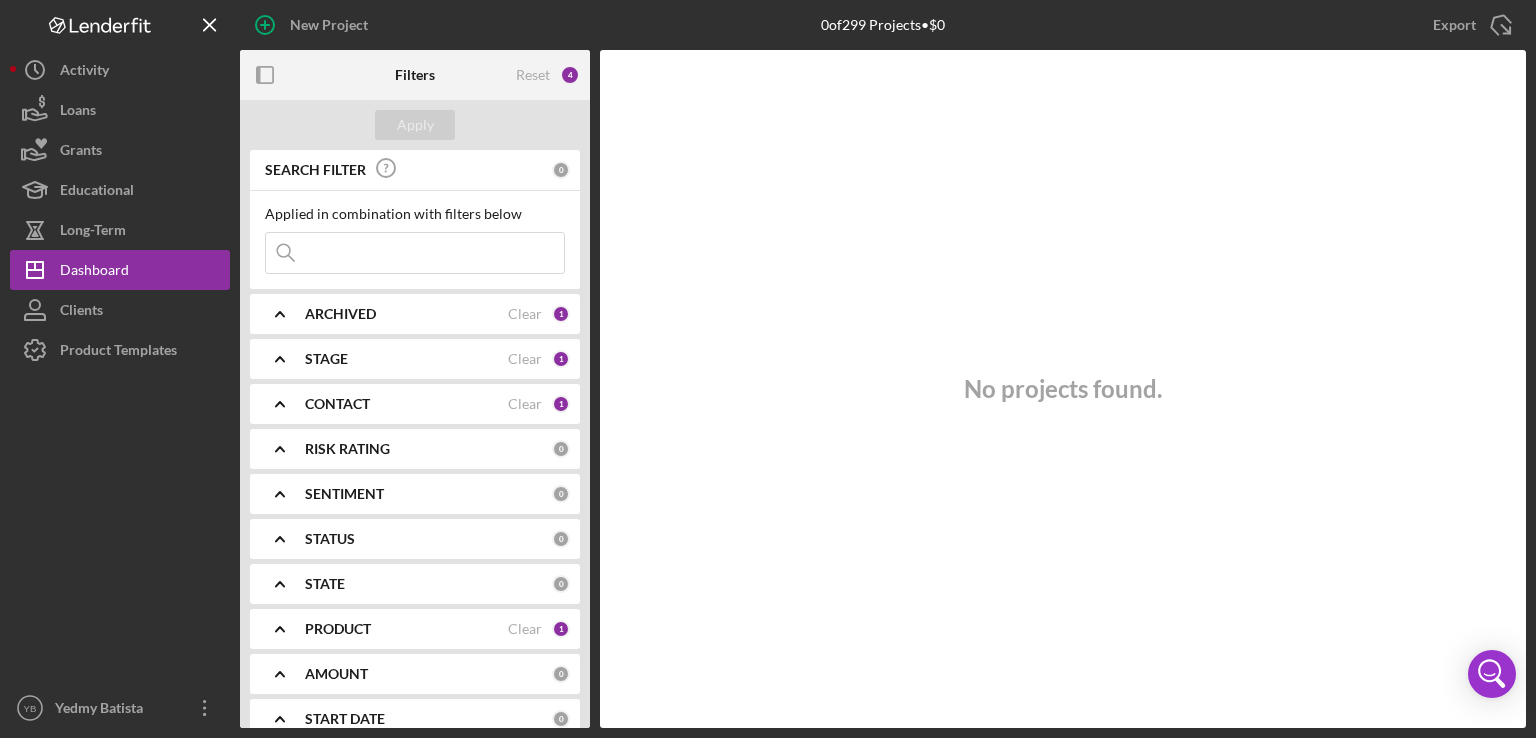 click on "STAGE" at bounding box center (326, 359) 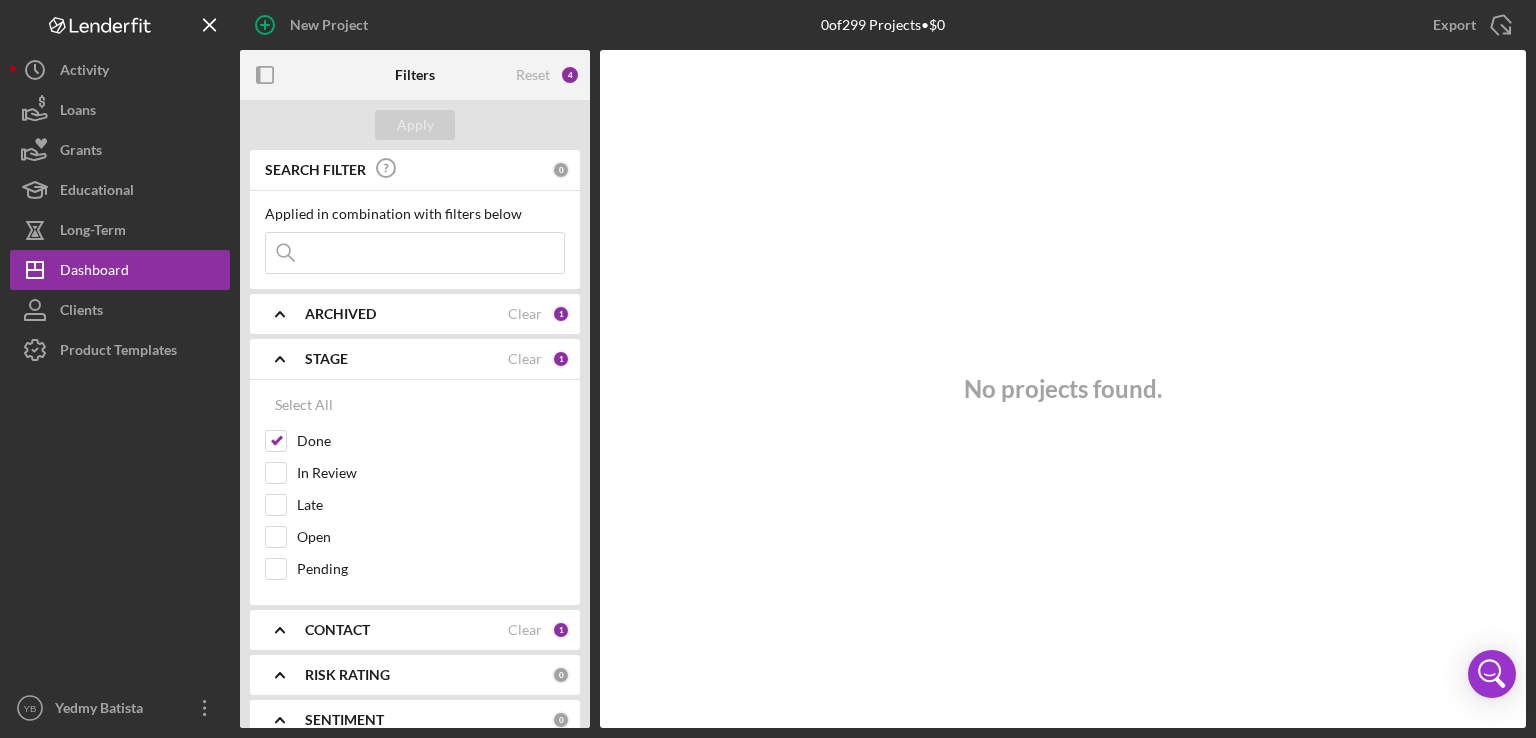 click on "STAGE" at bounding box center (326, 359) 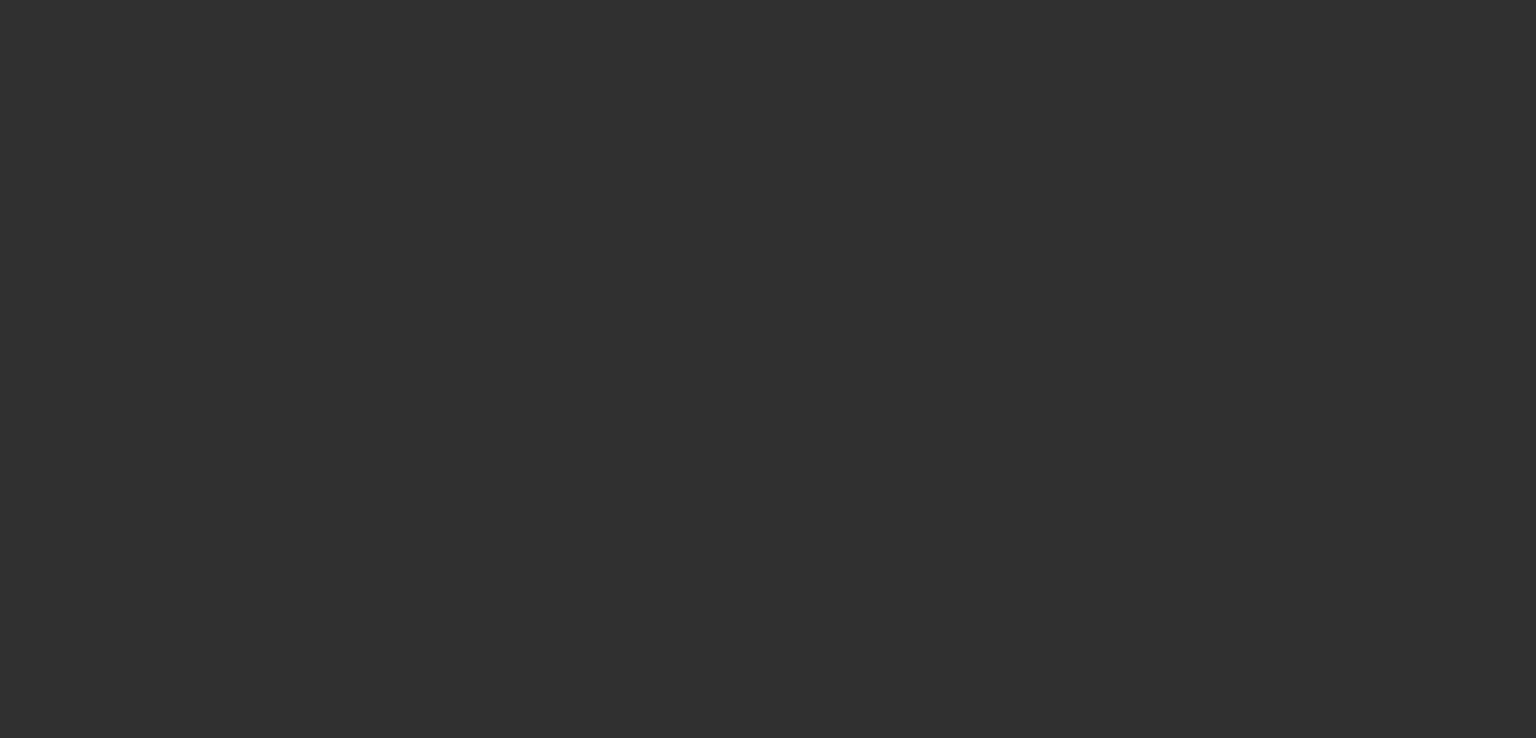 scroll, scrollTop: 0, scrollLeft: 0, axis: both 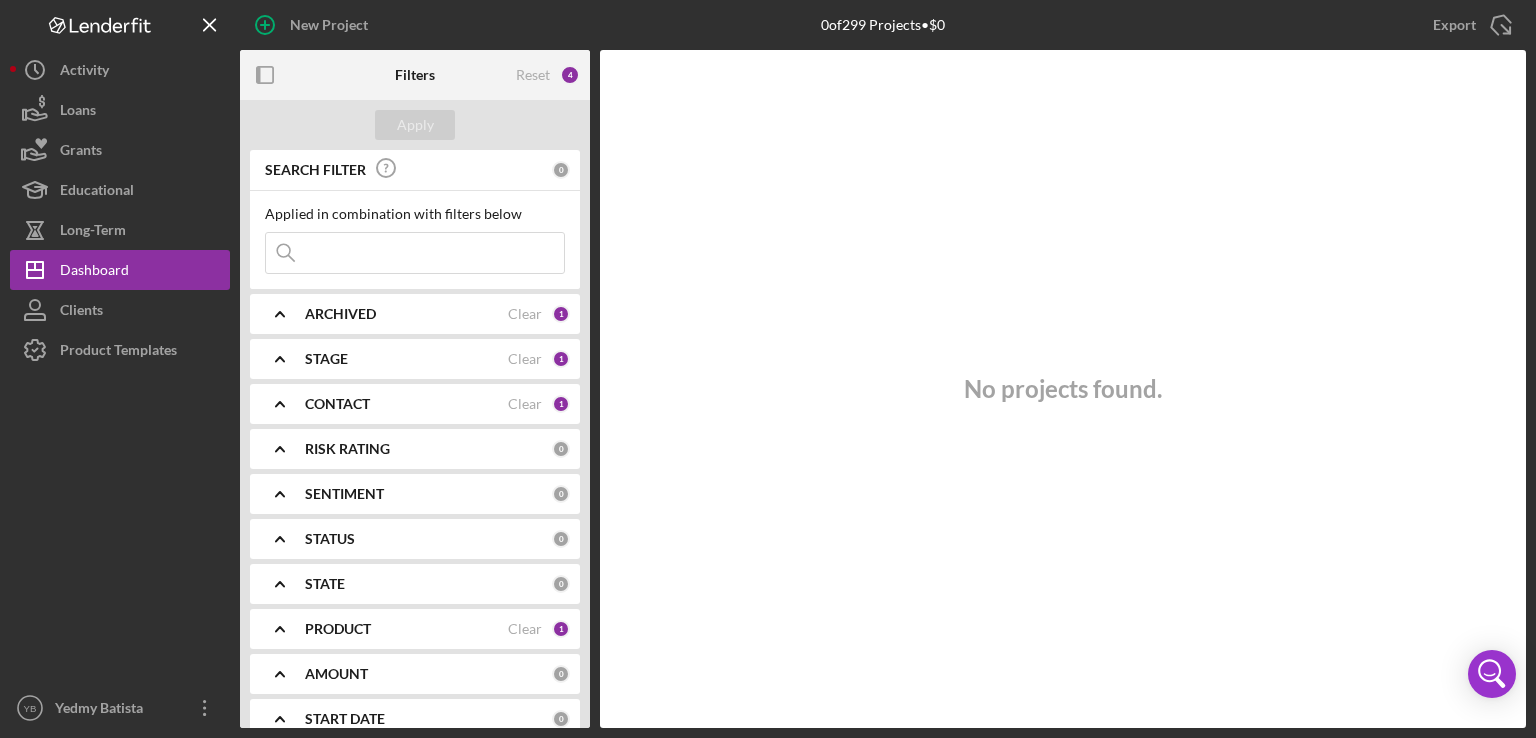 click on "STAGE" at bounding box center (326, 359) 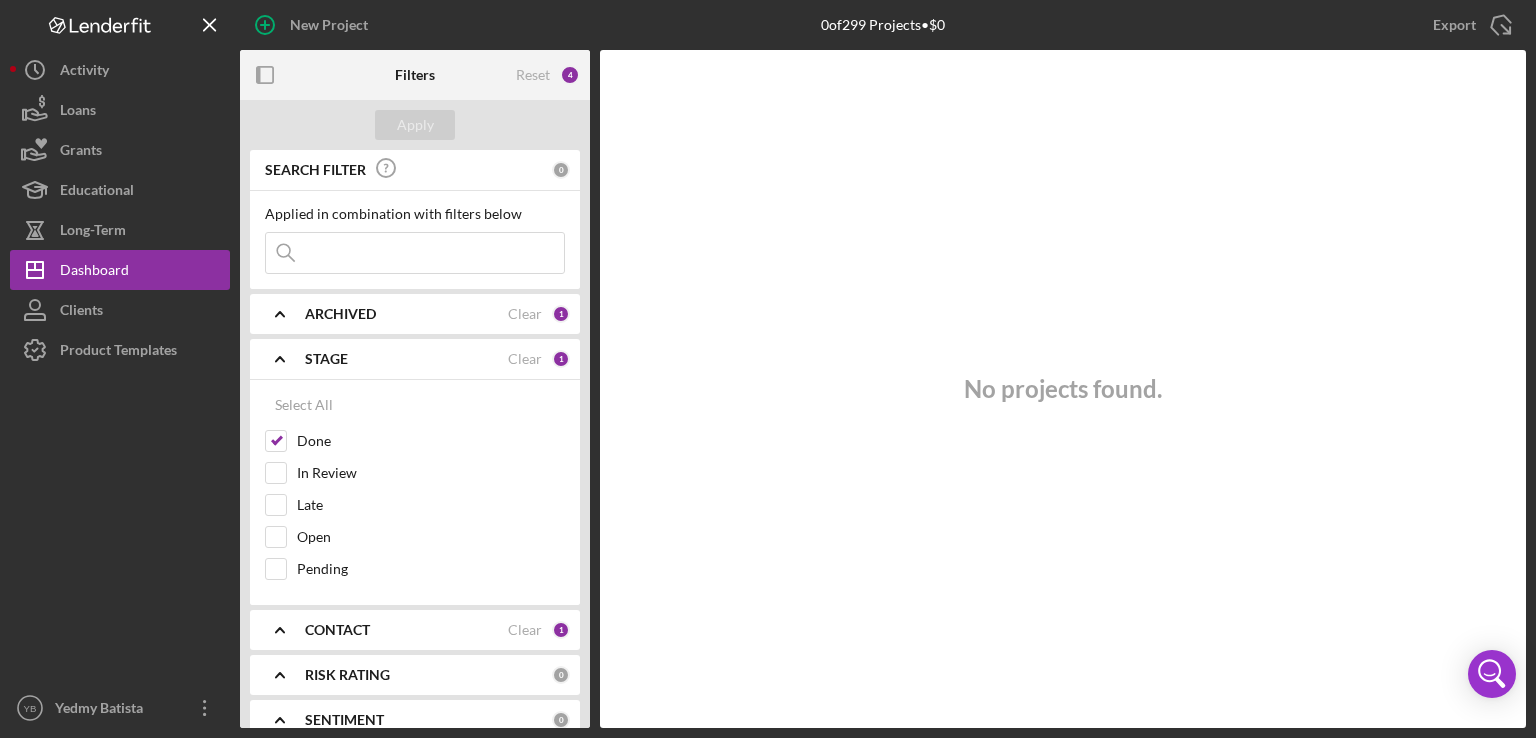 click on "CONTACT" at bounding box center [337, 630] 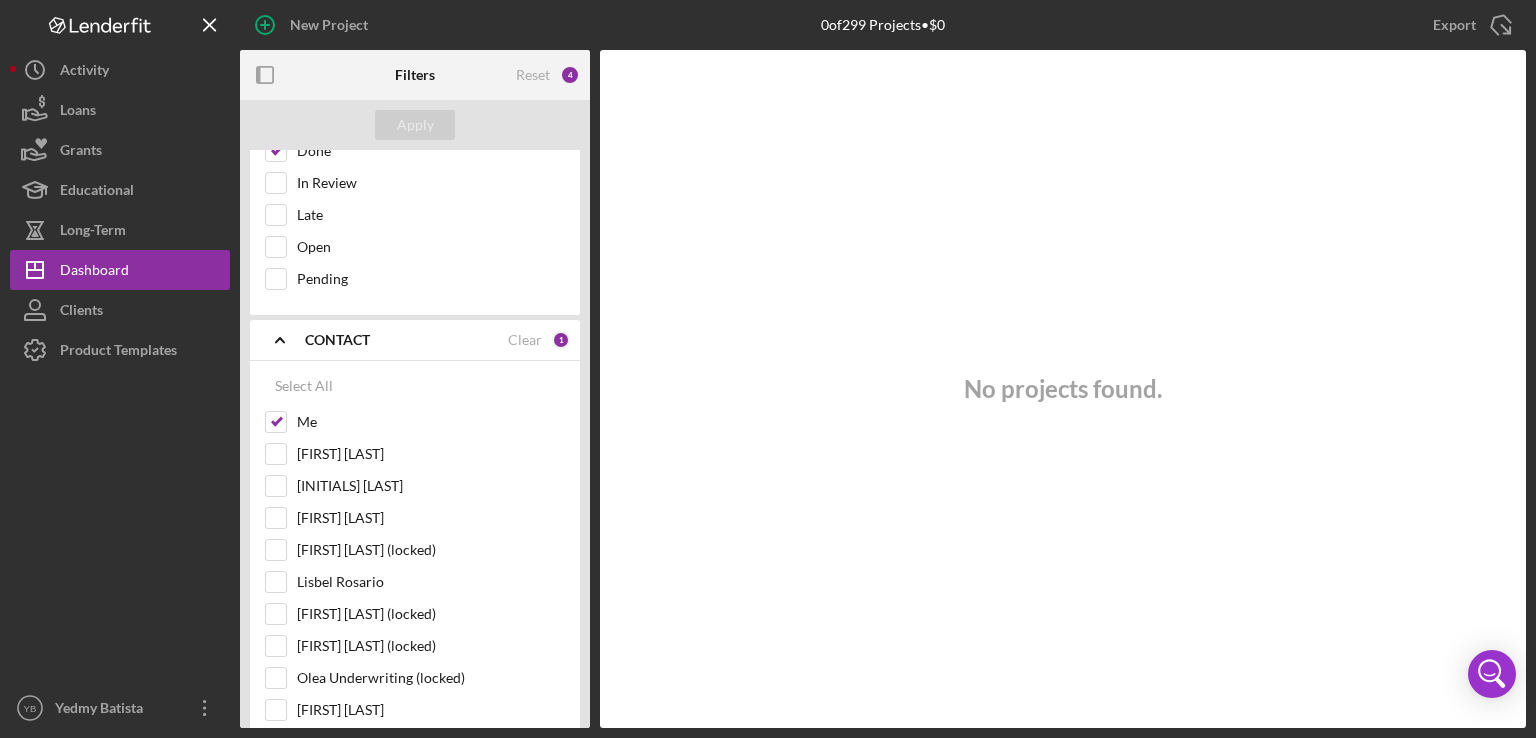 scroll, scrollTop: 364, scrollLeft: 0, axis: vertical 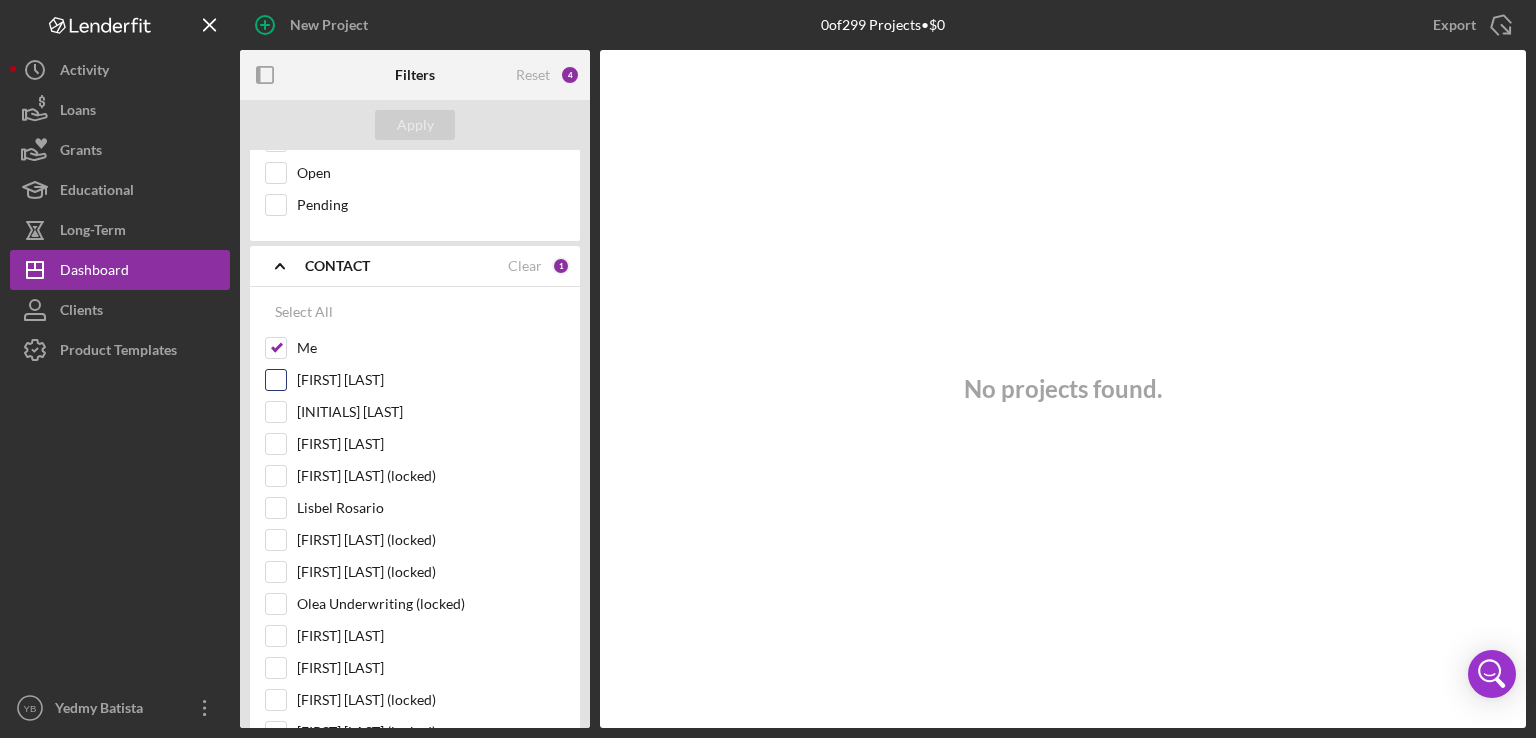 click on "Dale Owen" at bounding box center (276, 380) 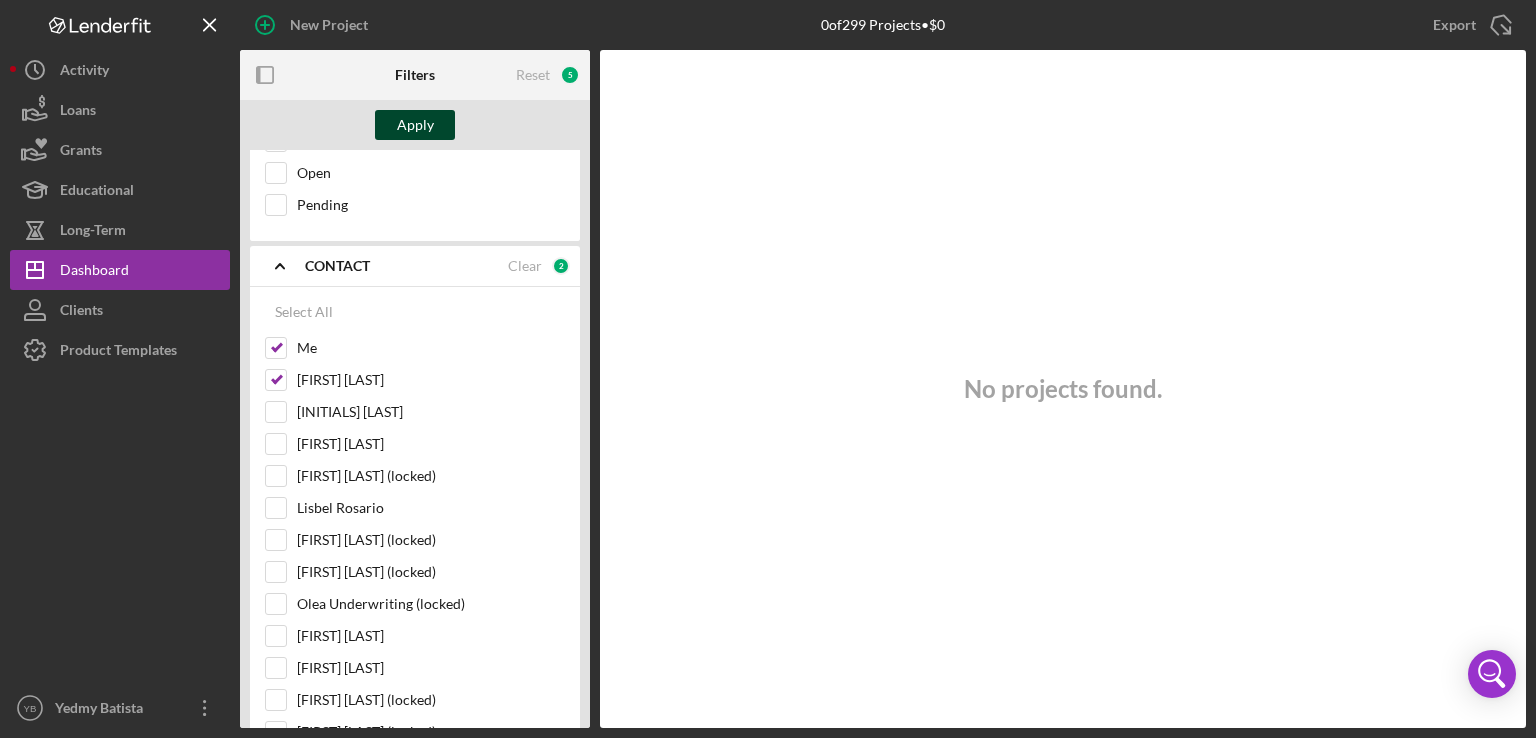 click on "Apply" at bounding box center (415, 125) 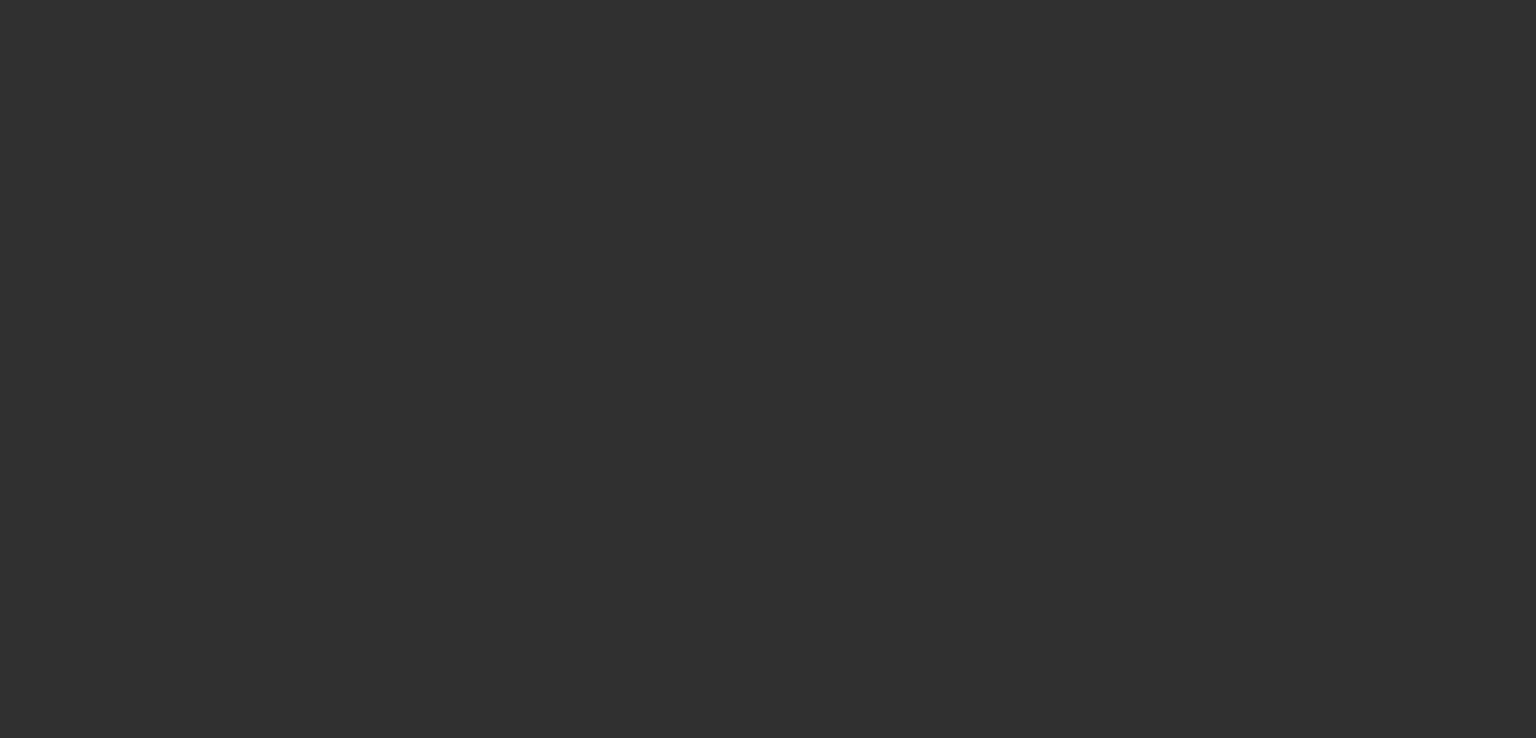 scroll, scrollTop: 0, scrollLeft: 0, axis: both 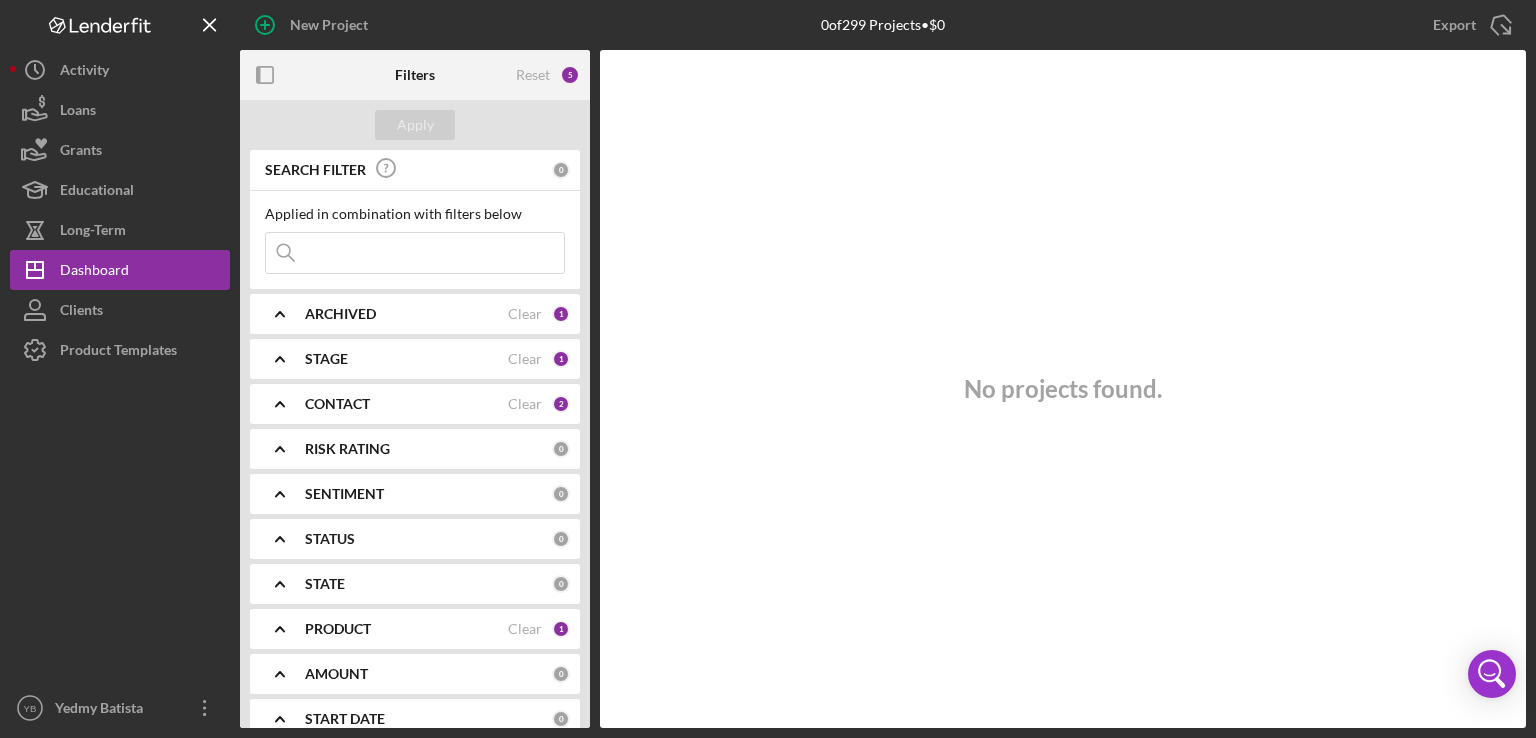 click on "ARCHIVED" at bounding box center [340, 314] 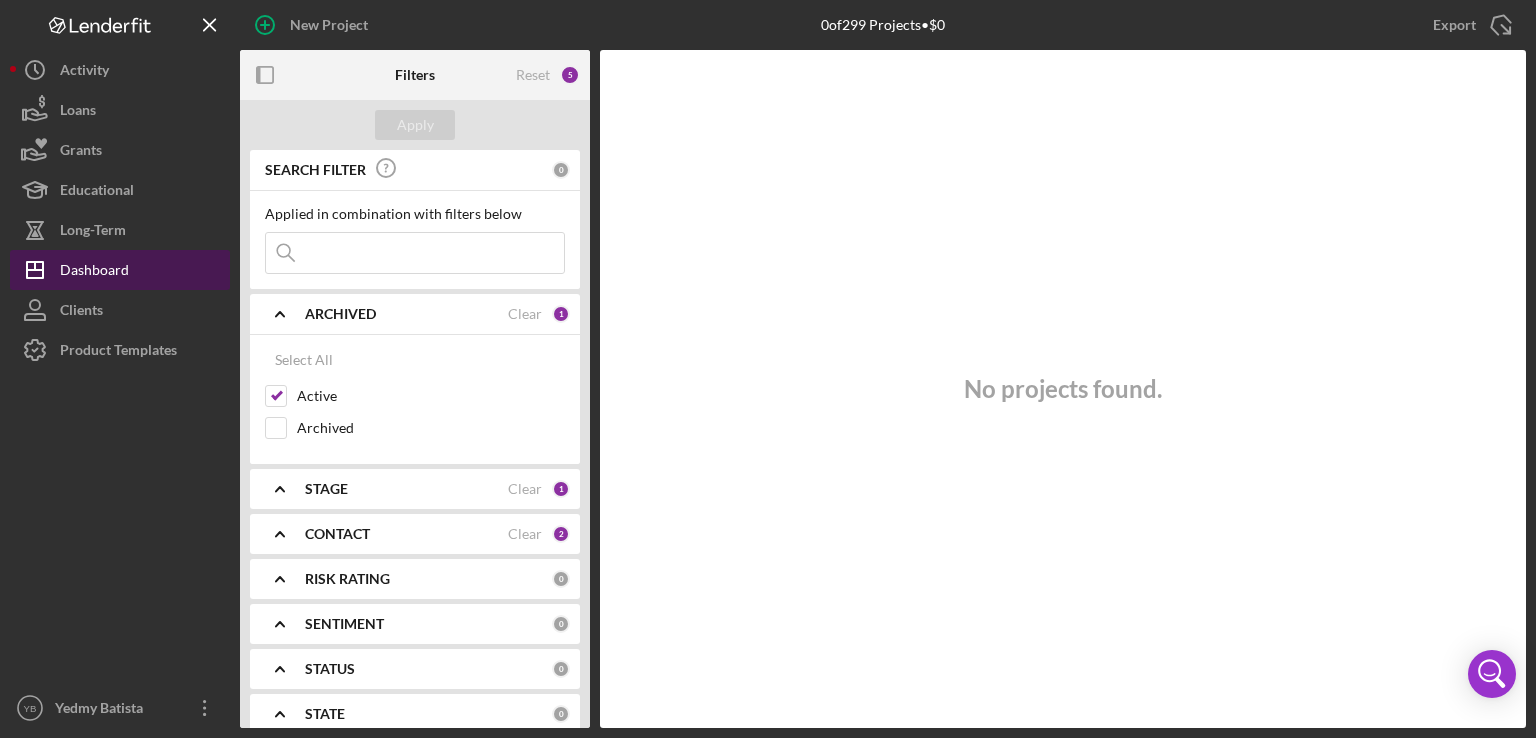 click on "Dashboard" at bounding box center (94, 272) 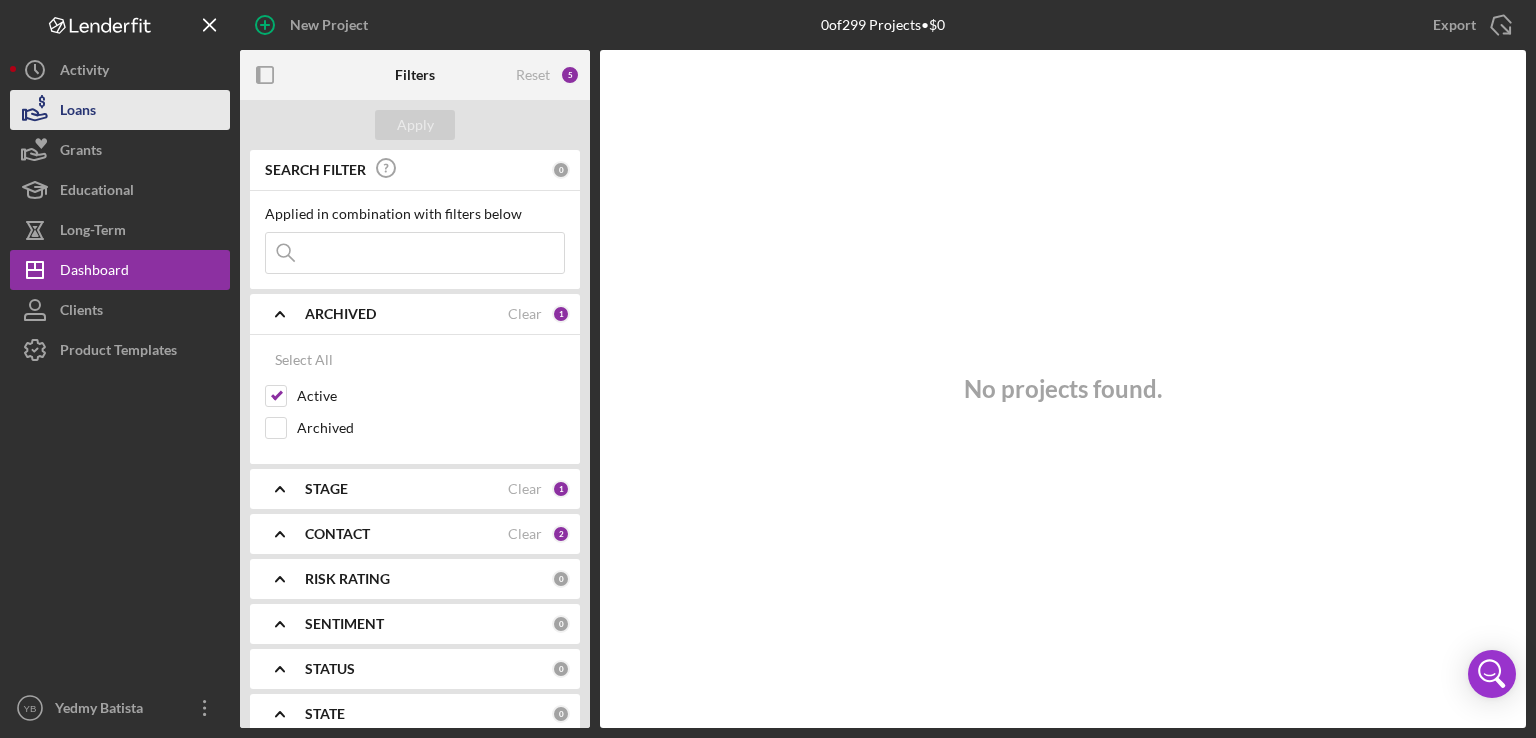 click on "Loans" at bounding box center [78, 112] 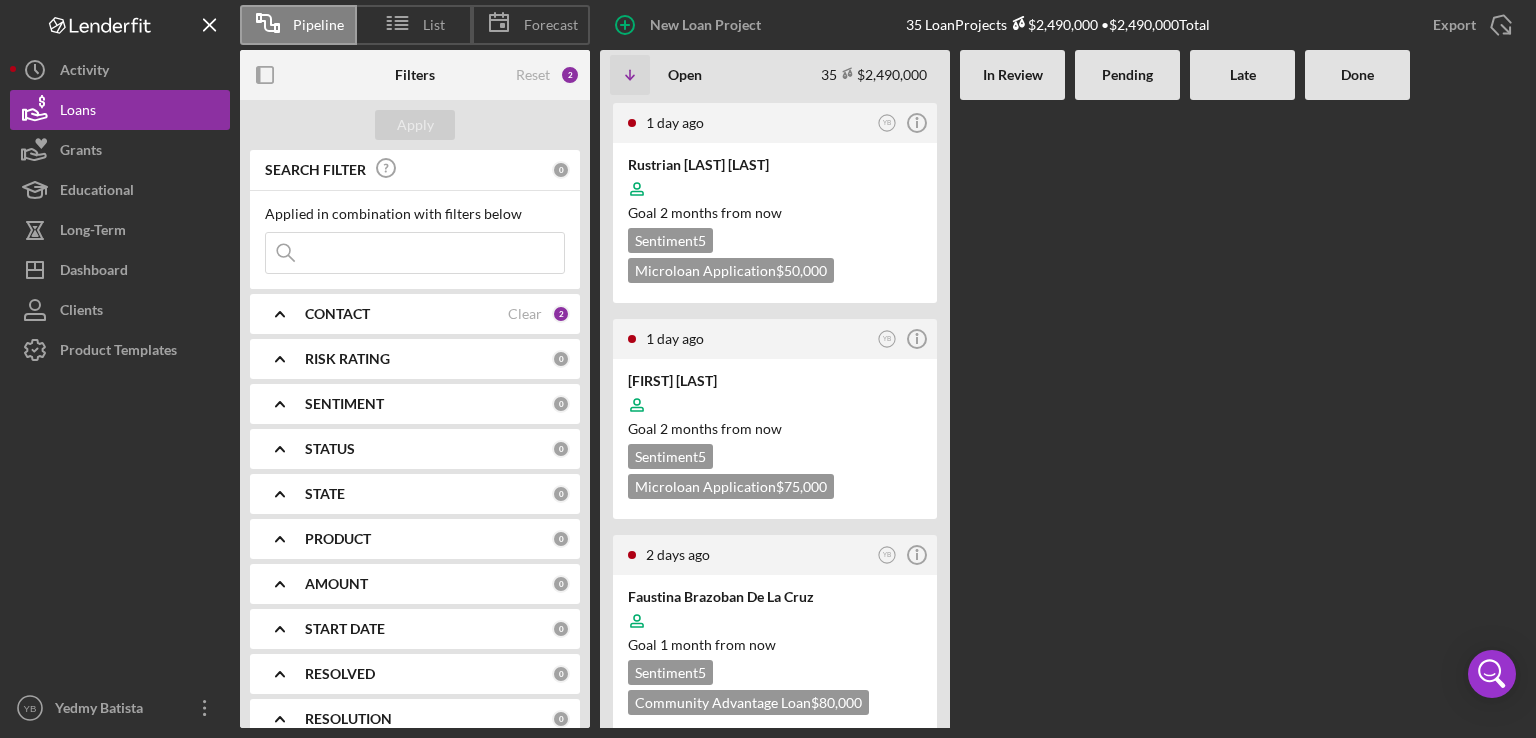click at bounding box center [1012, 414] 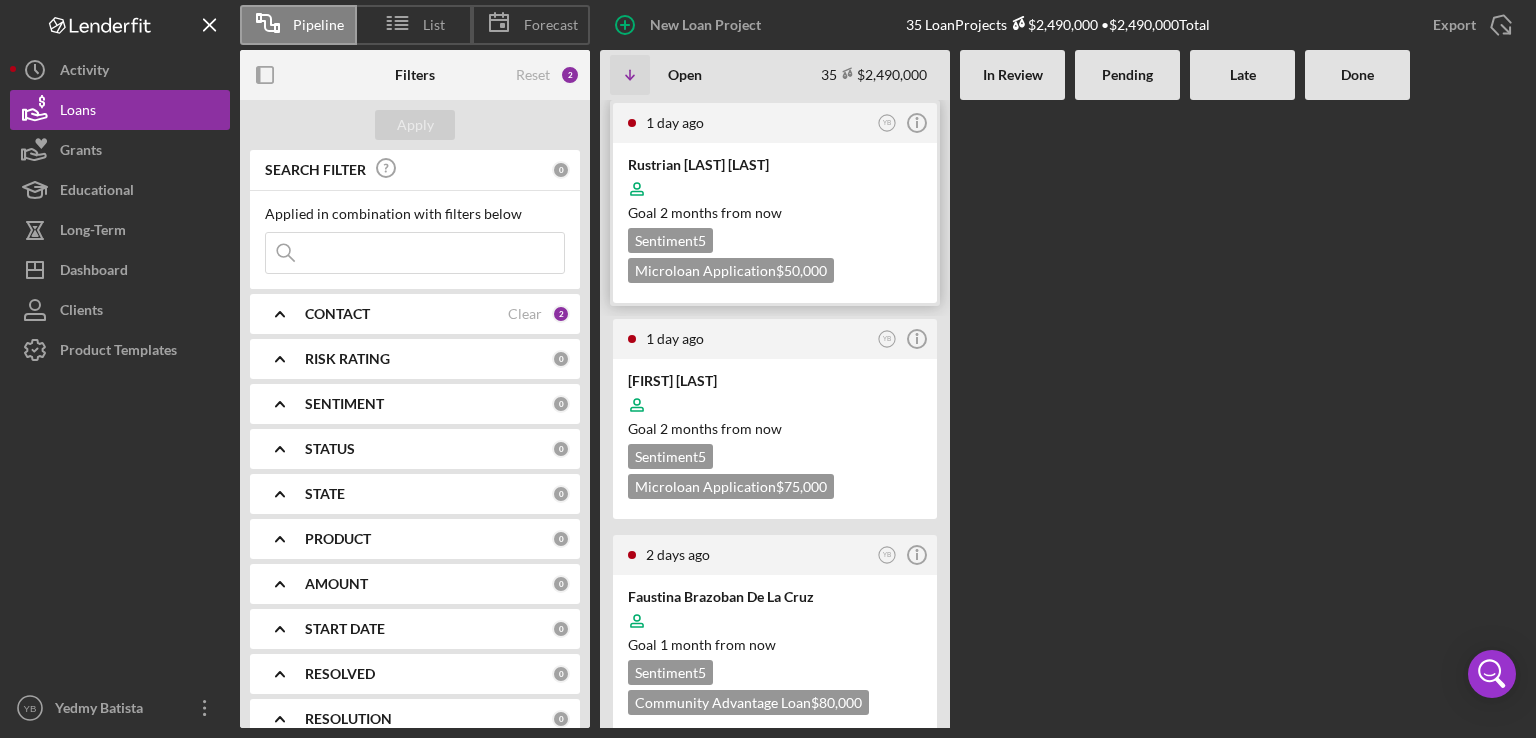 click on "Sentiment 5 Microloan Application $50,000" at bounding box center [775, 255] 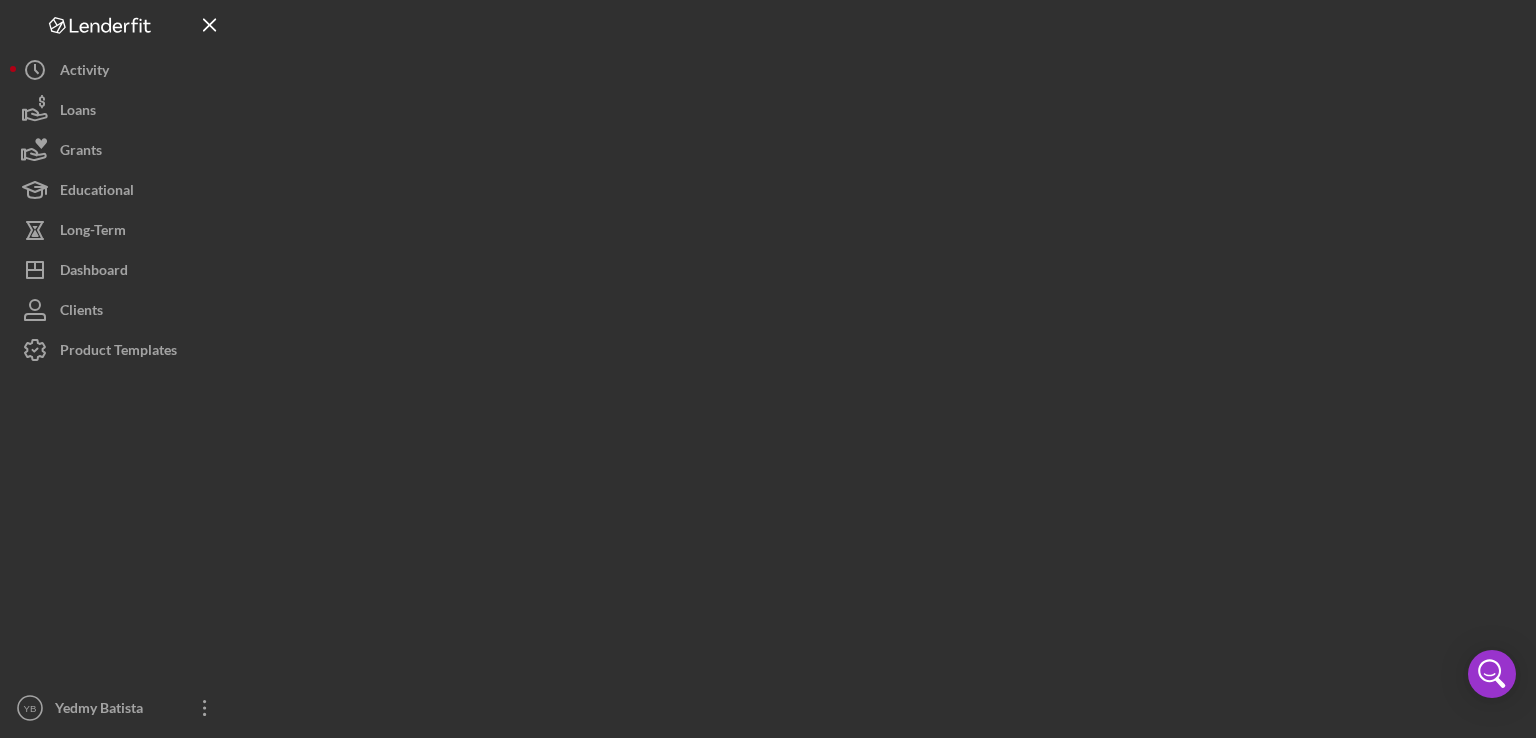 click at bounding box center [883, 364] 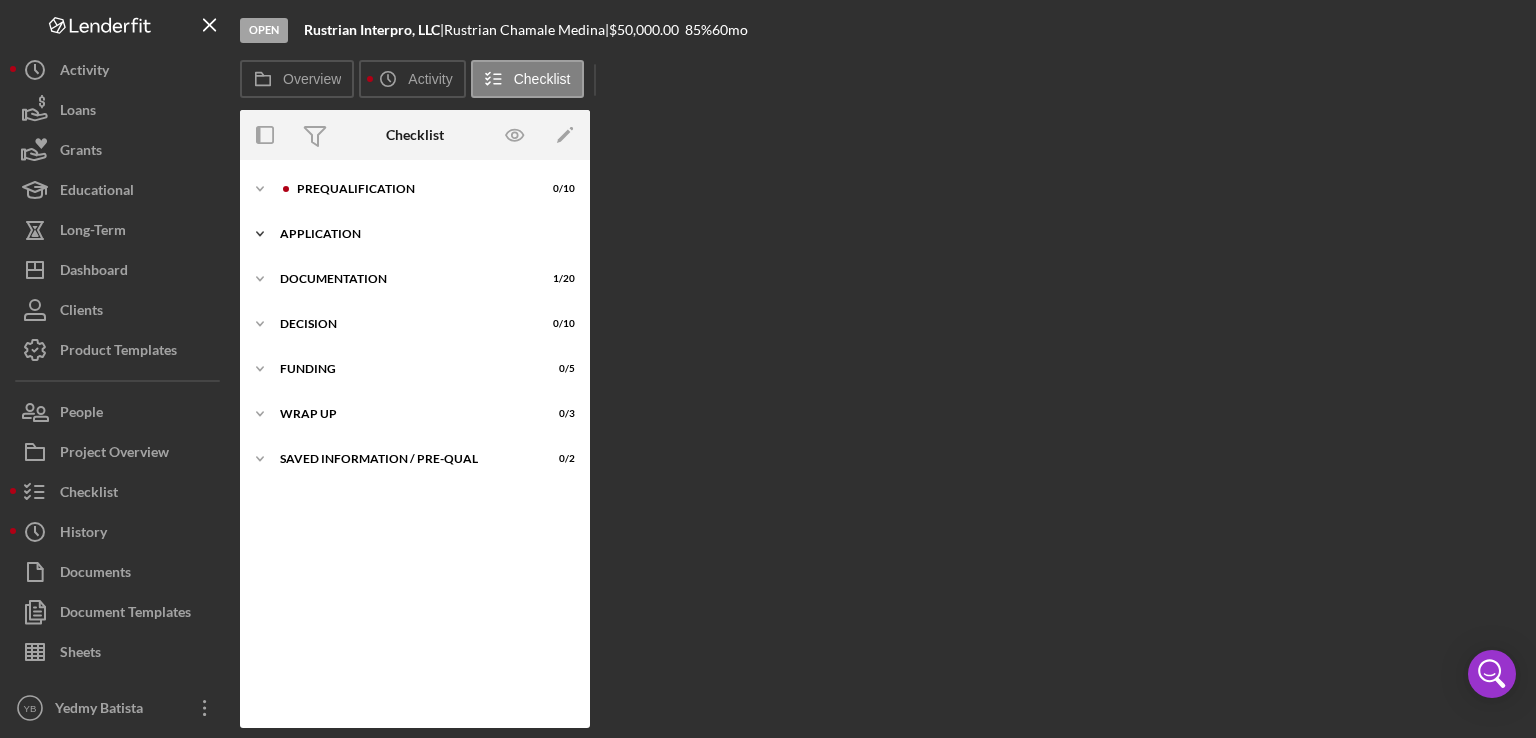 click on "Application" at bounding box center [422, 234] 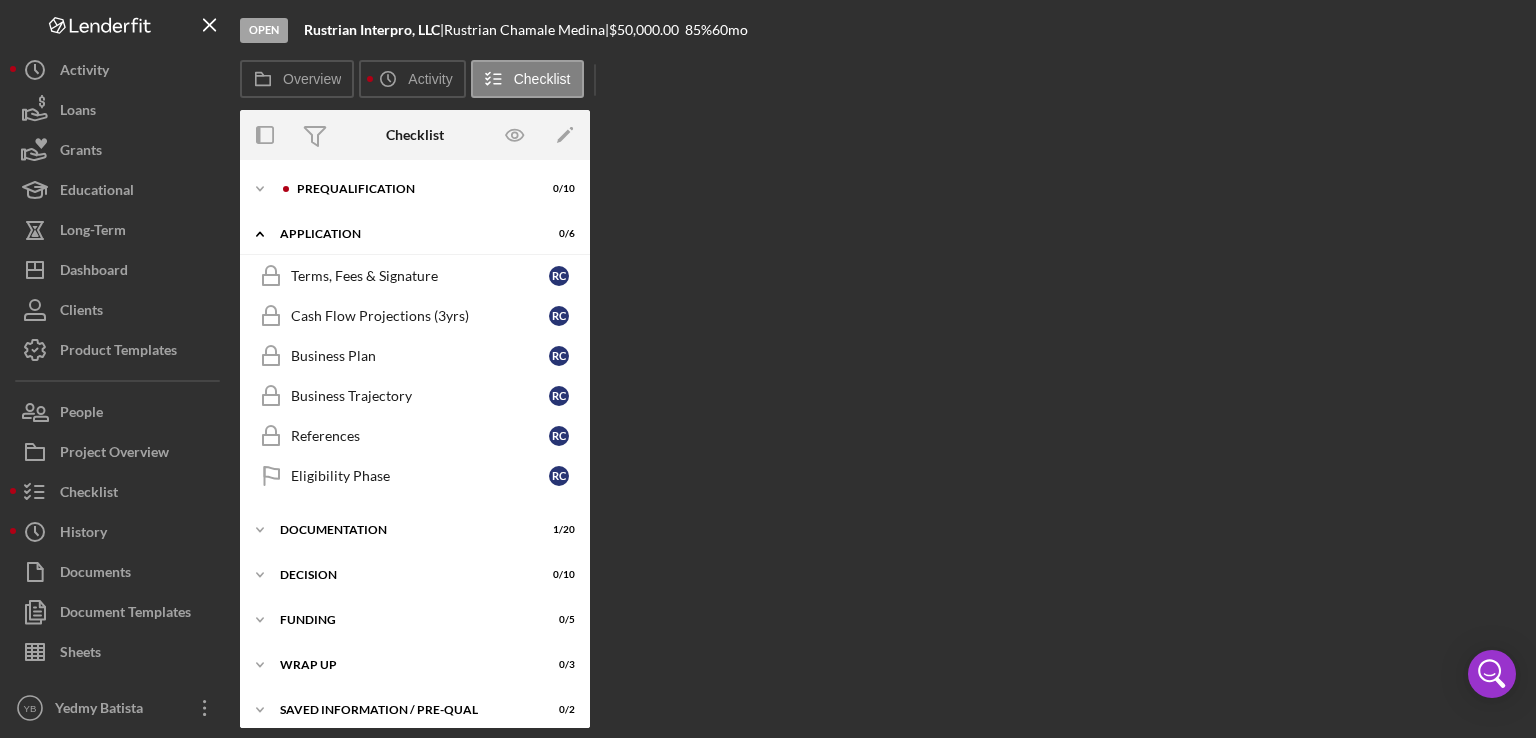 scroll, scrollTop: 10, scrollLeft: 0, axis: vertical 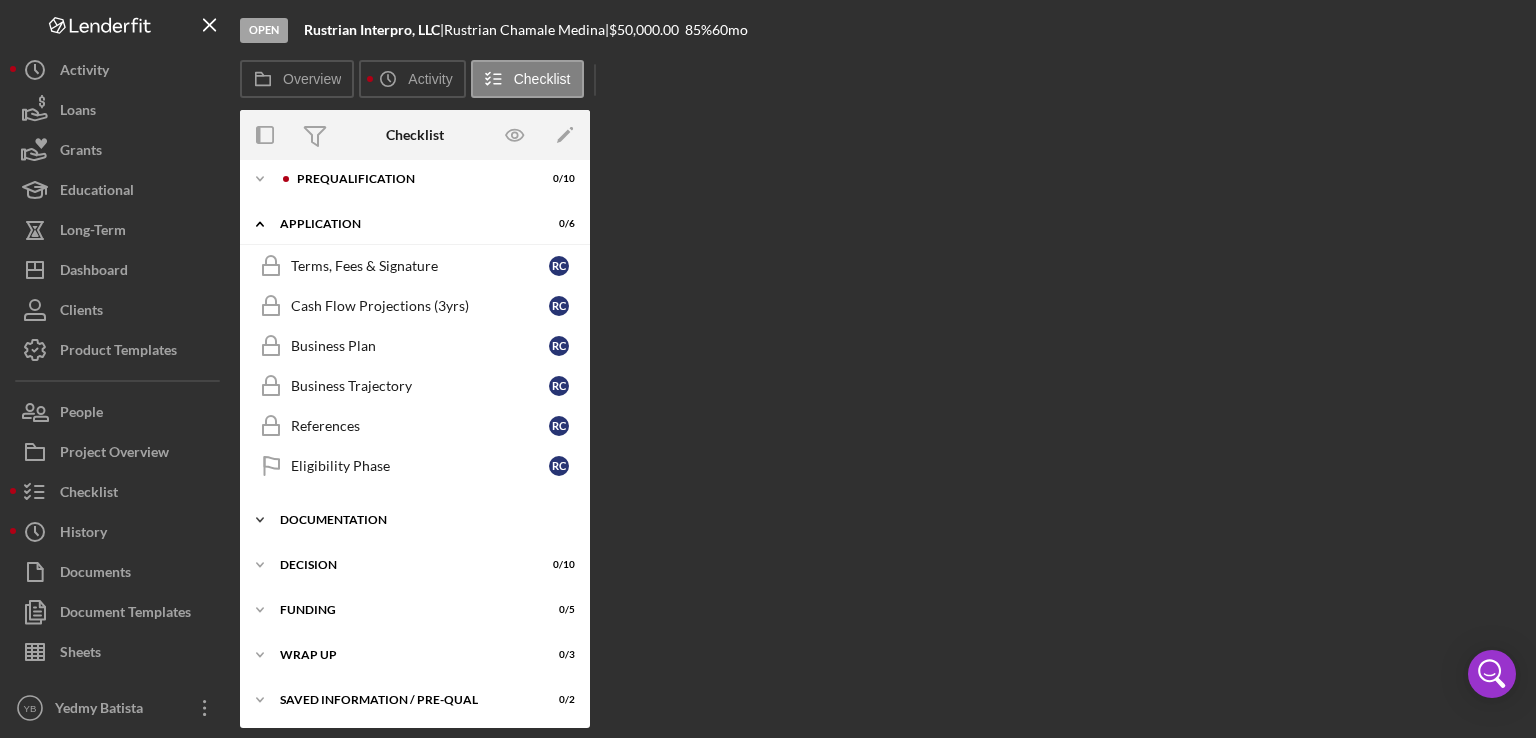 click on "Documentation" at bounding box center (422, 520) 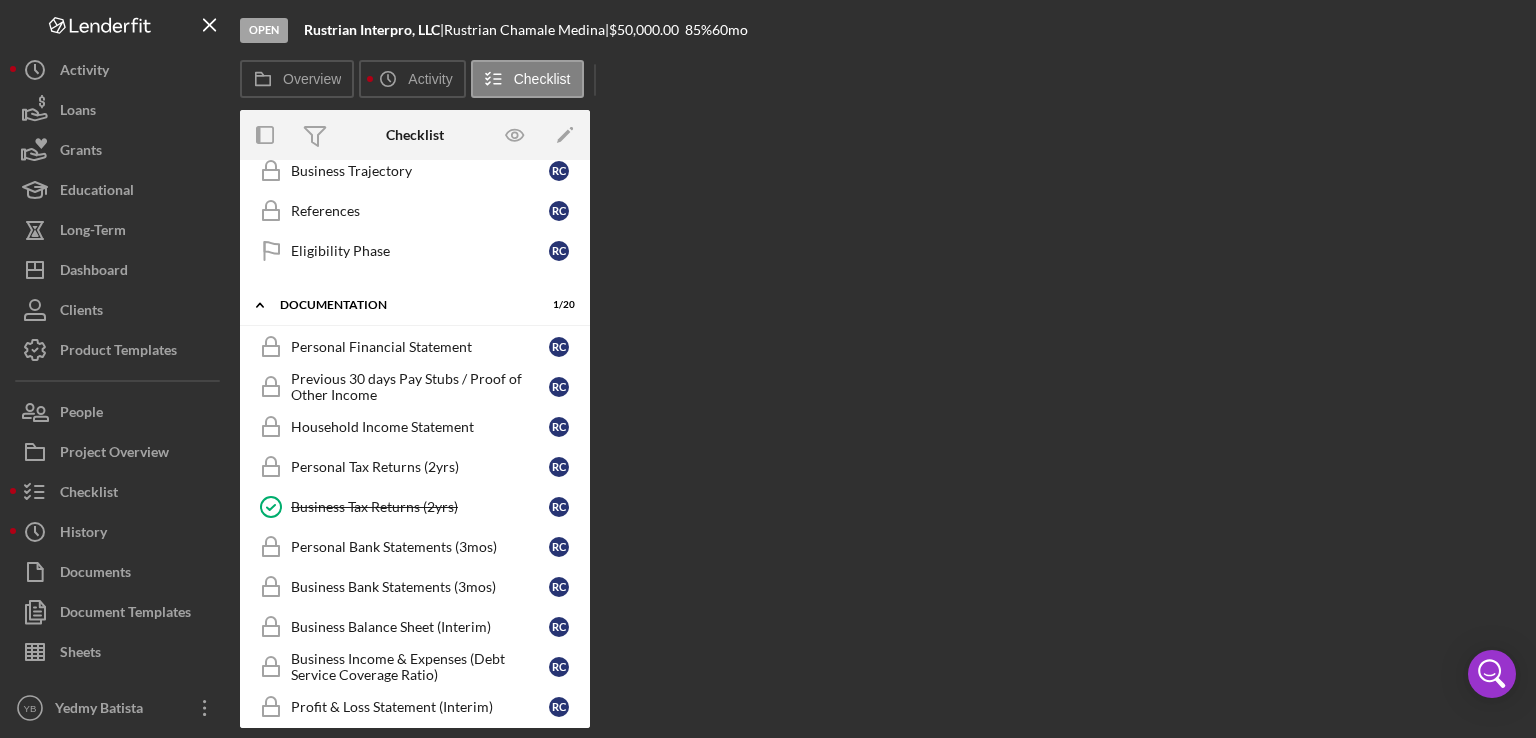 scroll, scrollTop: 229, scrollLeft: 0, axis: vertical 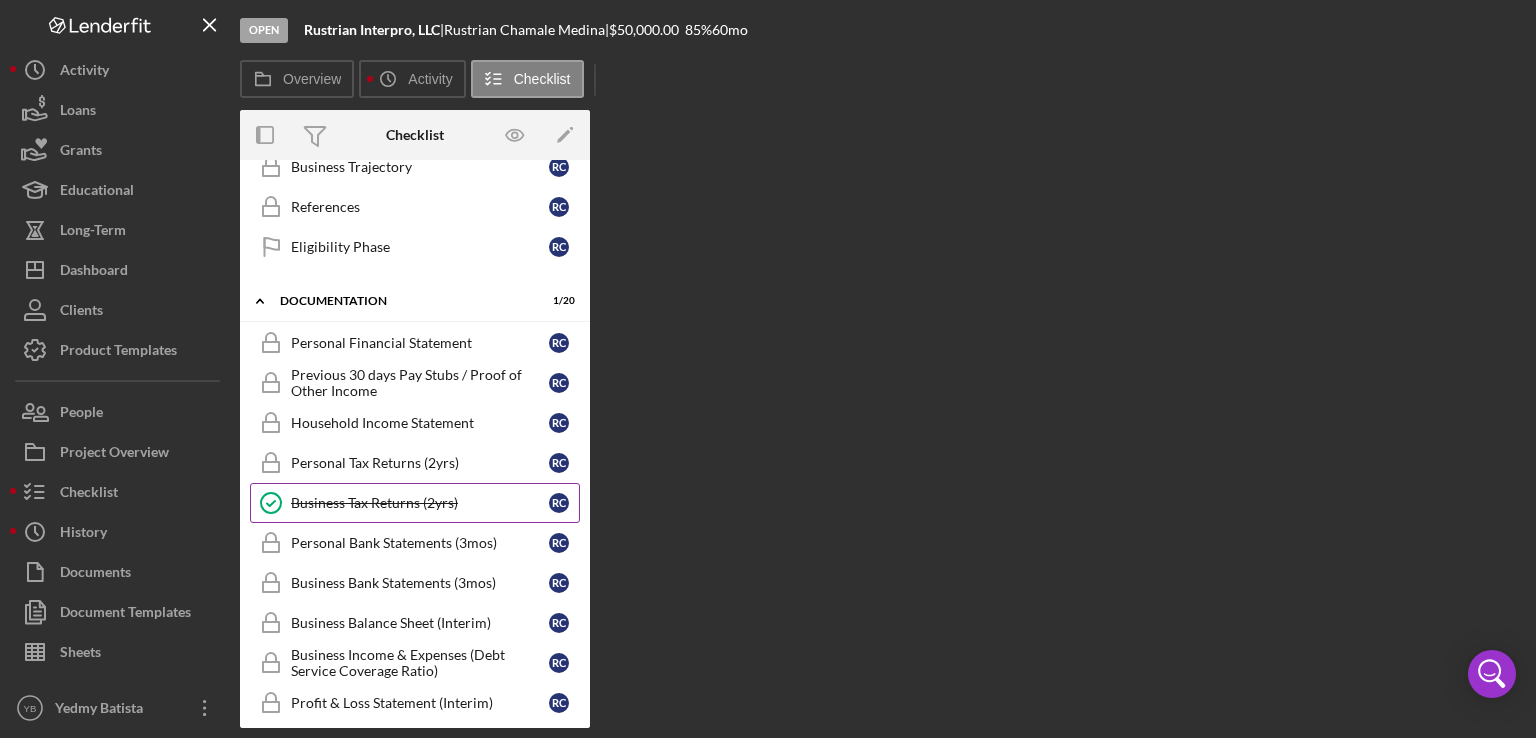 click on "Business Tax Returns (2yrs)" at bounding box center (420, 503) 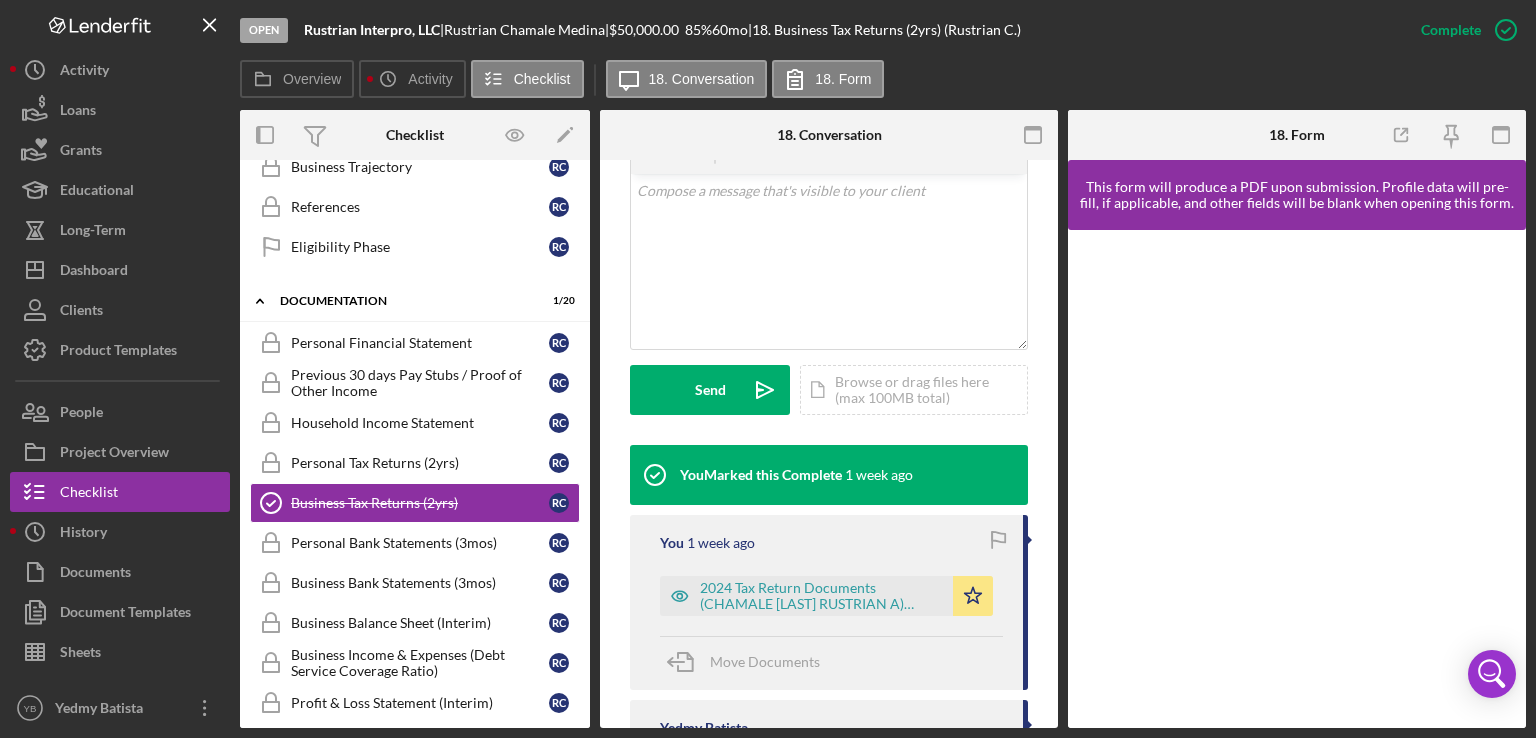 scroll, scrollTop: 416, scrollLeft: 0, axis: vertical 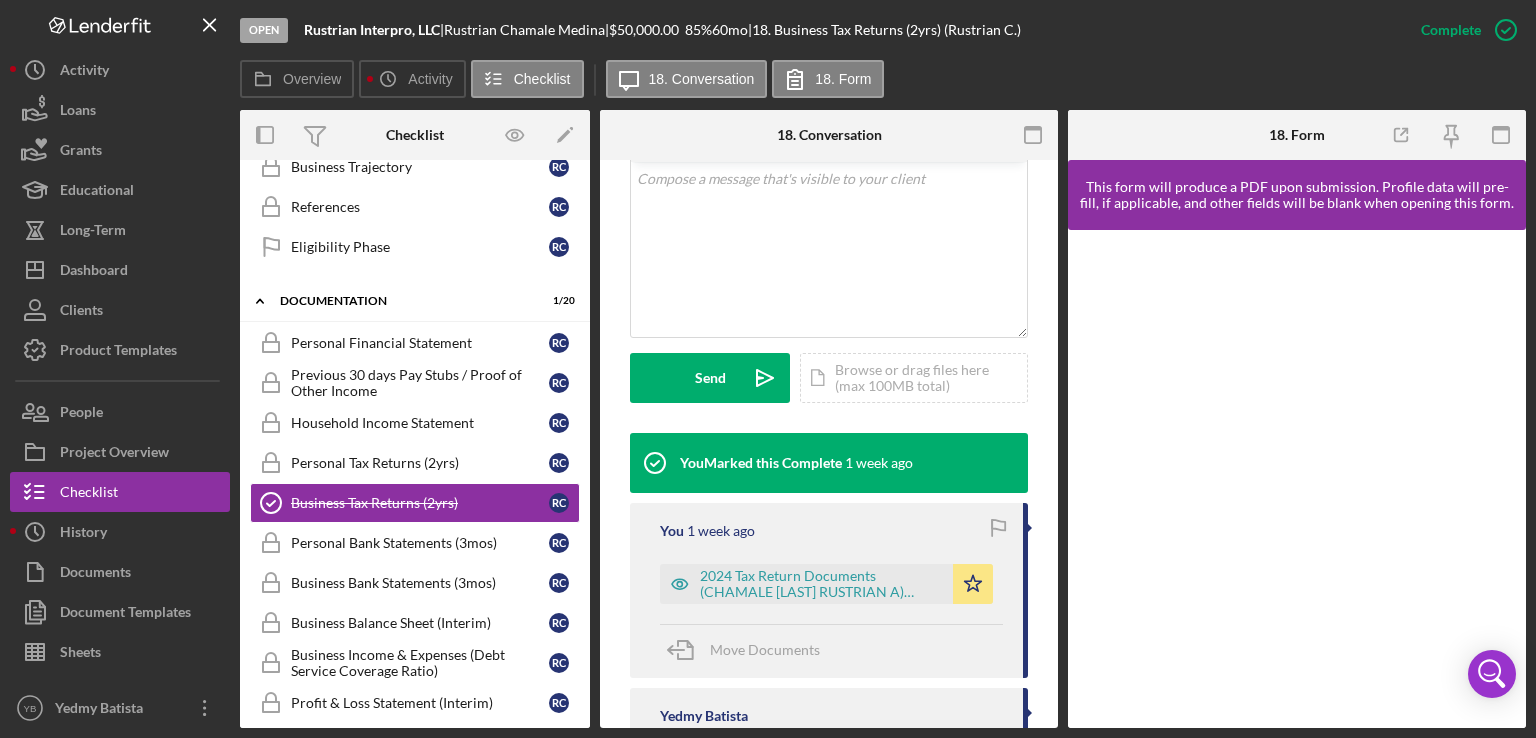 click on "This item has been marked complete. In order for  Rustrian  Chamale Medina  to upload documents or edit form data, you must mark it incomplete. Mark Incomplete Visible to Client Internal Request Docs v Color teal Color pink Remove color Add row above Add row below Add column before Add column after Merge cells Split cells Remove column Remove row Remove table Send Icon/icon-invite-send Icon/Document Browse or drag files here (max 100MB total) Tap to choose files or take a photo Cancel Send Icon/icon-invite-send Icon/Message Comment You  Marked this Complete    1 week ago You   1 week ago 2024 Tax Return Documents (CHAMALE MEDINA RUSTRIAN A) (2).pdf Icon/Star Move Documents Yedmy Batista   Please upload the past 2 years of your business's Federal tax returns. Include the entire documents. You can also take a photo or scan this information in to upload.  This will be used to confirm the income an expenses of the business, as well as provide an overview of business financials for the past two years." at bounding box center (829, 336) 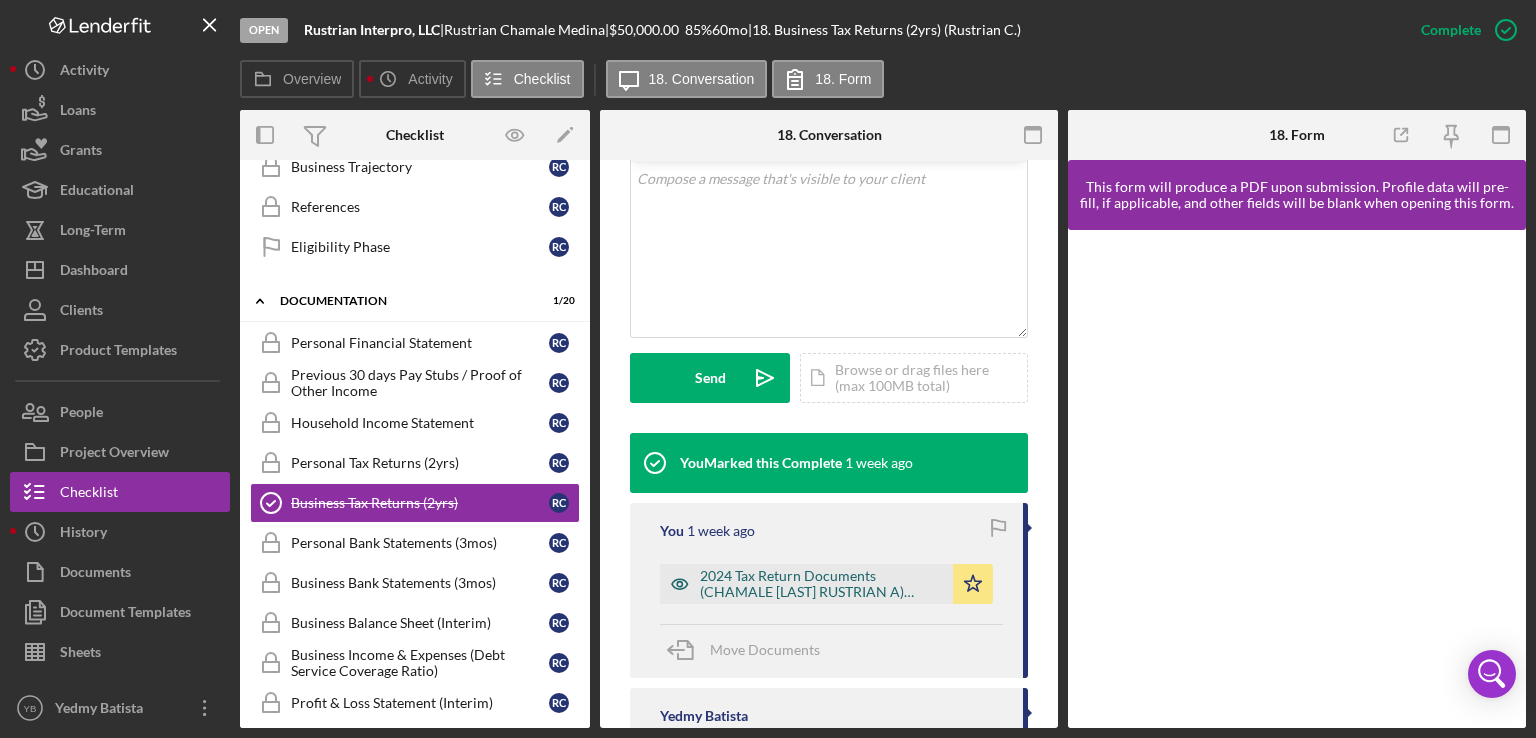 click on "2024 Tax Return Documents (CHAMALE MEDINA RUSTRIAN A) (2).pdf" at bounding box center [821, 584] 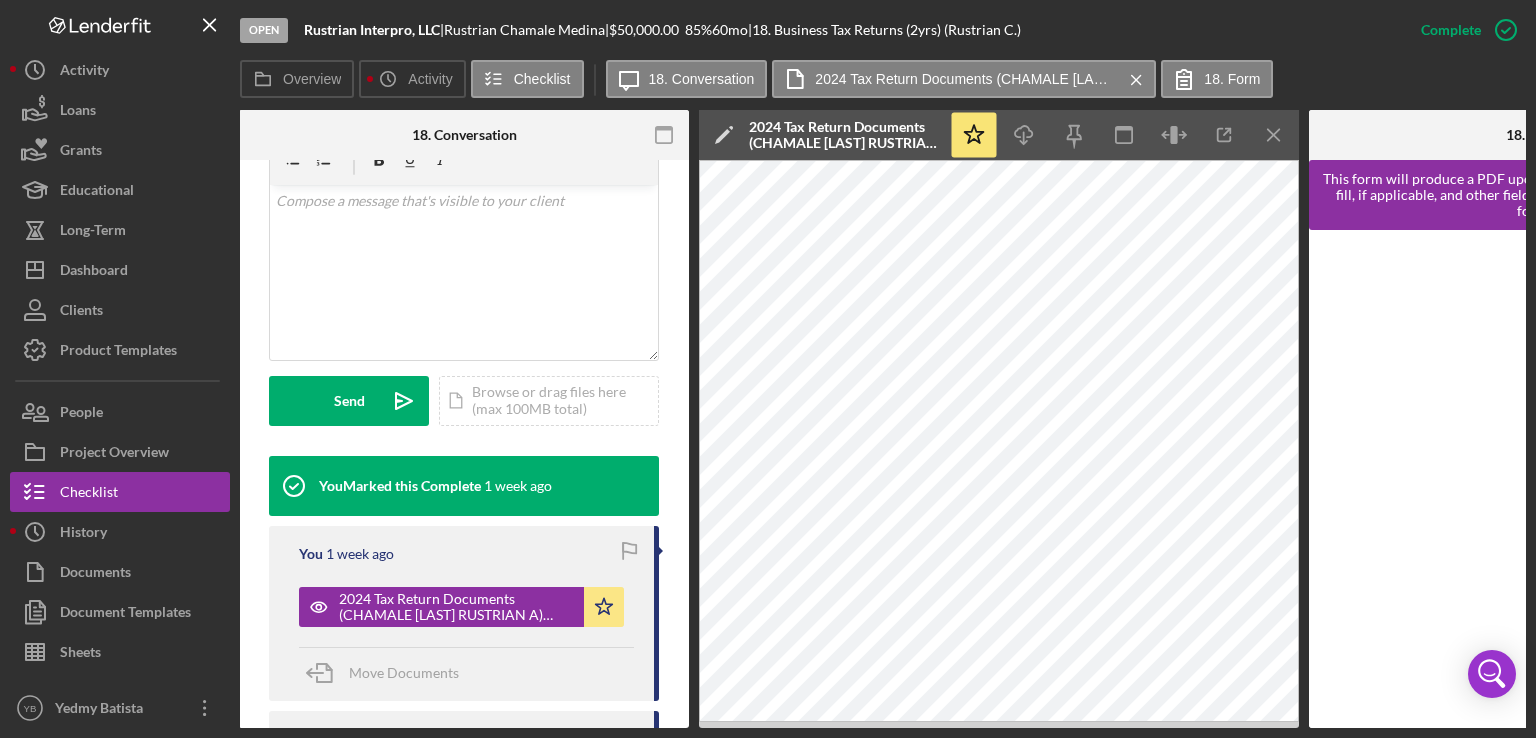 scroll, scrollTop: 0, scrollLeft: 373, axis: horizontal 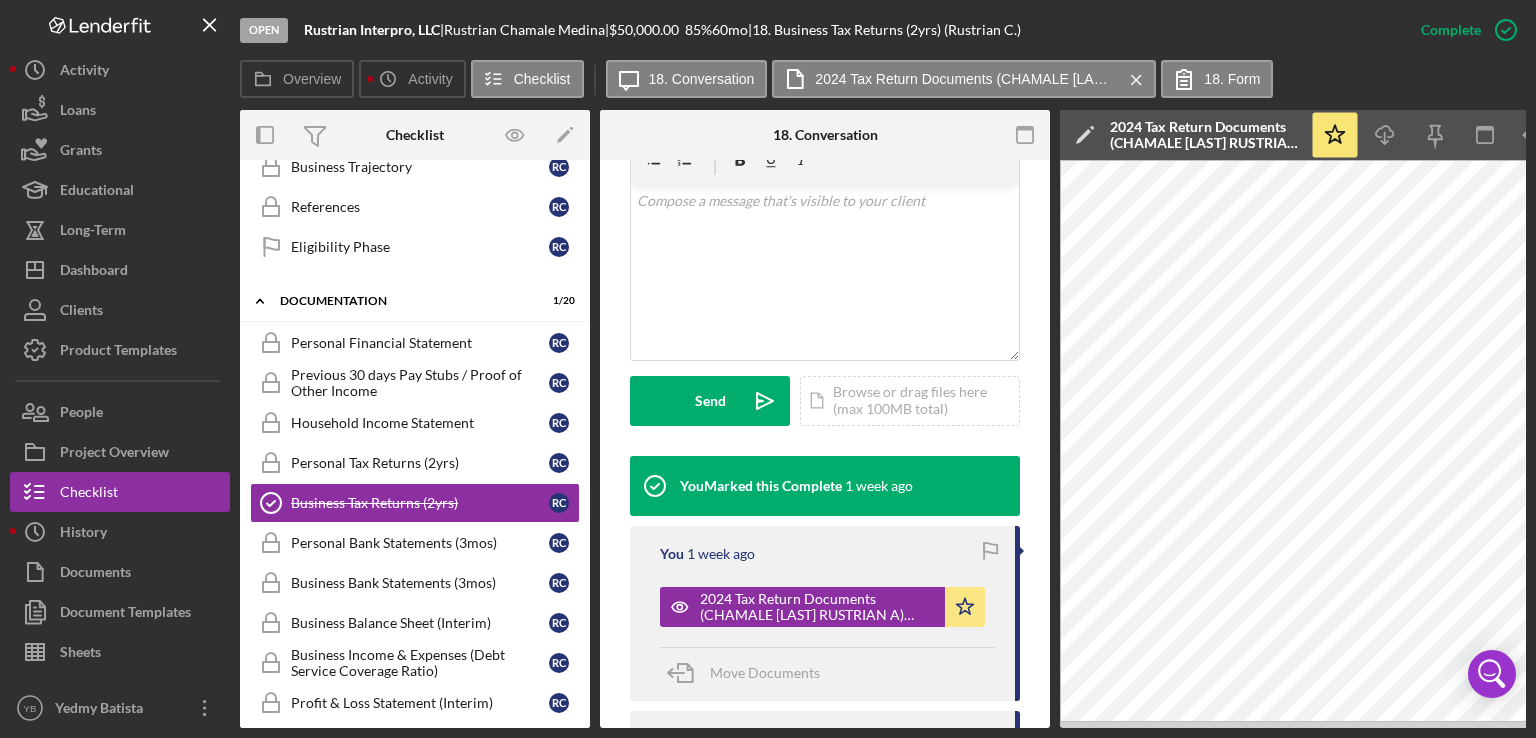 drag, startPoint x: 592, startPoint y: 452, endPoint x: 584, endPoint y: 468, distance: 17.888544 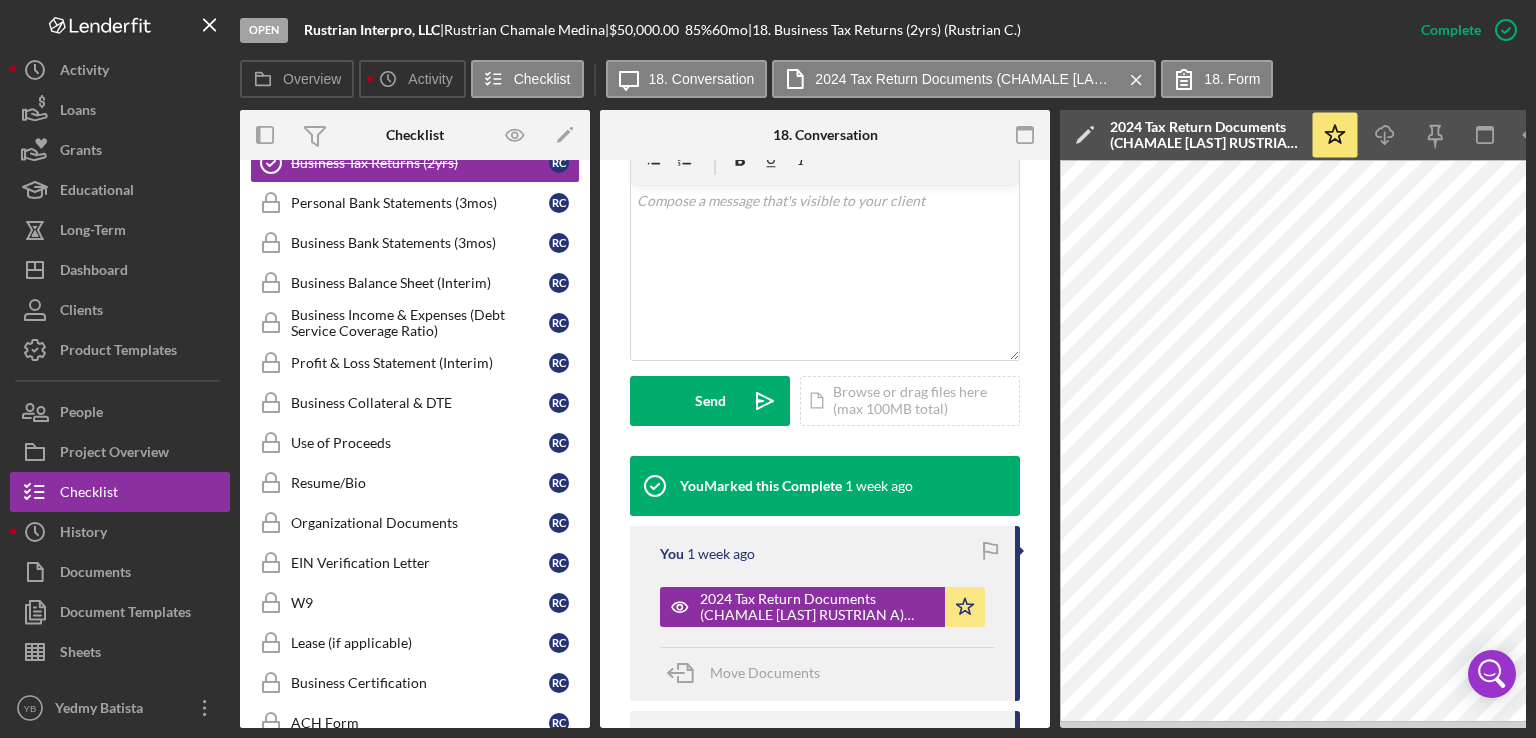 scroll, scrollTop: 577, scrollLeft: 0, axis: vertical 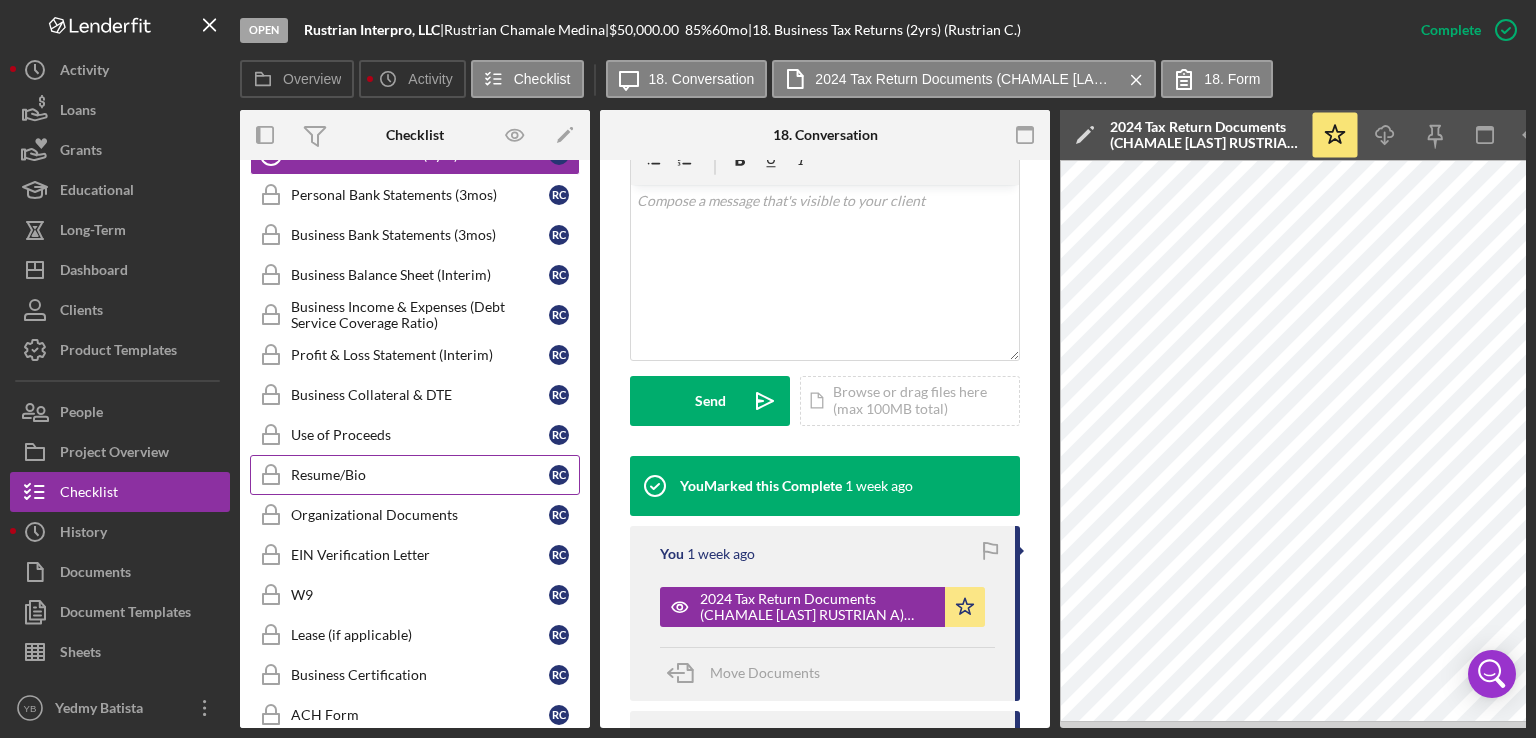 click on "Resume/Bio" at bounding box center (420, 475) 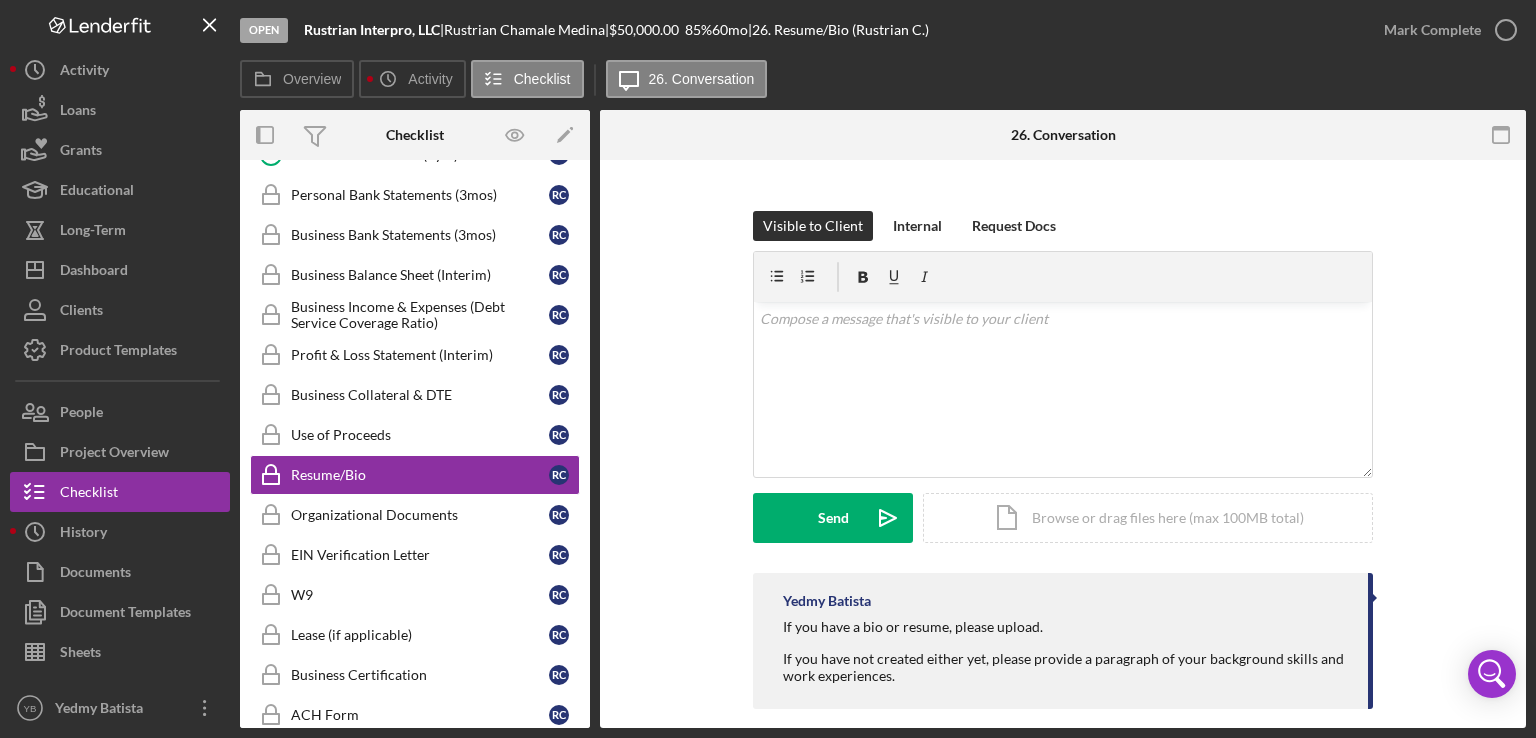 scroll, scrollTop: 256, scrollLeft: 0, axis: vertical 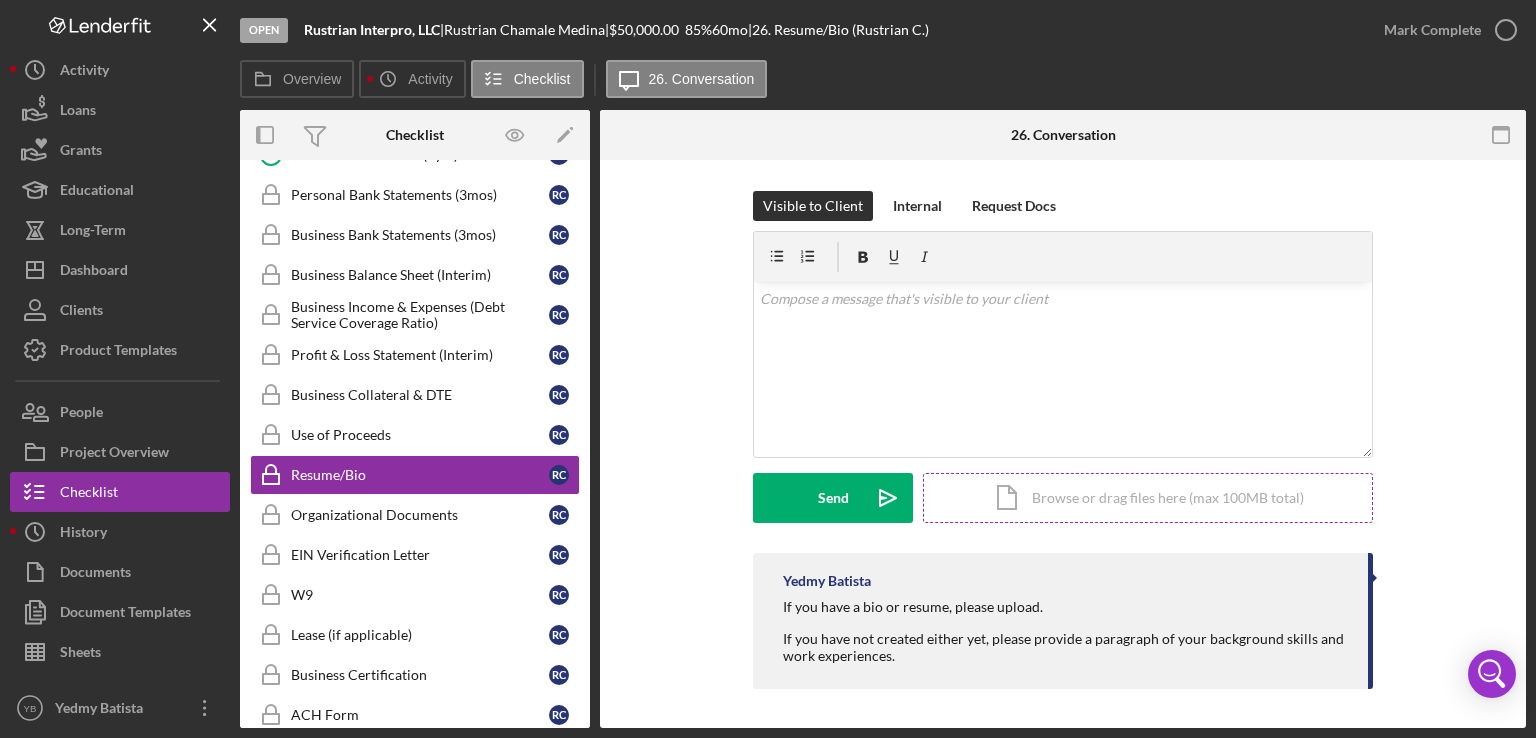 click on "Icon/Document Browse or drag files here (max 100MB total) Tap to choose files or take a photo" at bounding box center [1148, 498] 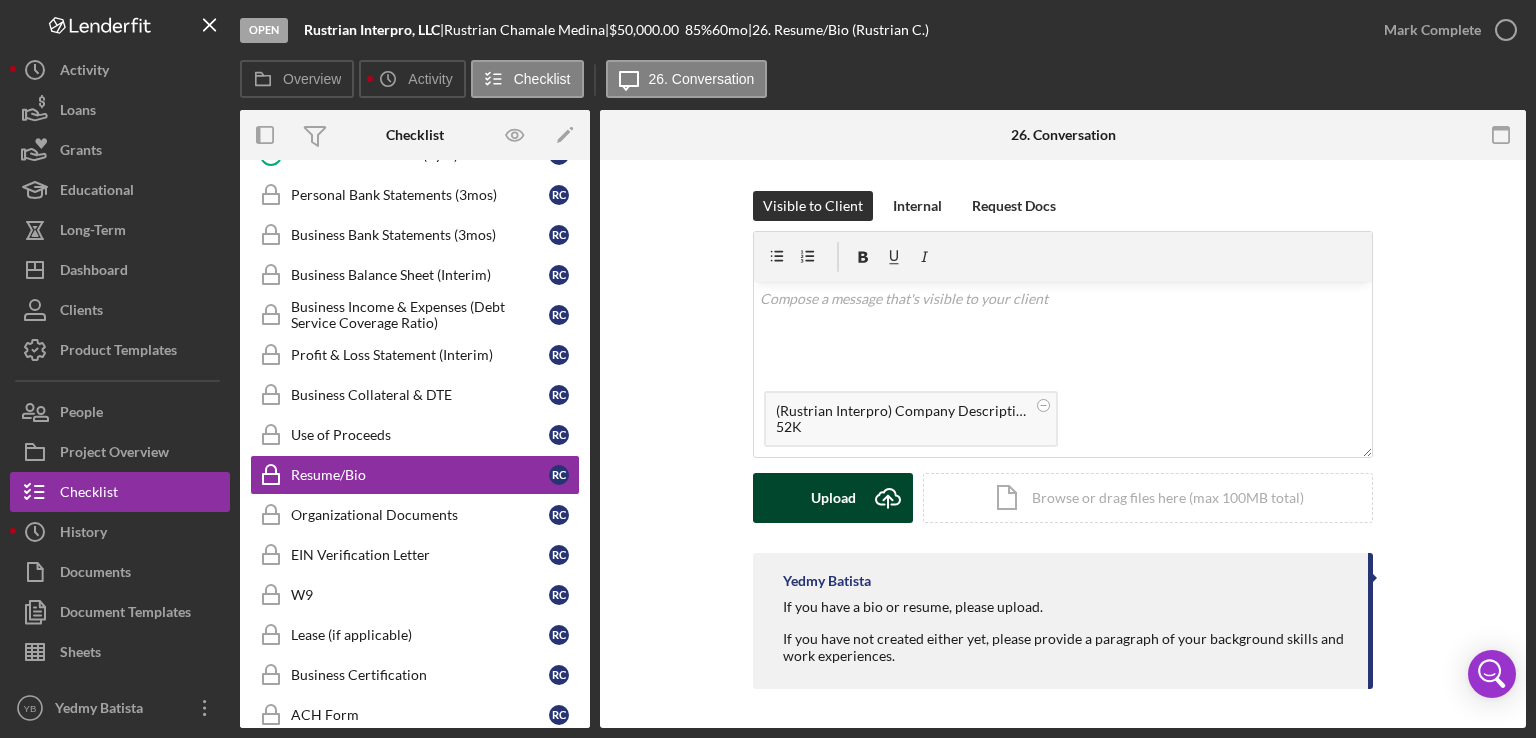click on "Upload Icon/Upload" at bounding box center [833, 498] 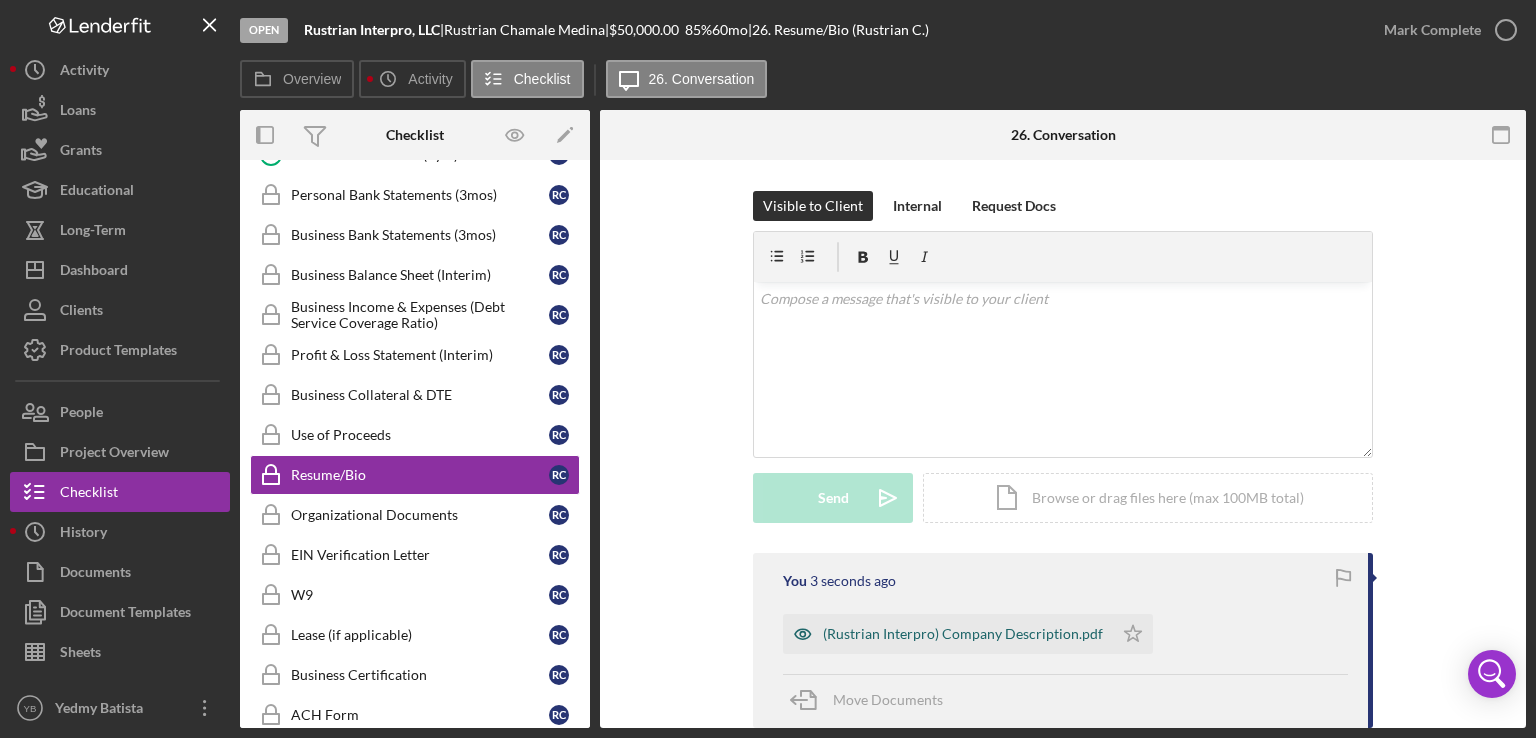 click on "(Rustrian Interpro) Company Description.pdf" at bounding box center [963, 634] 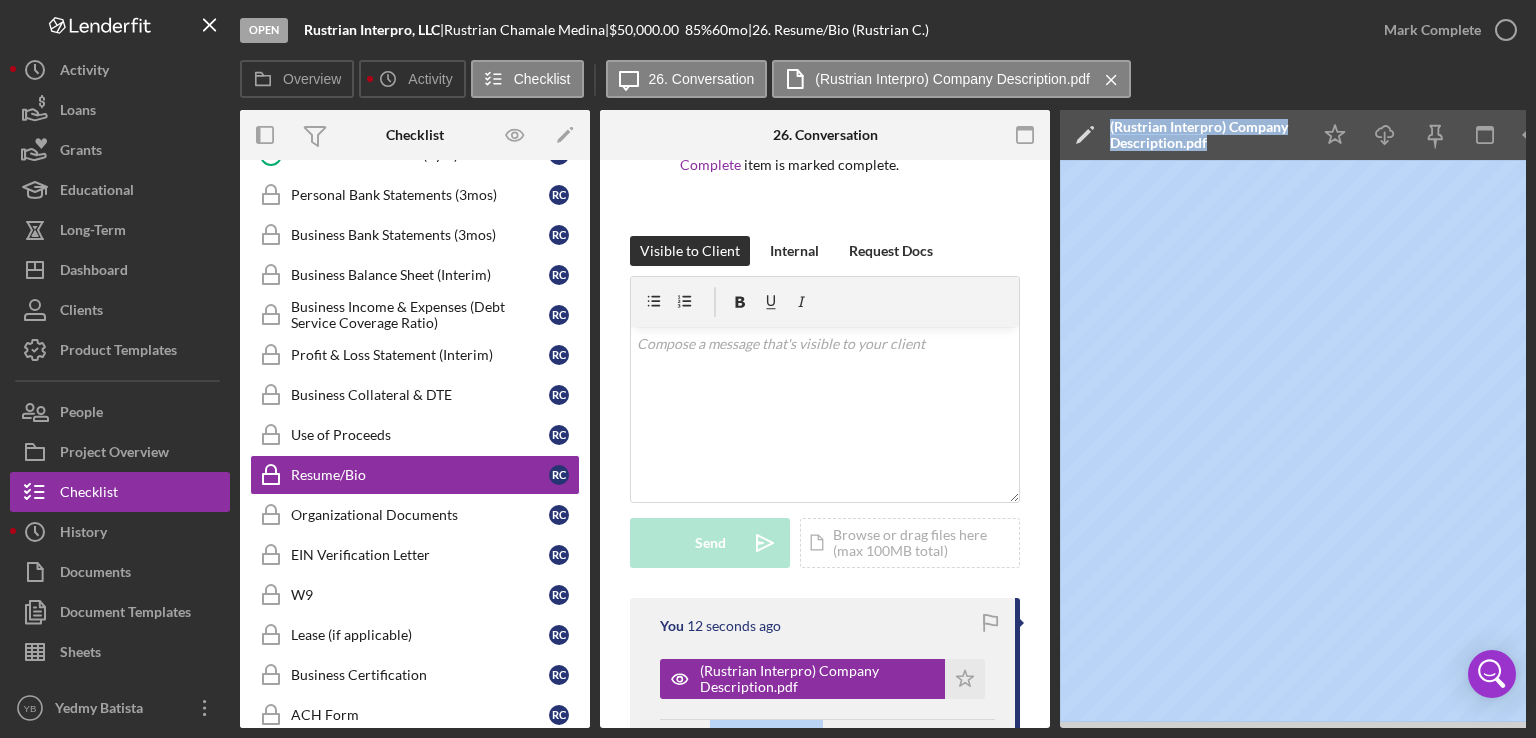 drag, startPoint x: 1013, startPoint y: 720, endPoint x: 1189, endPoint y: 730, distance: 176.28386 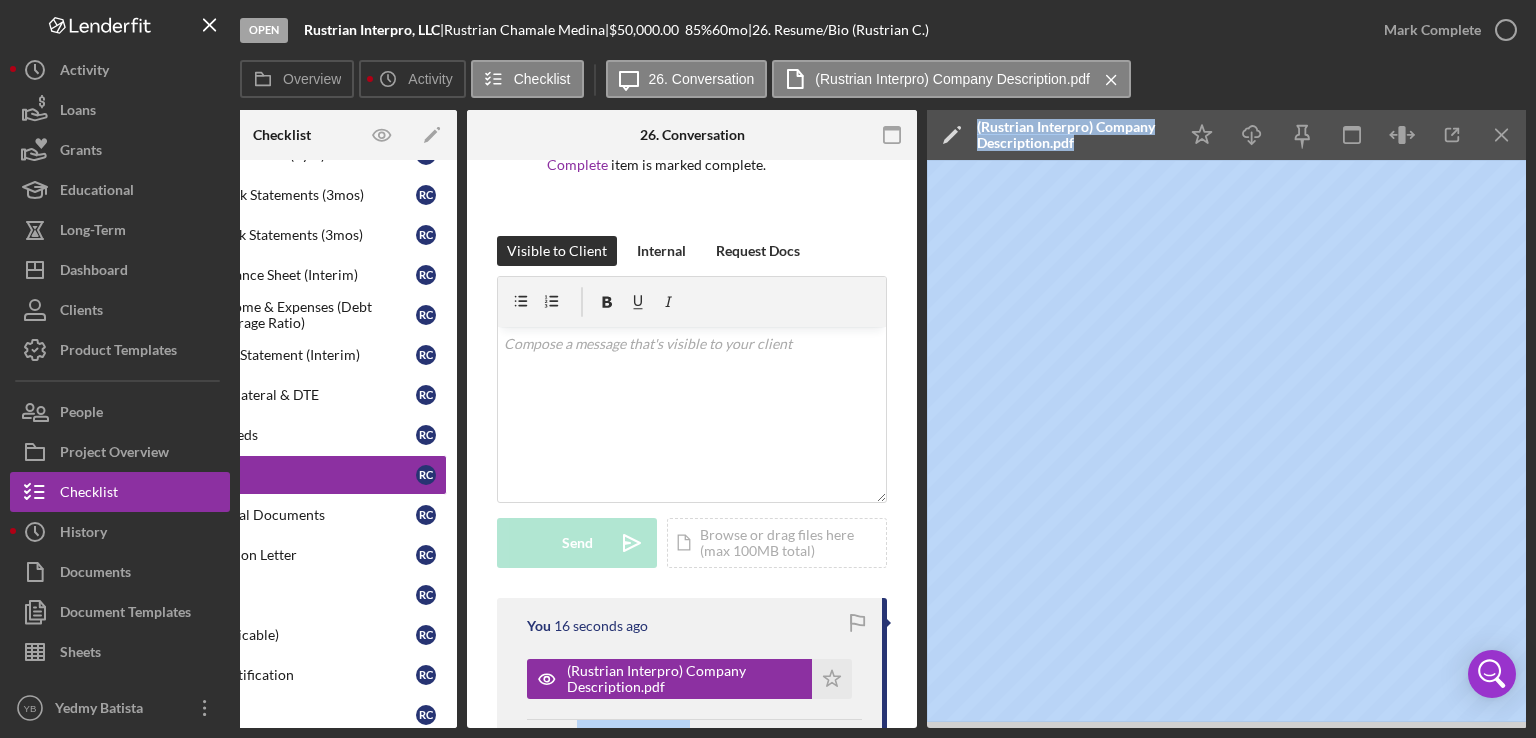 scroll, scrollTop: 0, scrollLeft: 0, axis: both 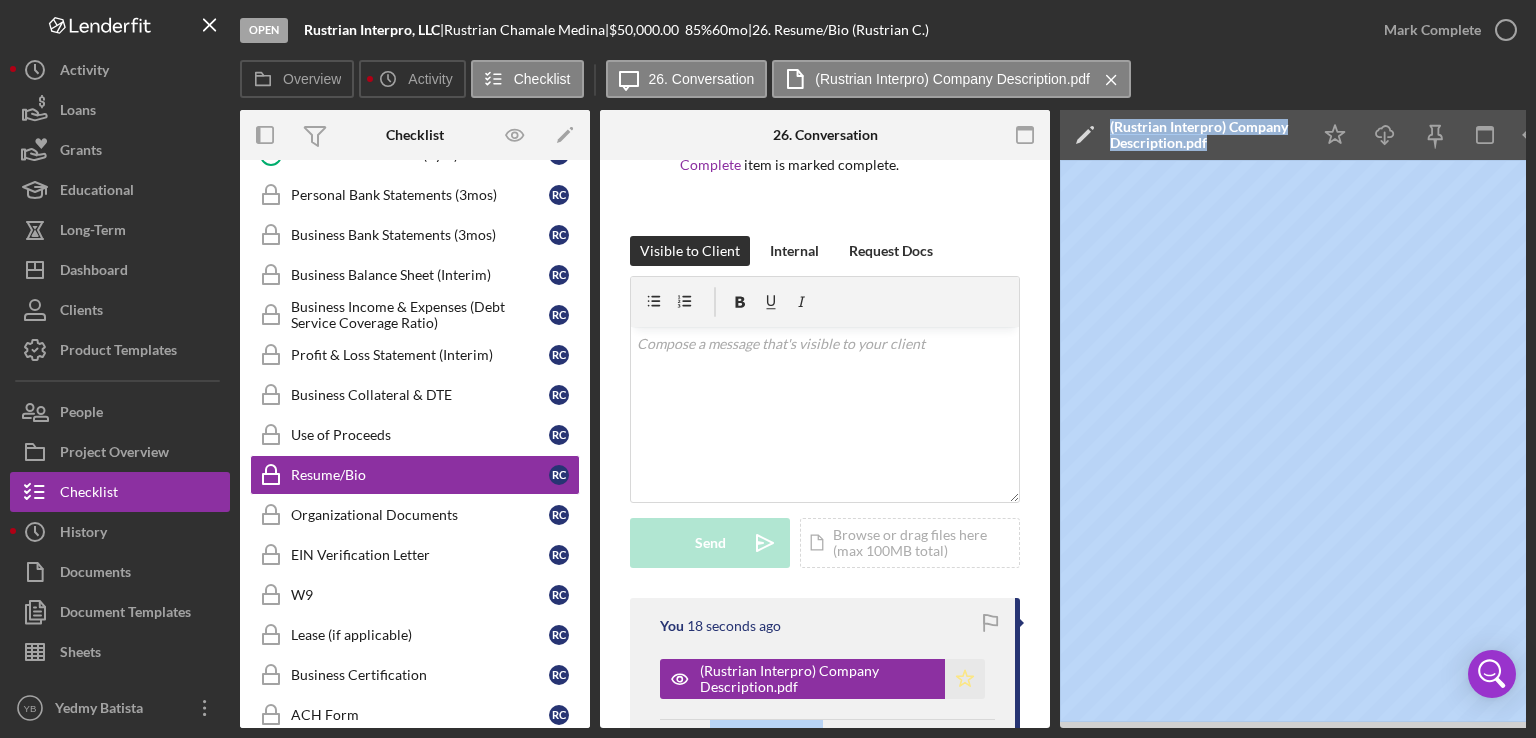 click on "Icon/Star" 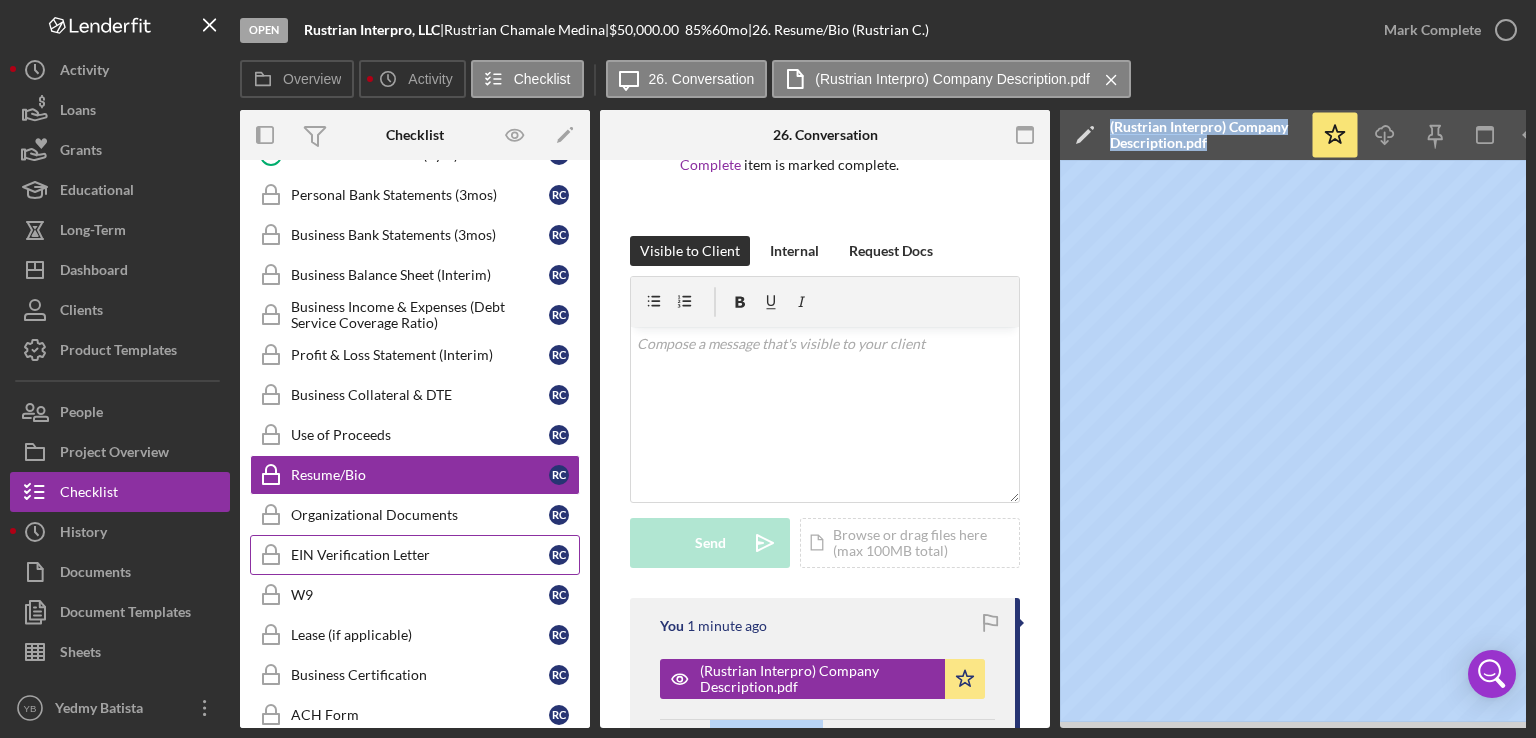 click on "EIN Verification Letter" at bounding box center (420, 555) 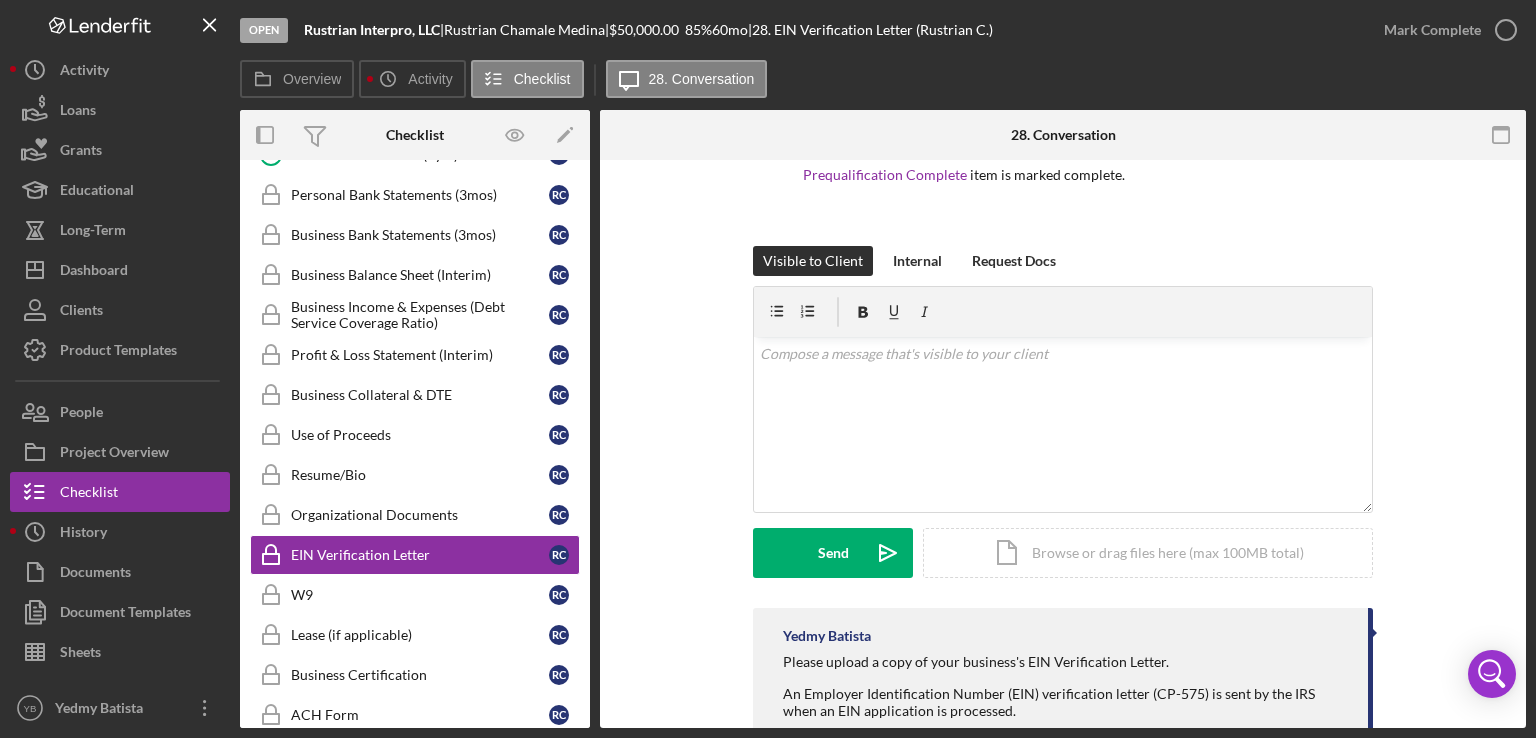 scroll, scrollTop: 203, scrollLeft: 0, axis: vertical 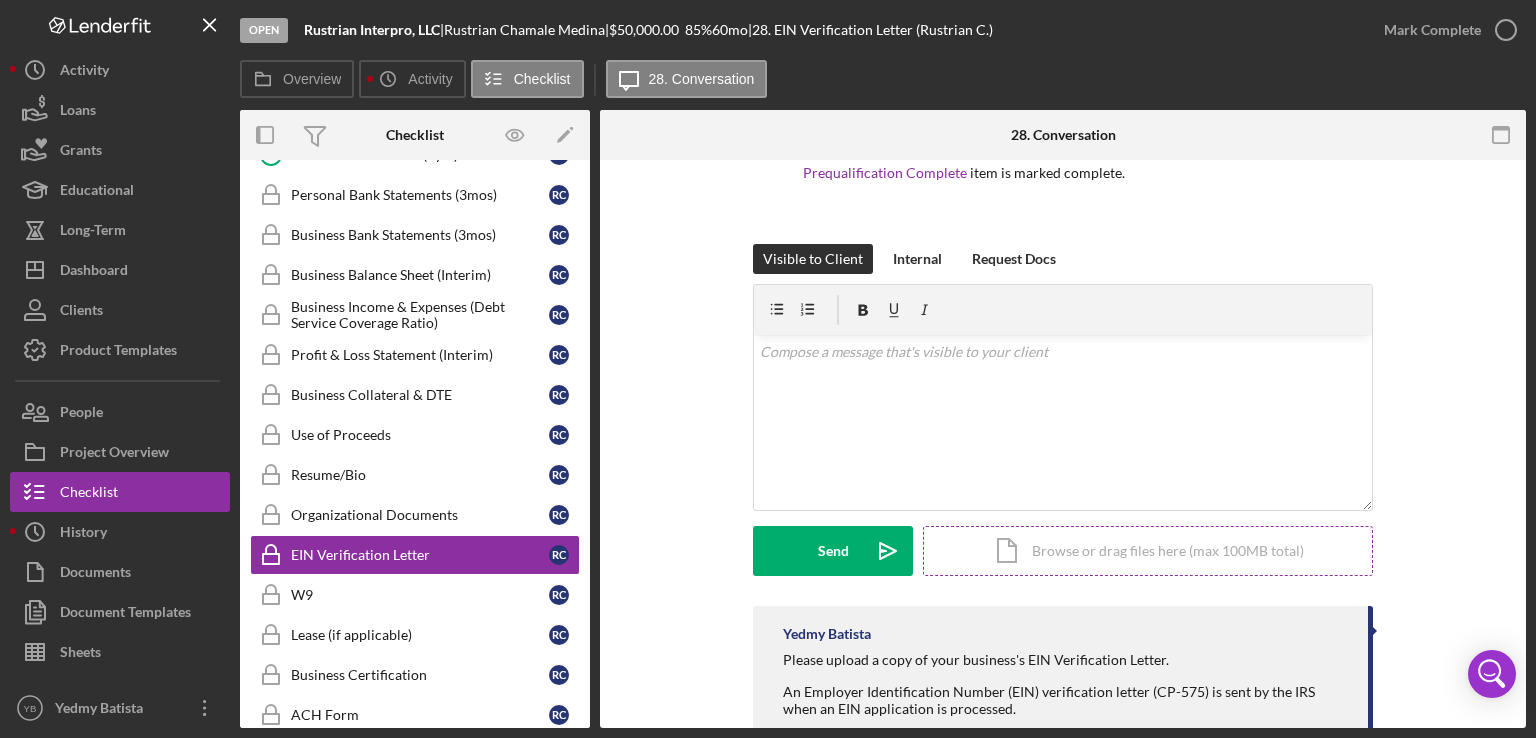 click on "Icon/Document Browse or drag files here (max 100MB total) Tap to choose files or take a photo" at bounding box center [1148, 551] 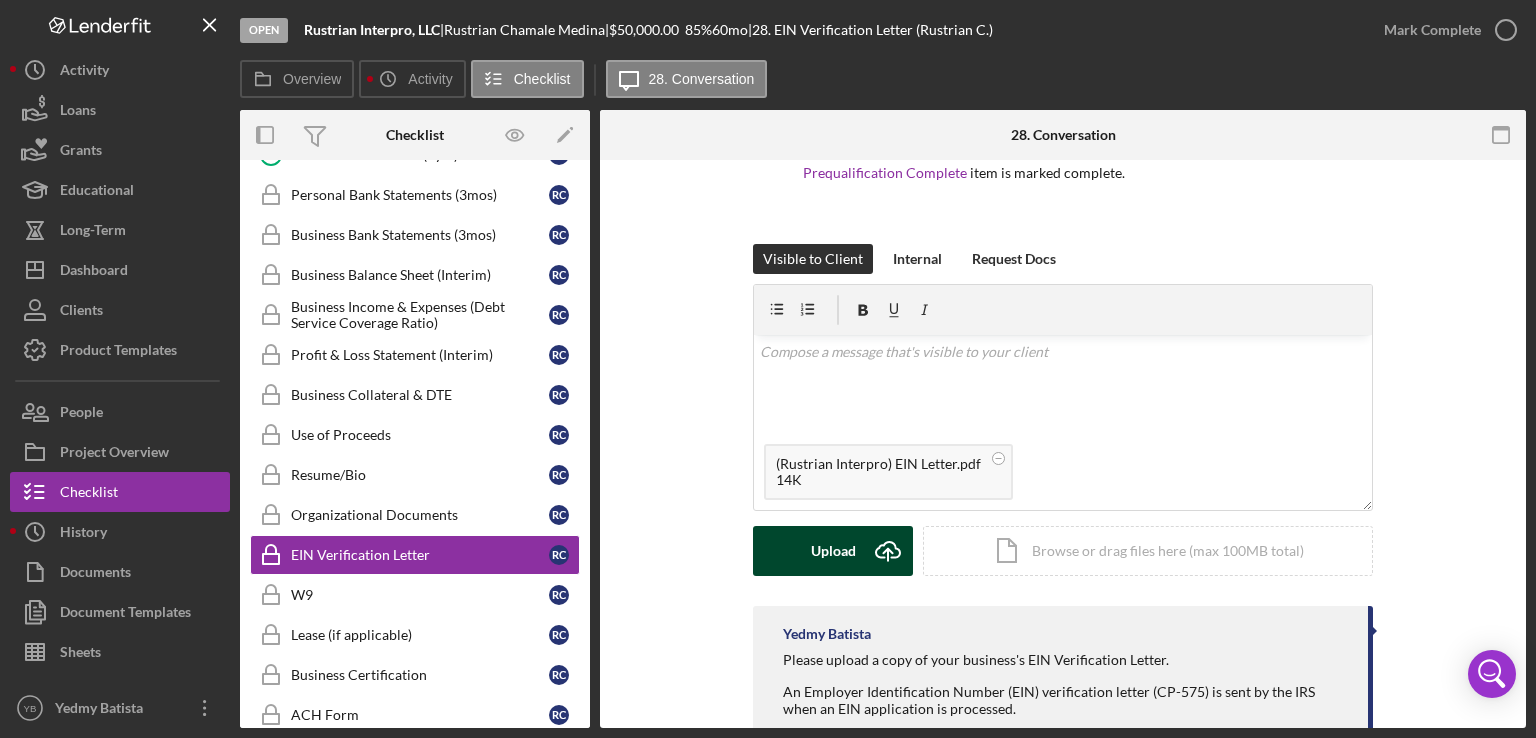 click on "Upload" at bounding box center [833, 551] 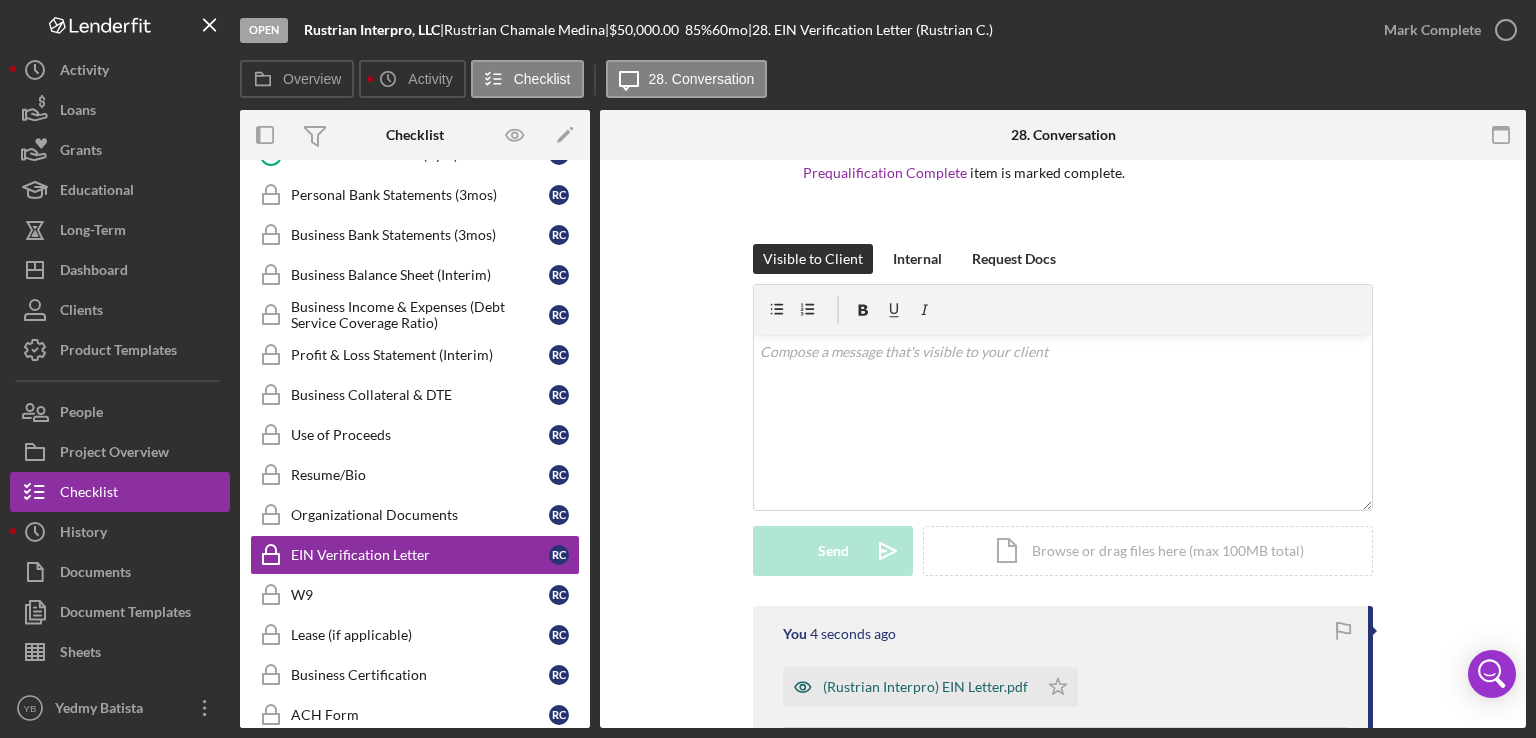 click on "(Rustrian Interpro) EIN Letter.pdf" at bounding box center [925, 687] 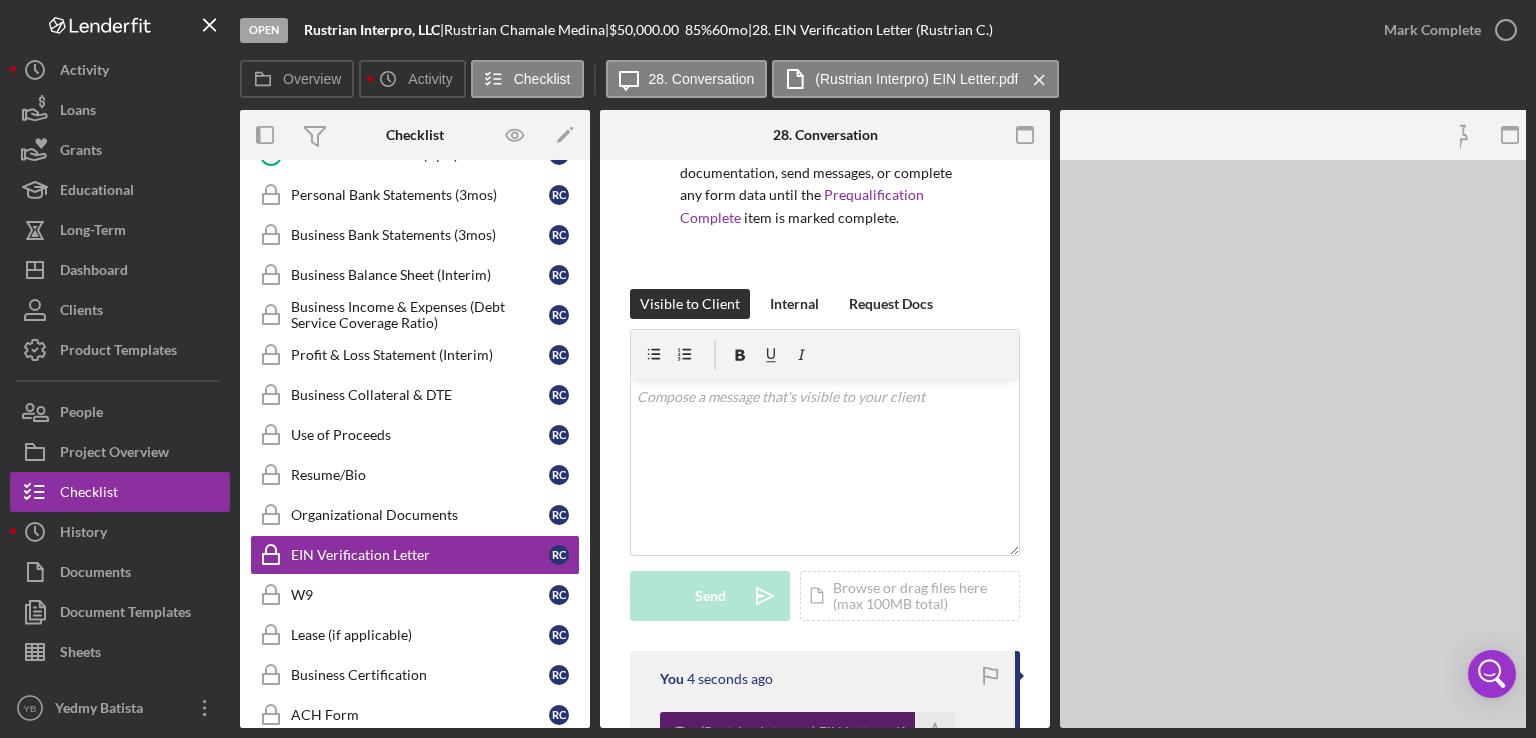 scroll, scrollTop: 248, scrollLeft: 0, axis: vertical 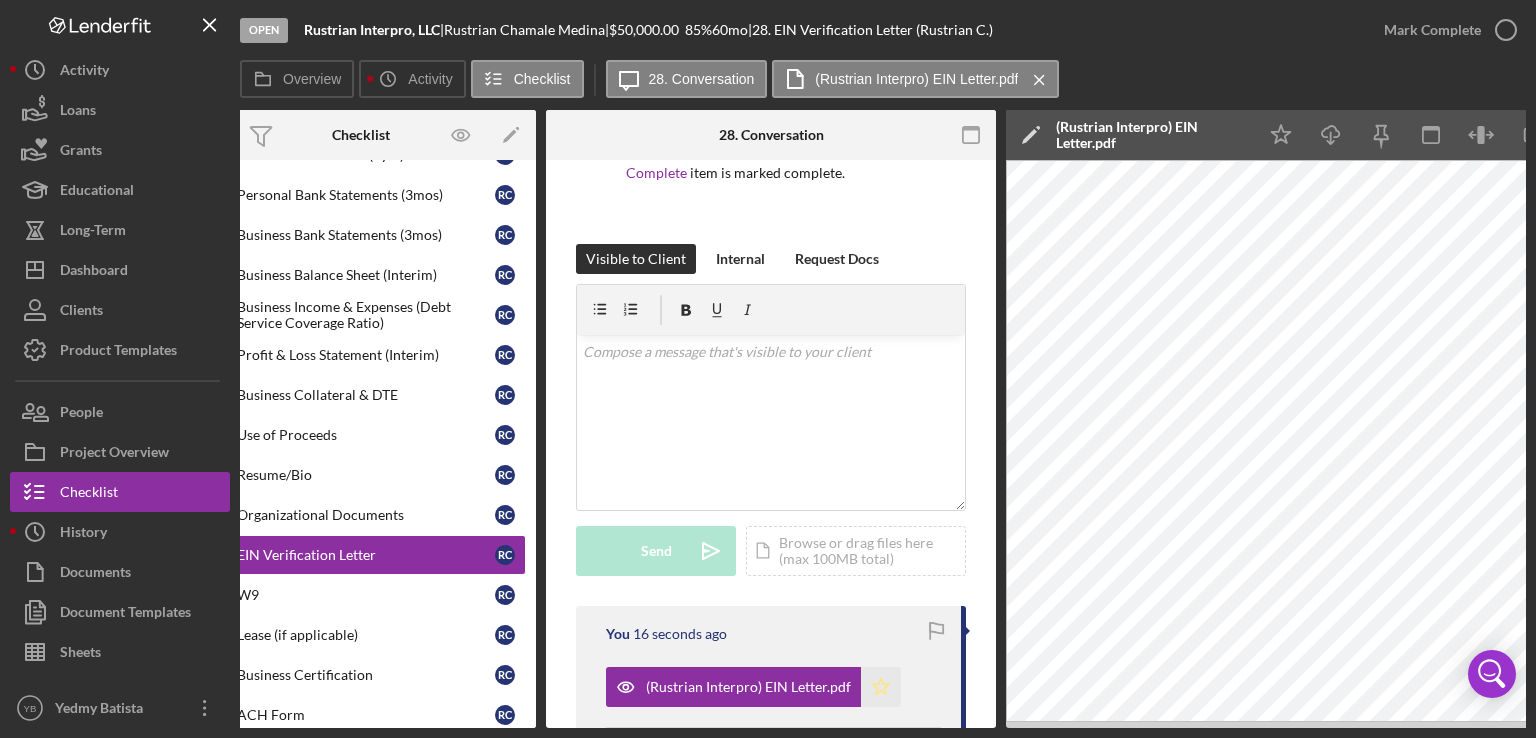 click on "Icon/Star" 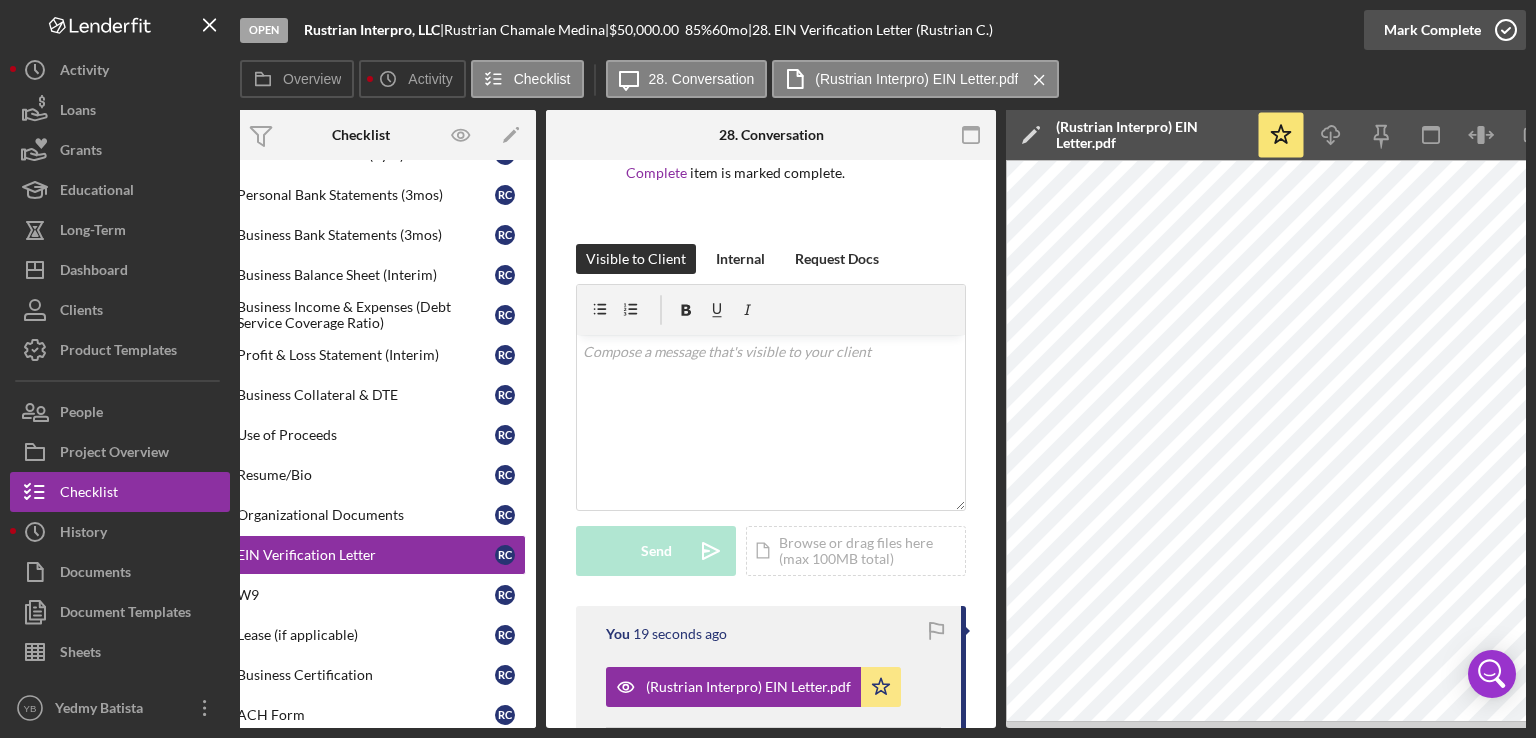 click on "Mark Complete" at bounding box center [1432, 30] 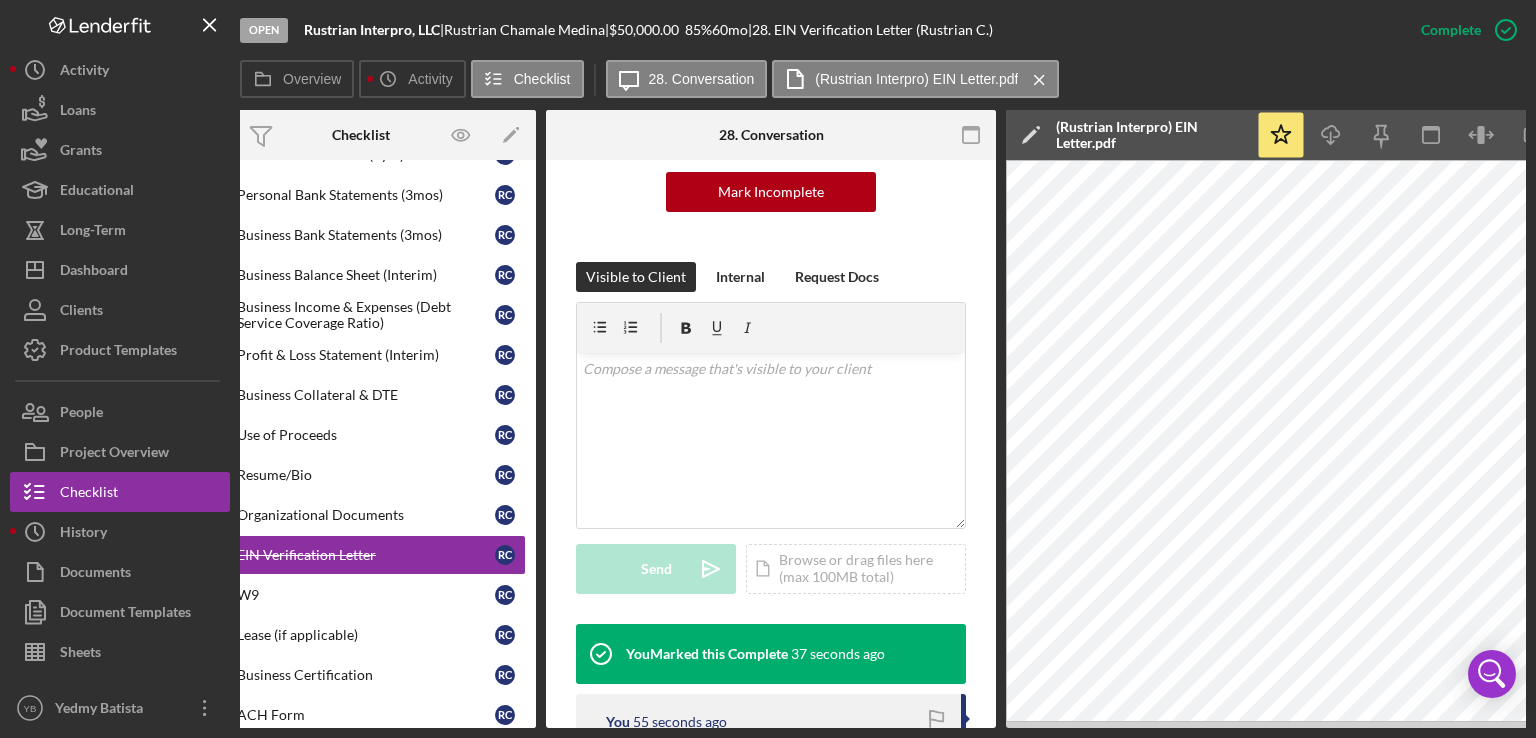 drag, startPoint x: 466, startPoint y: 728, endPoint x: 292, endPoint y: 726, distance: 174.01149 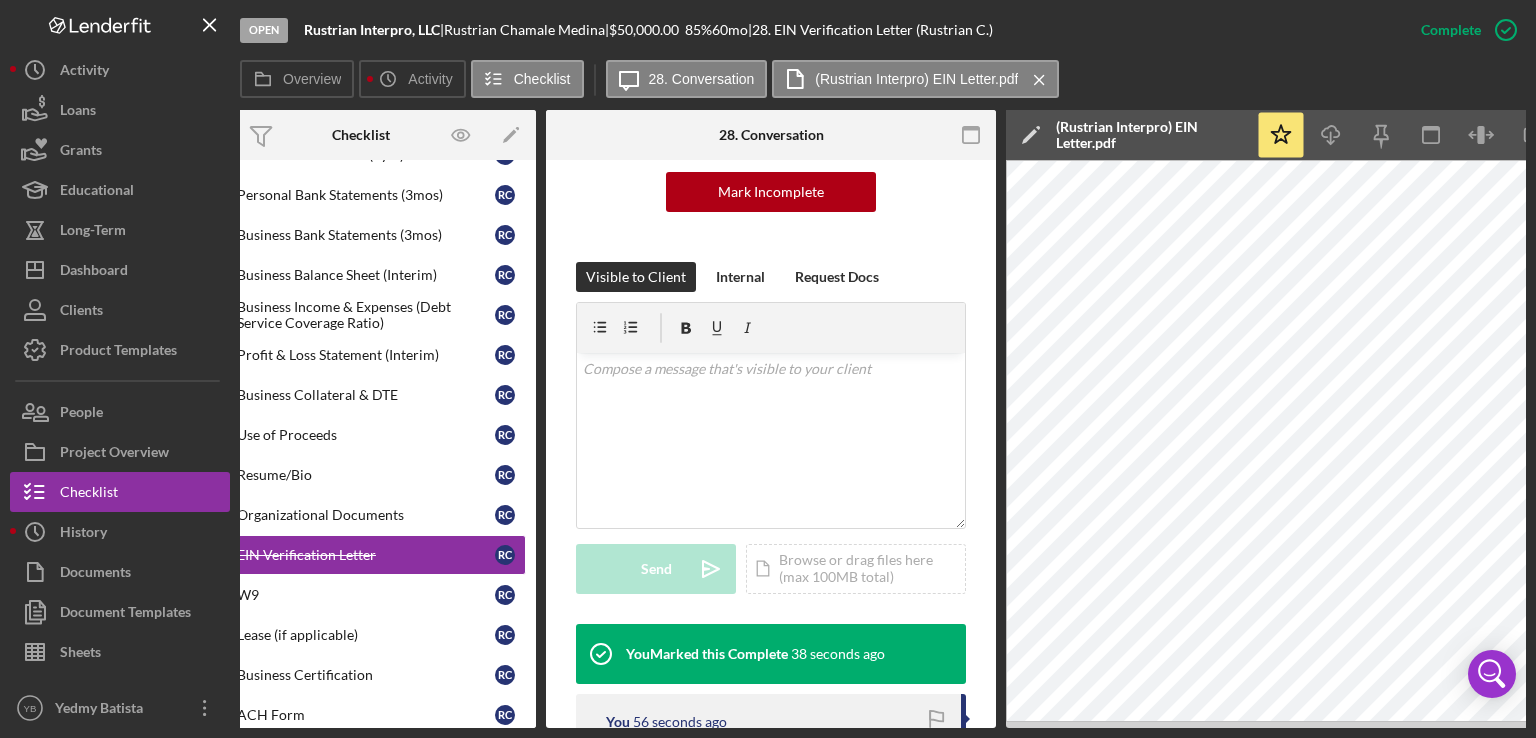 scroll, scrollTop: 0, scrollLeft: 0, axis: both 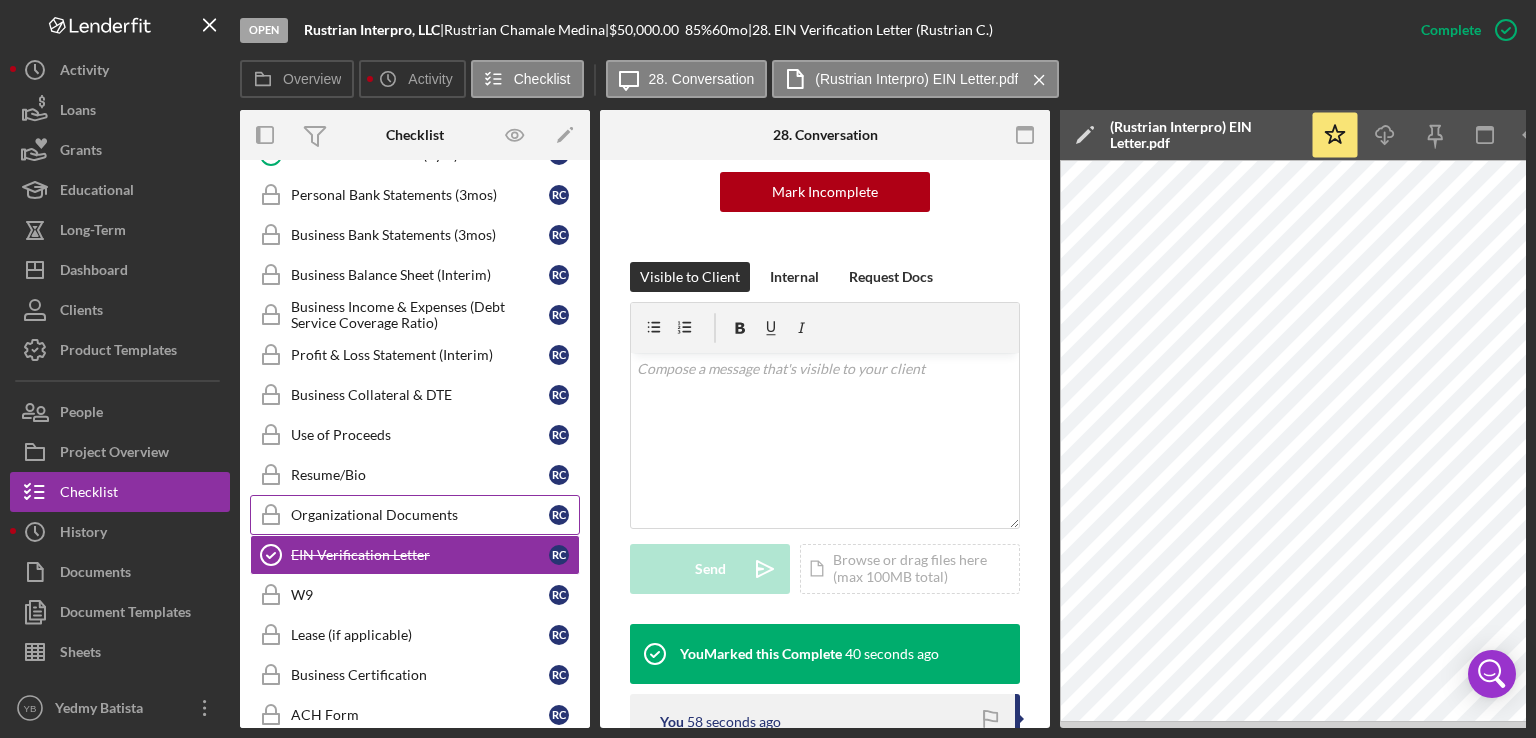 click on "Organizational  Documents" at bounding box center (420, 515) 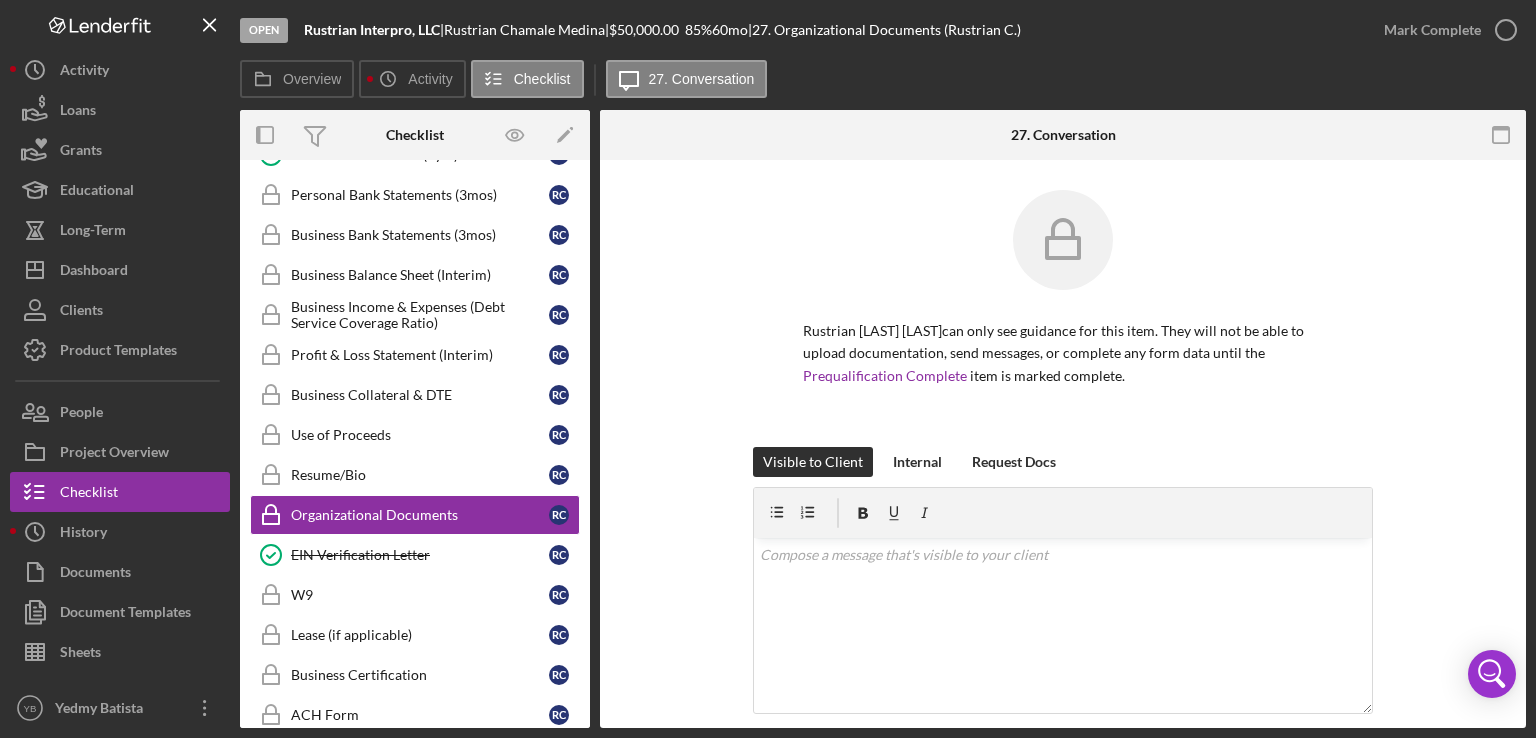 drag, startPoint x: 1530, startPoint y: 507, endPoint x: 1469, endPoint y: 472, distance: 70.327805 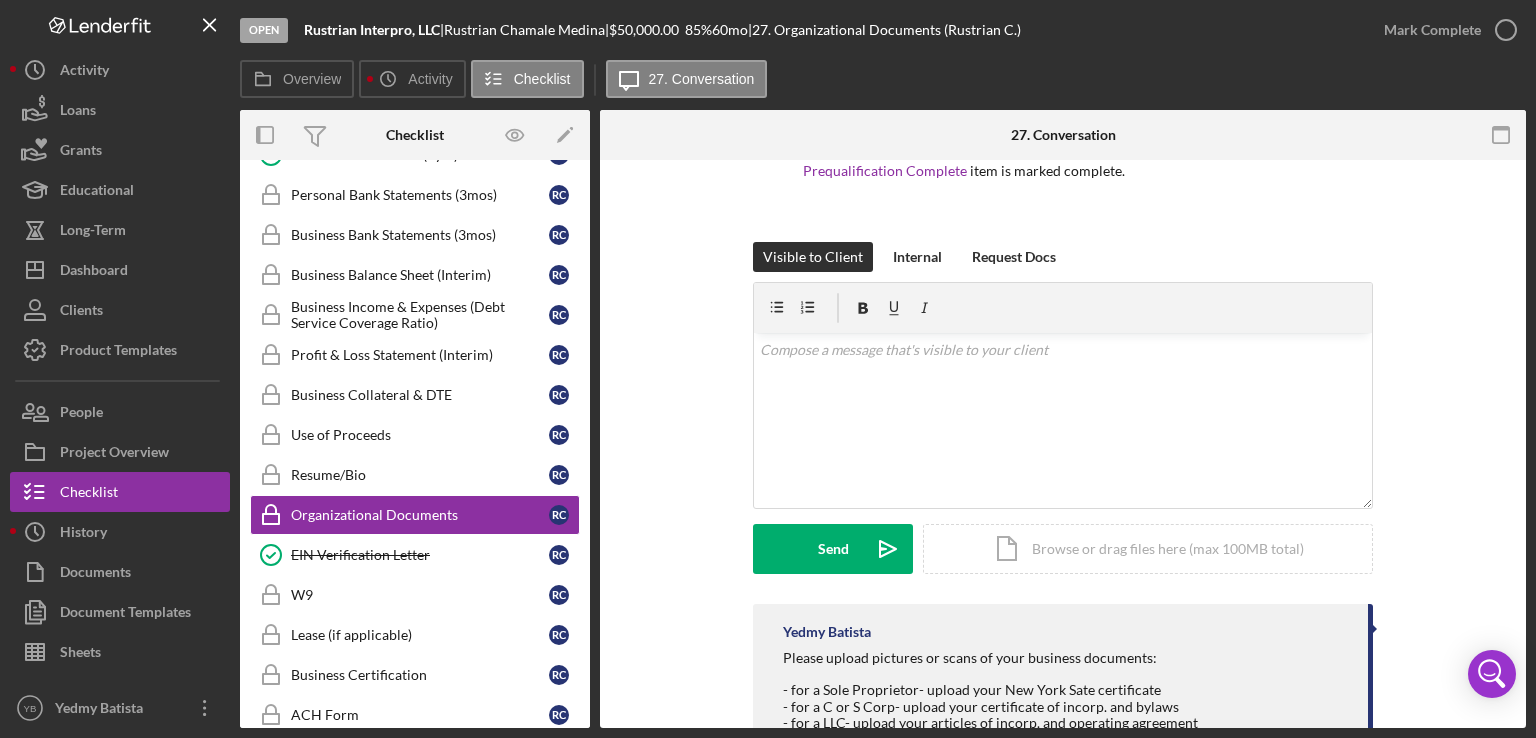 scroll, scrollTop: 280, scrollLeft: 0, axis: vertical 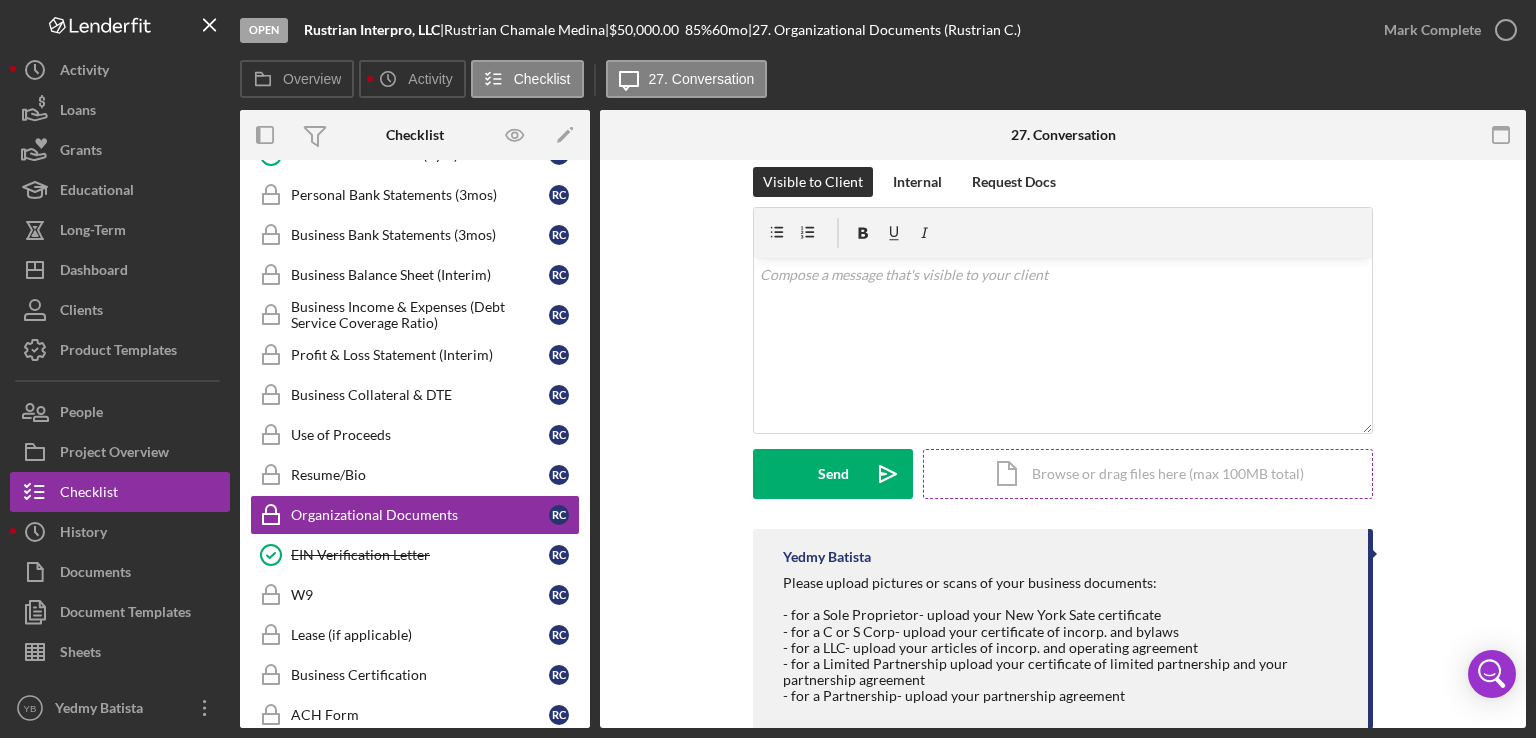 click on "Icon/Document Browse or drag files here (max 100MB total) Tap to choose files or take a photo" at bounding box center (1148, 474) 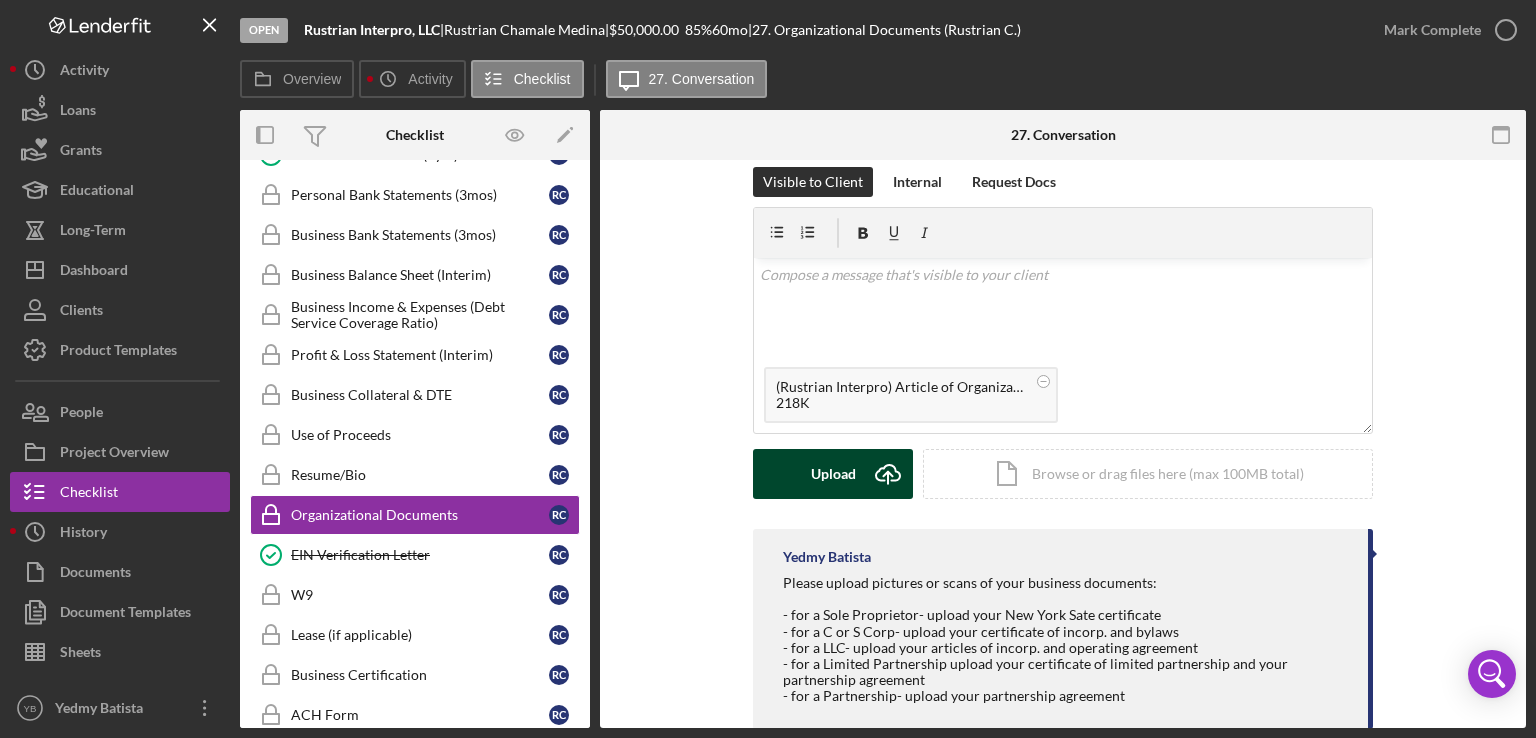 click on "Upload Icon/Upload" at bounding box center [833, 474] 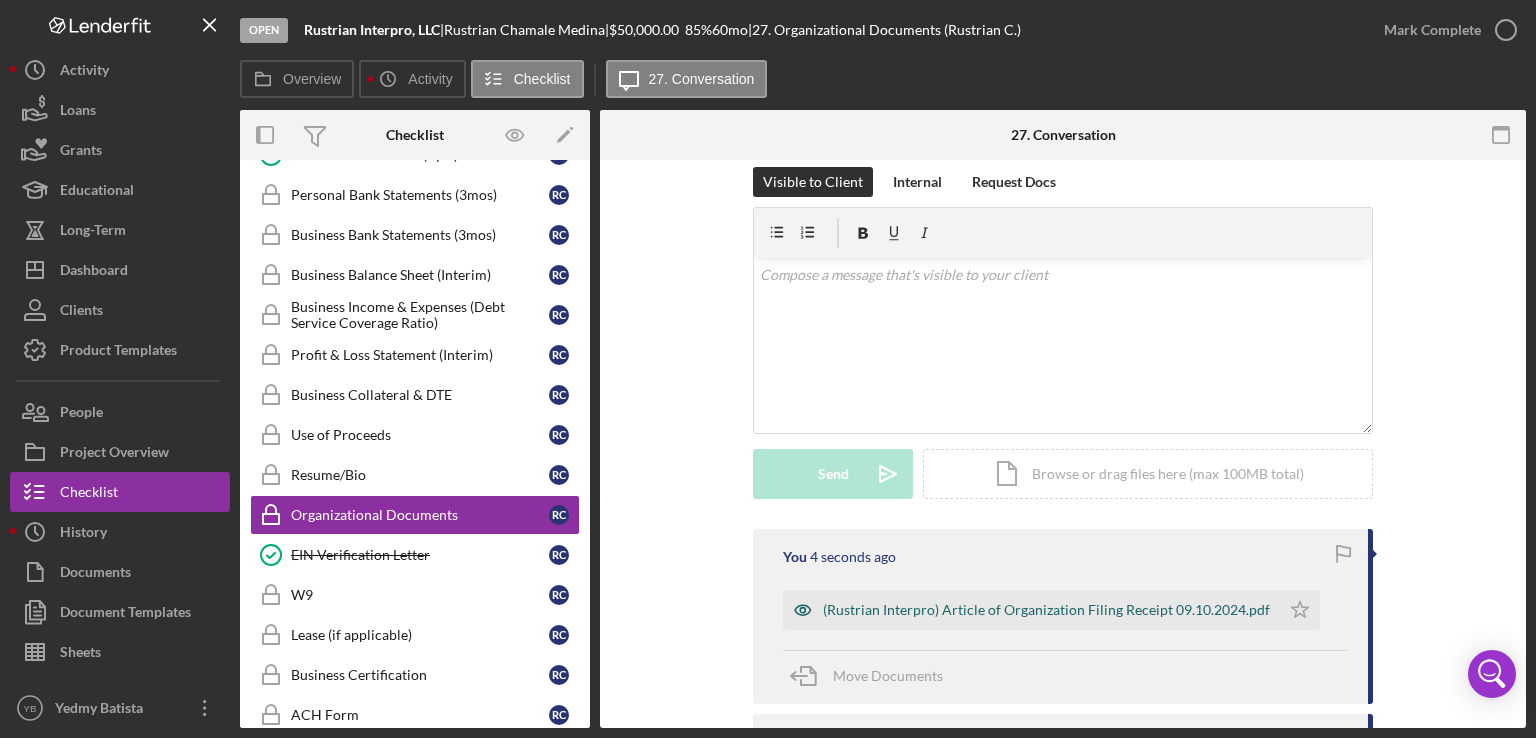 click on "(Rustrian Interpro) Article of Organization Filing Receipt 09.10.2024.pdf" at bounding box center [1046, 610] 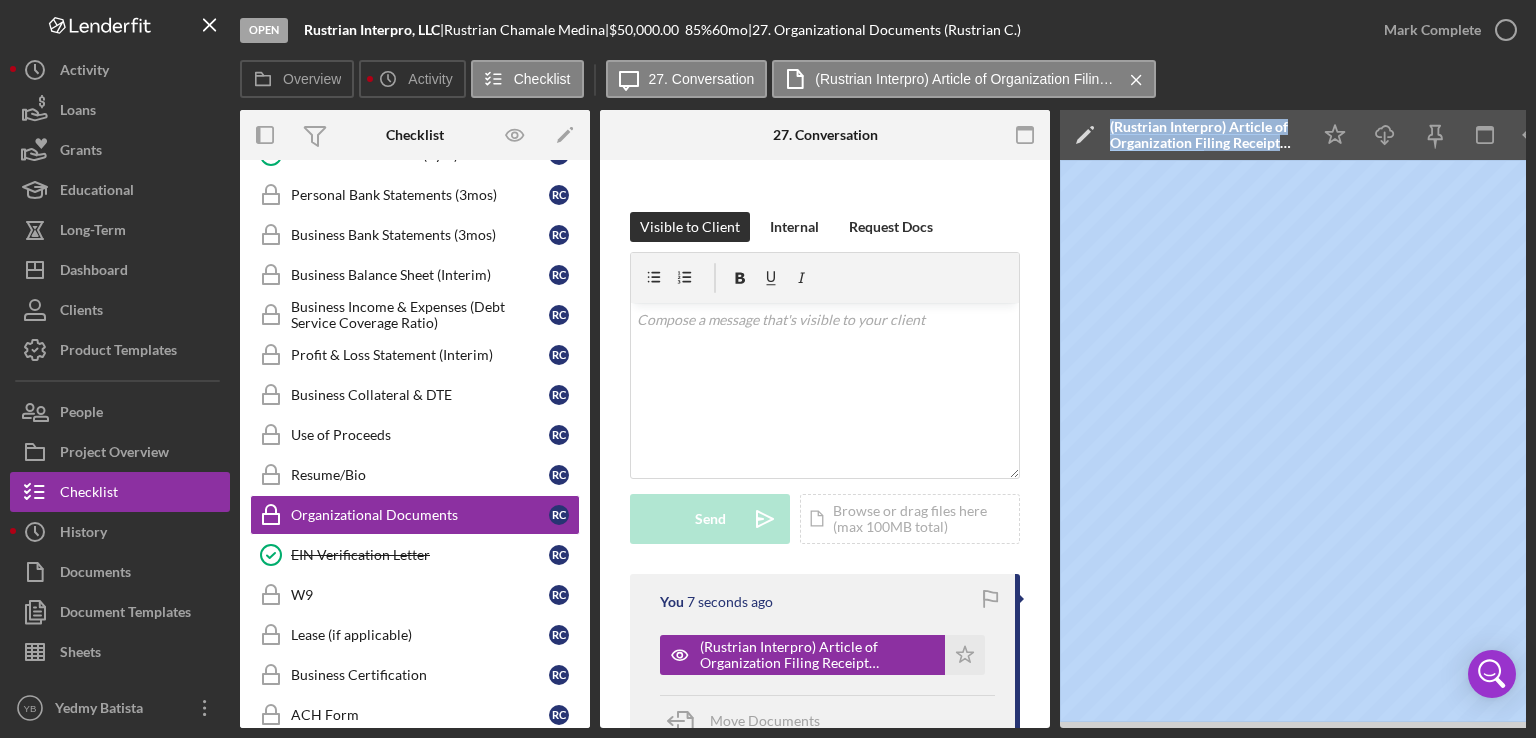 drag, startPoint x: 920, startPoint y: 728, endPoint x: 1101, endPoint y: 723, distance: 181.06905 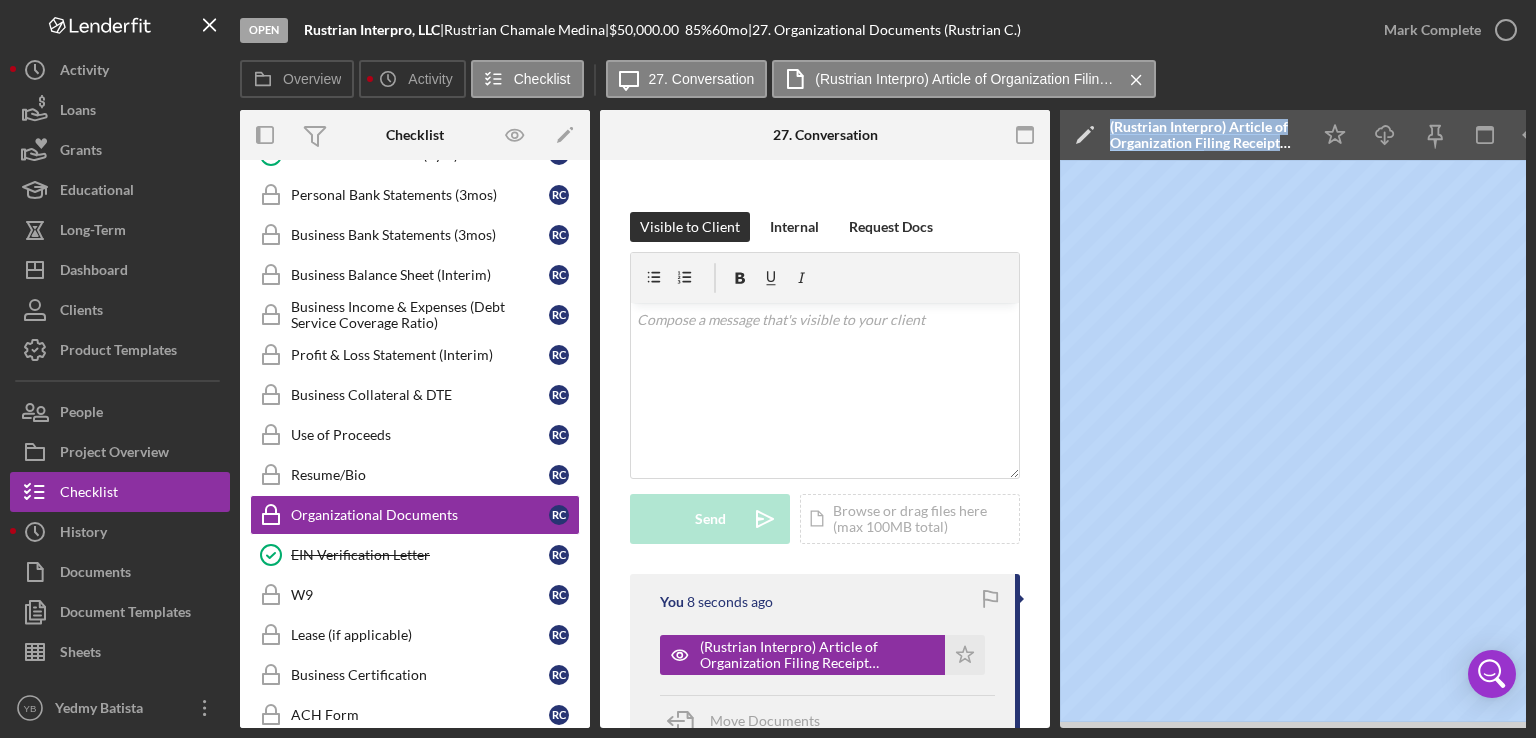 scroll, scrollTop: 0, scrollLeft: 133, axis: horizontal 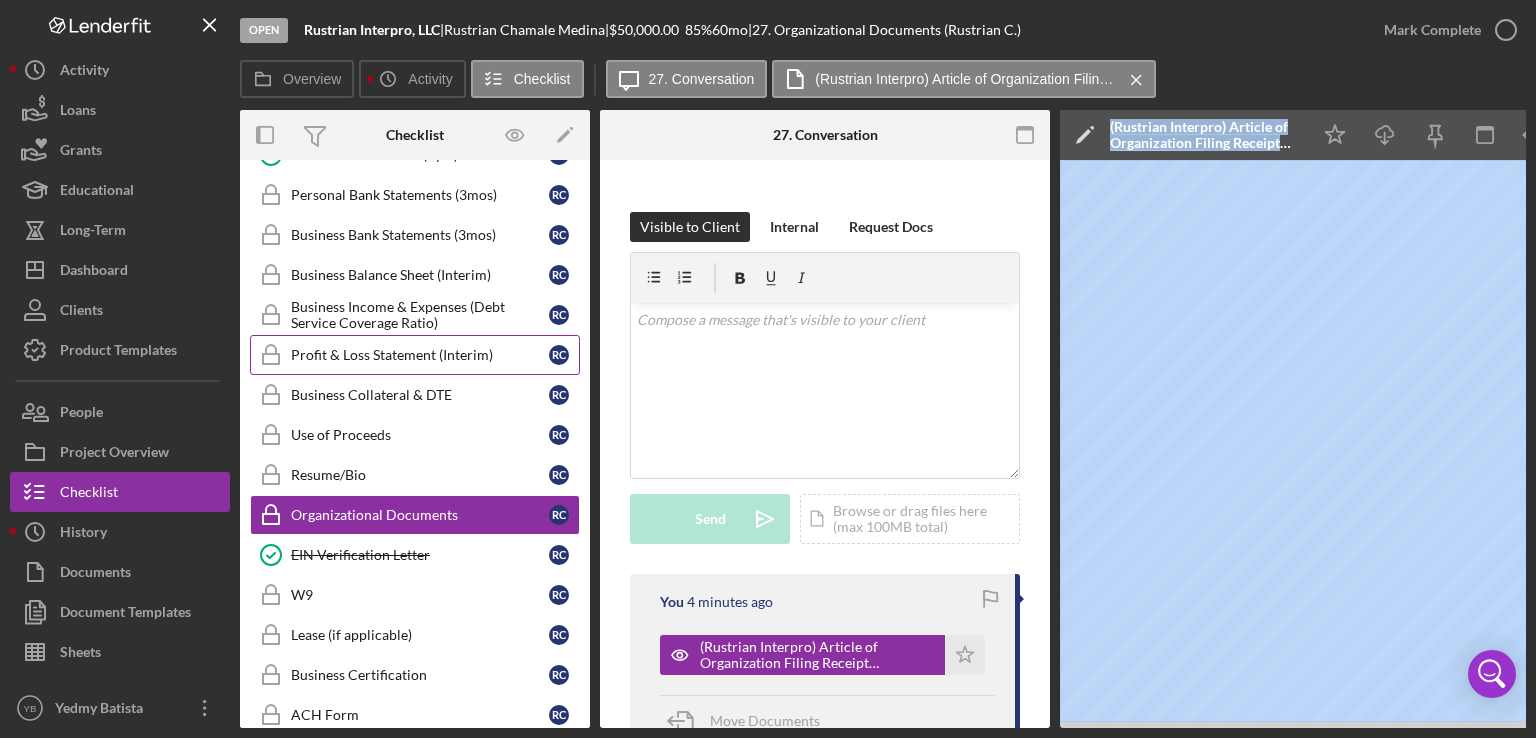 click on "Profit & Loss Statement (Interim)" at bounding box center [420, 355] 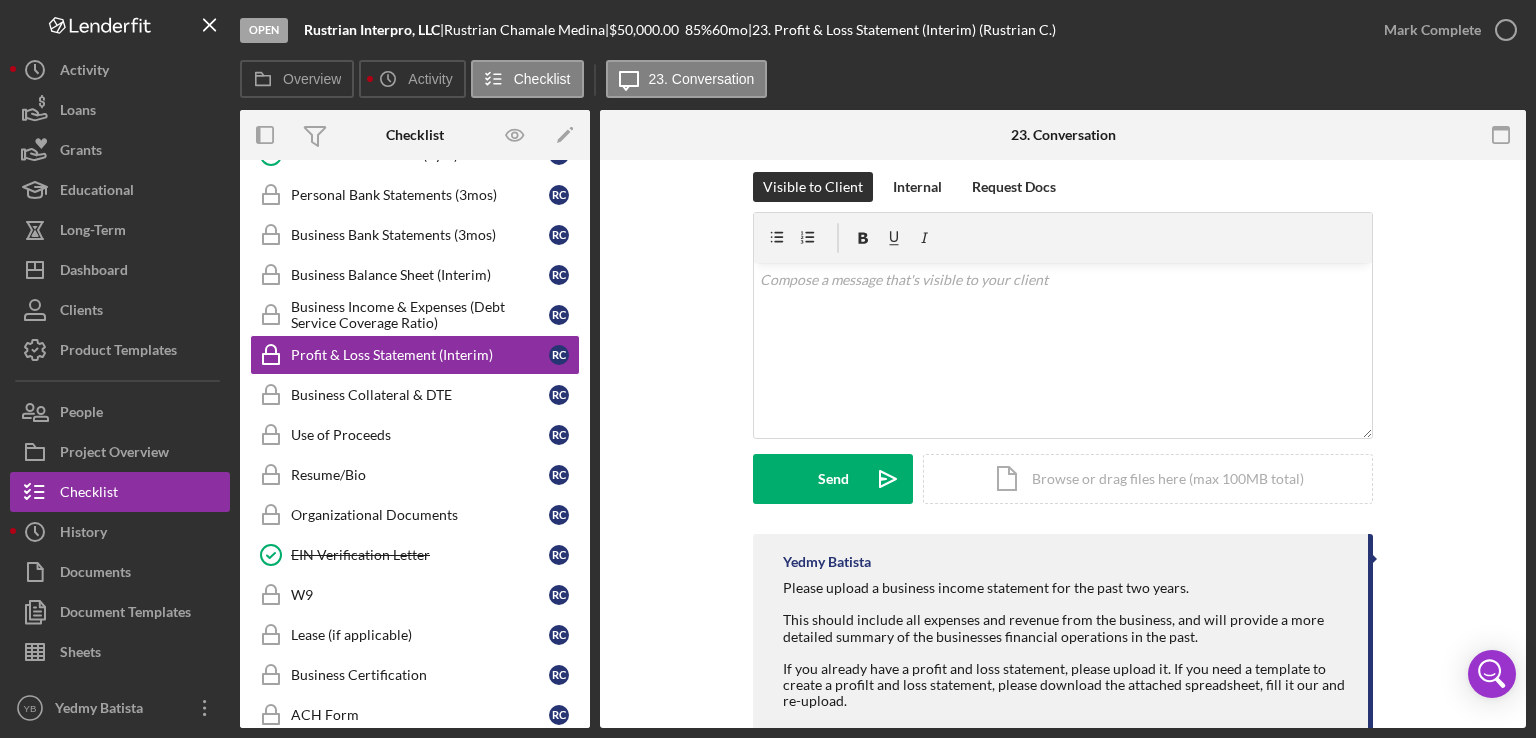 scroll, scrollTop: 370, scrollLeft: 0, axis: vertical 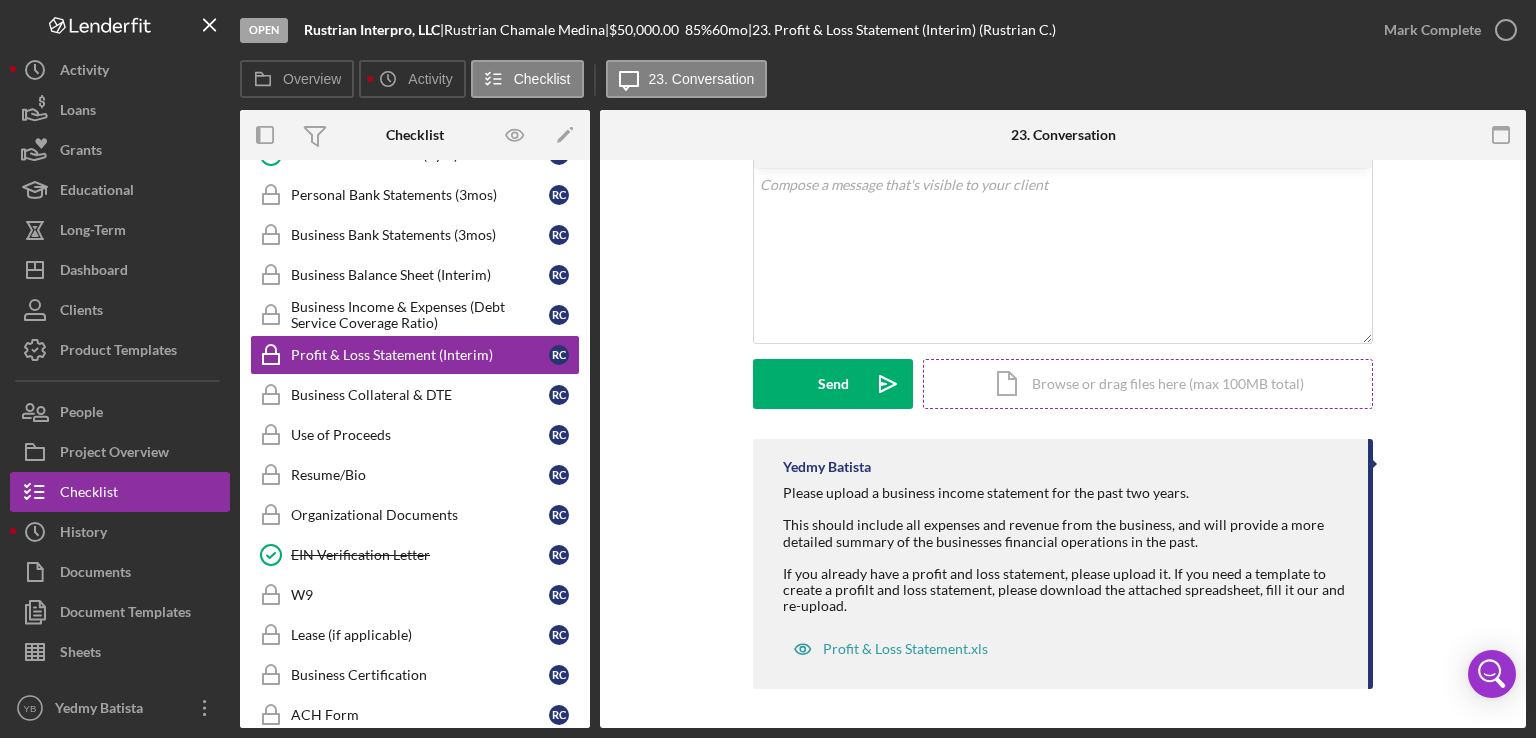 click on "Icon/Document Browse or drag files here (max 100MB total) Tap to choose files or take a photo" at bounding box center [1148, 384] 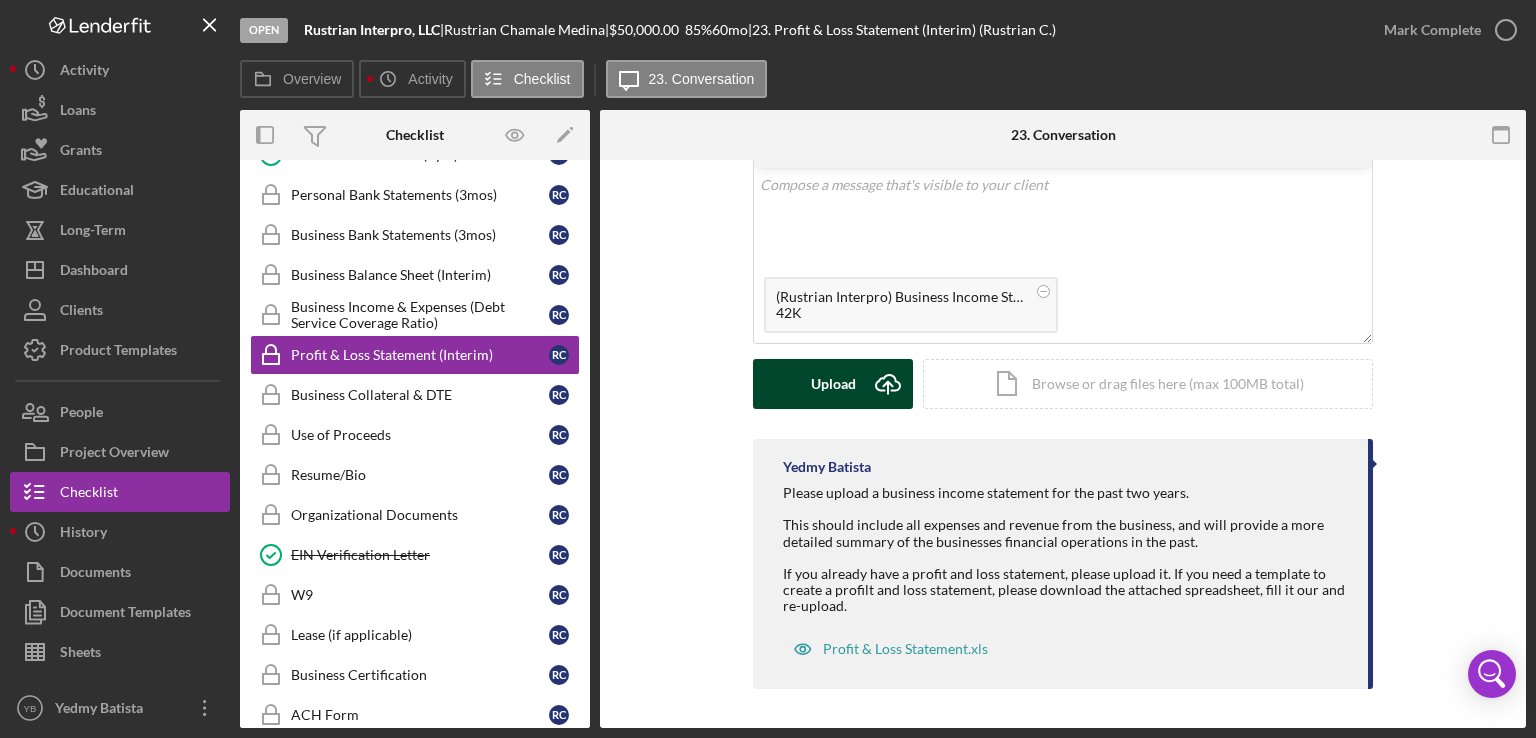 click on "Upload" at bounding box center (833, 384) 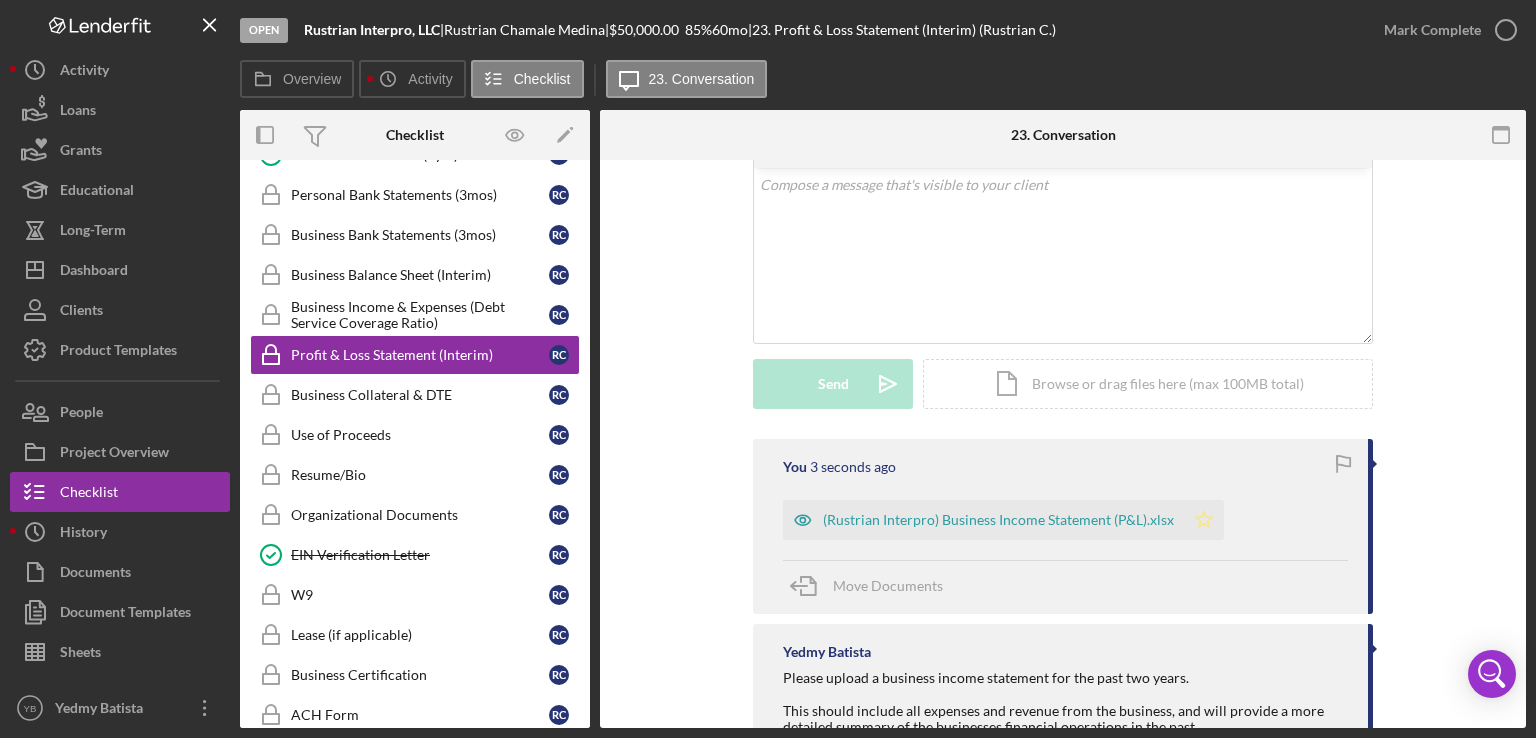 click on "Icon/Star" 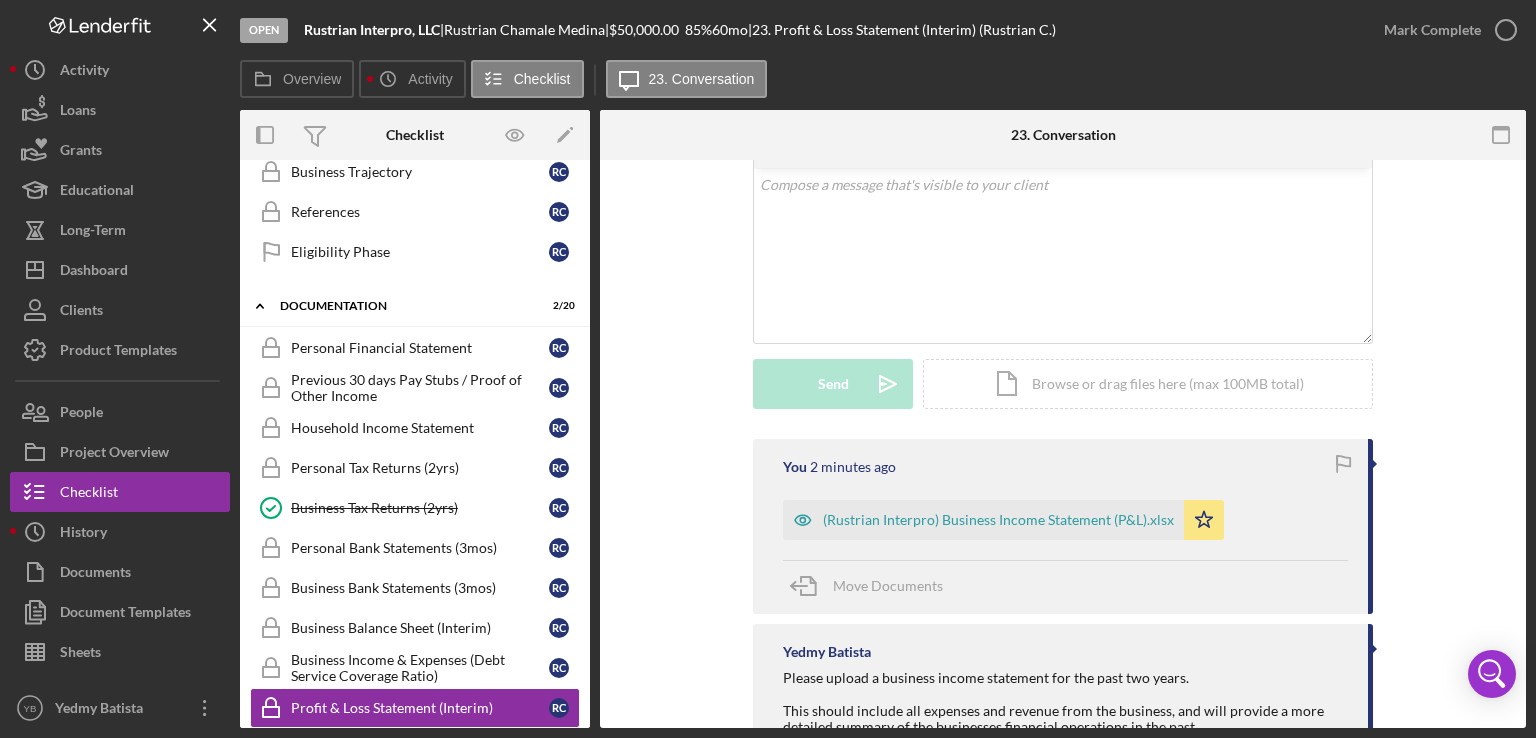 scroll, scrollTop: 237, scrollLeft: 0, axis: vertical 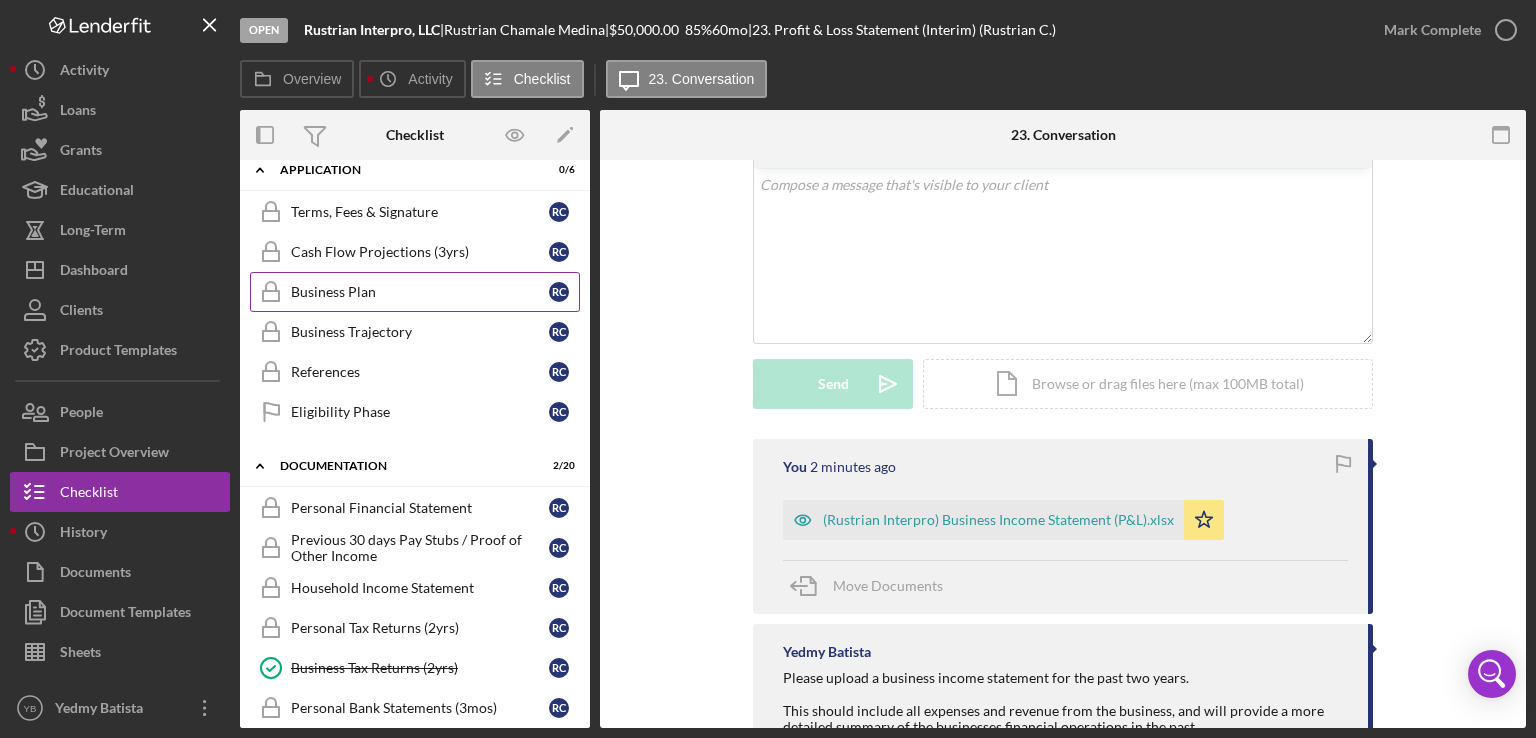 click on "Business Plan" at bounding box center (420, 292) 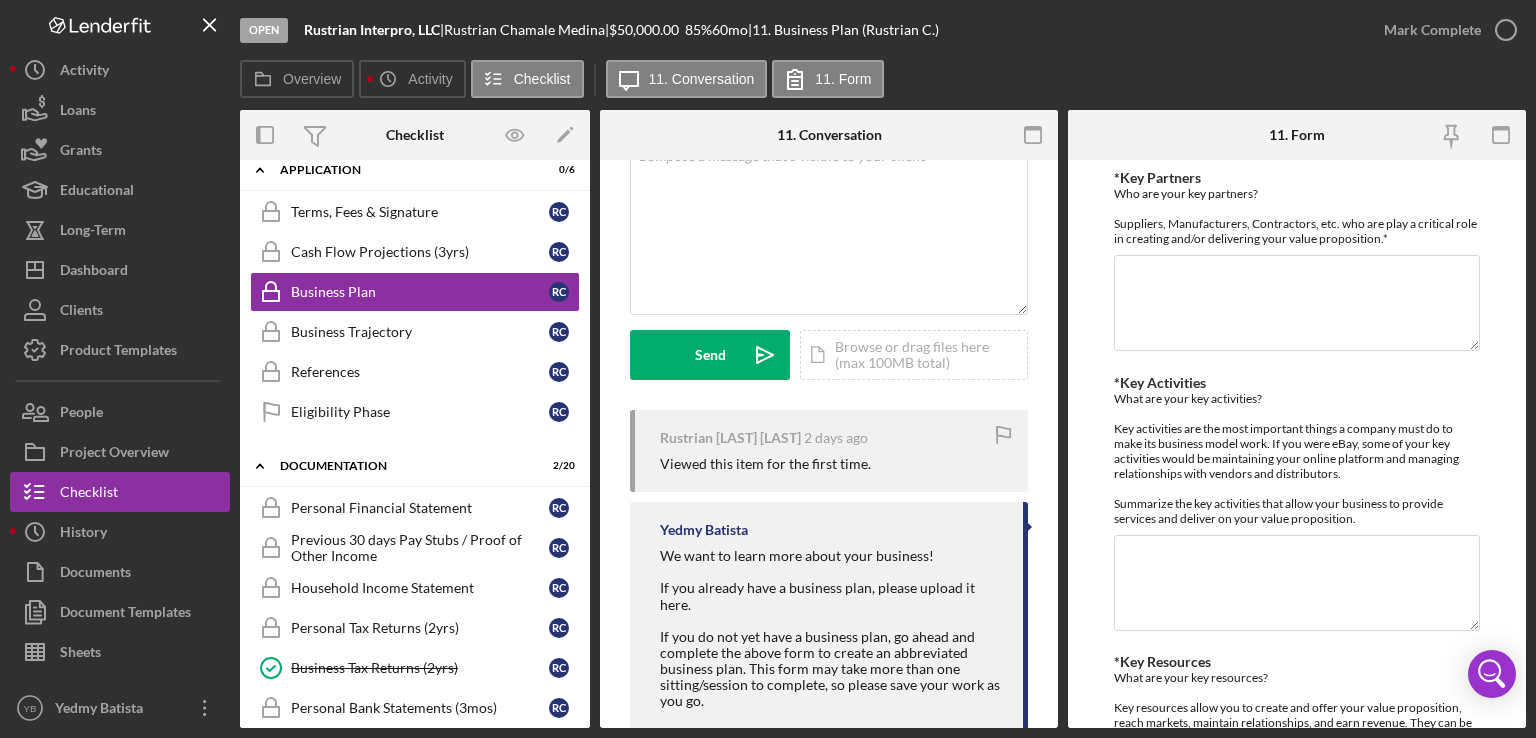 scroll, scrollTop: 447, scrollLeft: 0, axis: vertical 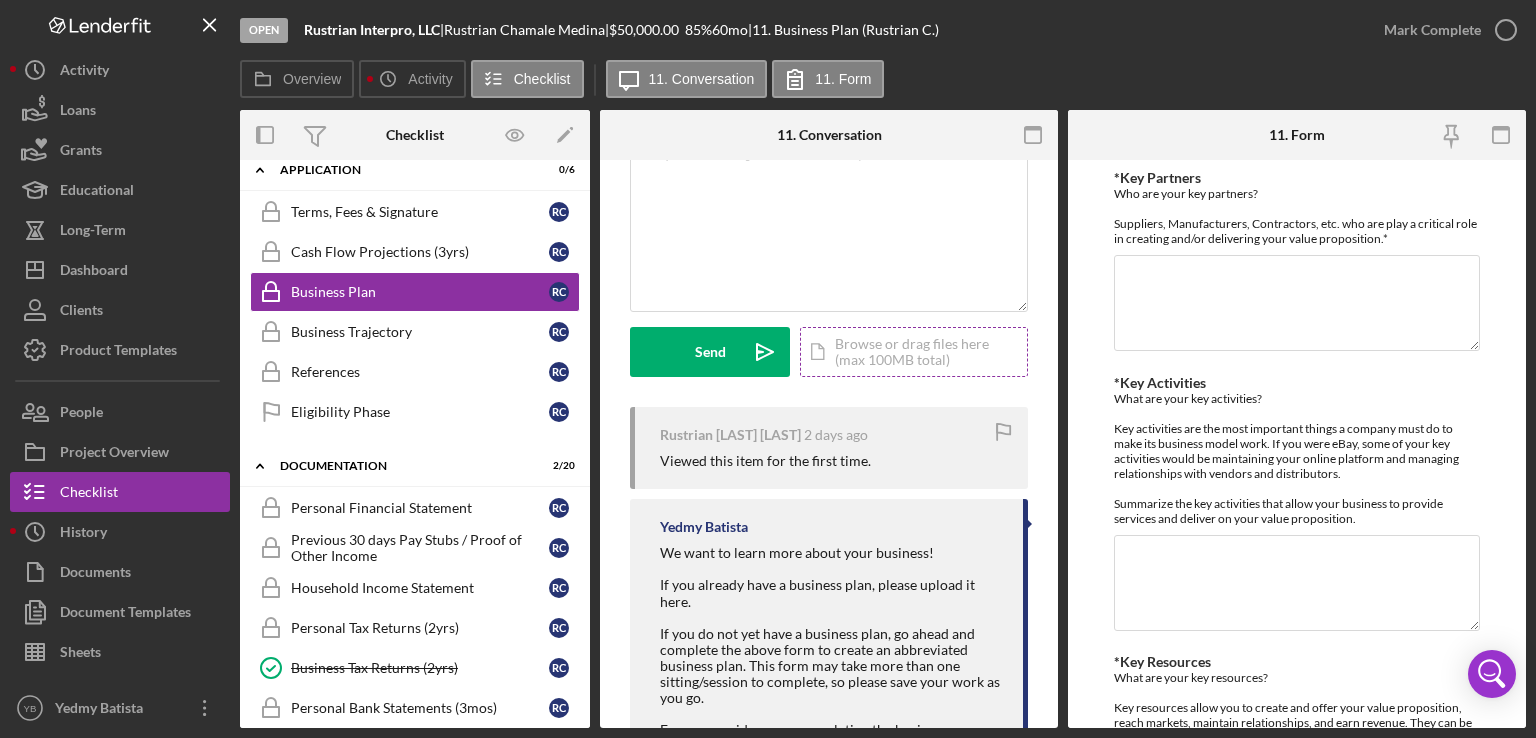 click on "Icon/Document Browse or drag files here (max 100MB total) Tap to choose files or take a photo" at bounding box center (914, 352) 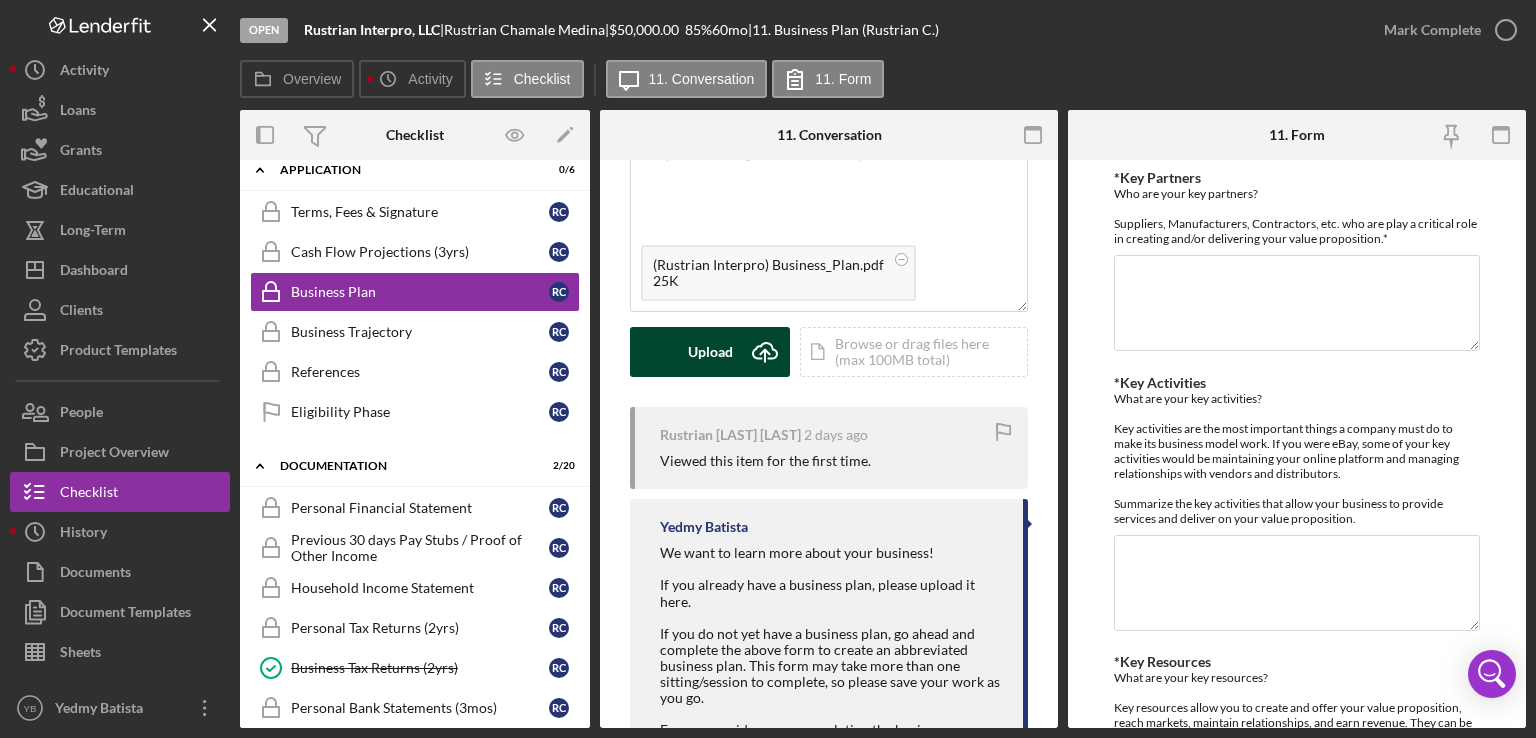 click on "Upload" at bounding box center [710, 352] 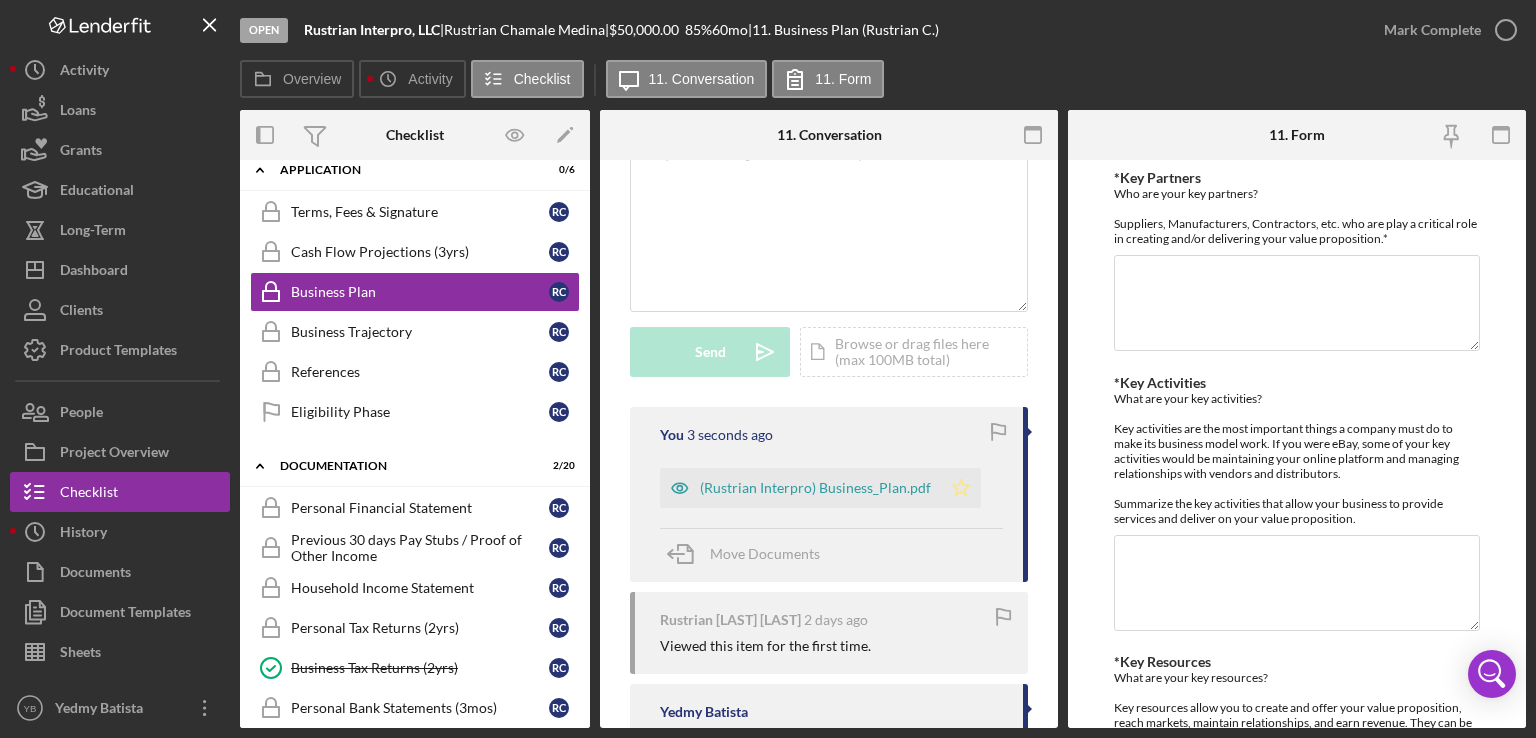 click on "Icon/Star" 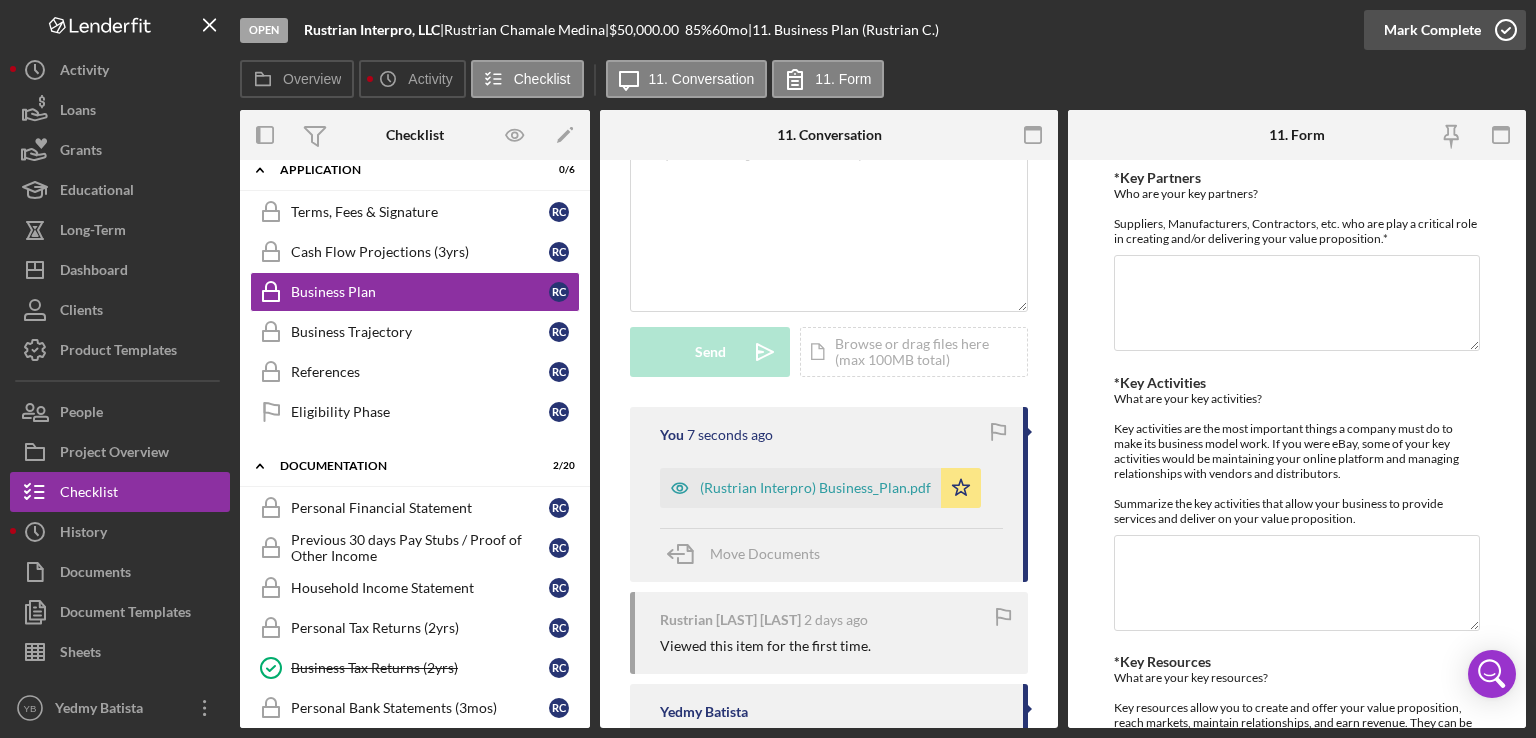 click on "Mark Complete" at bounding box center (1432, 30) 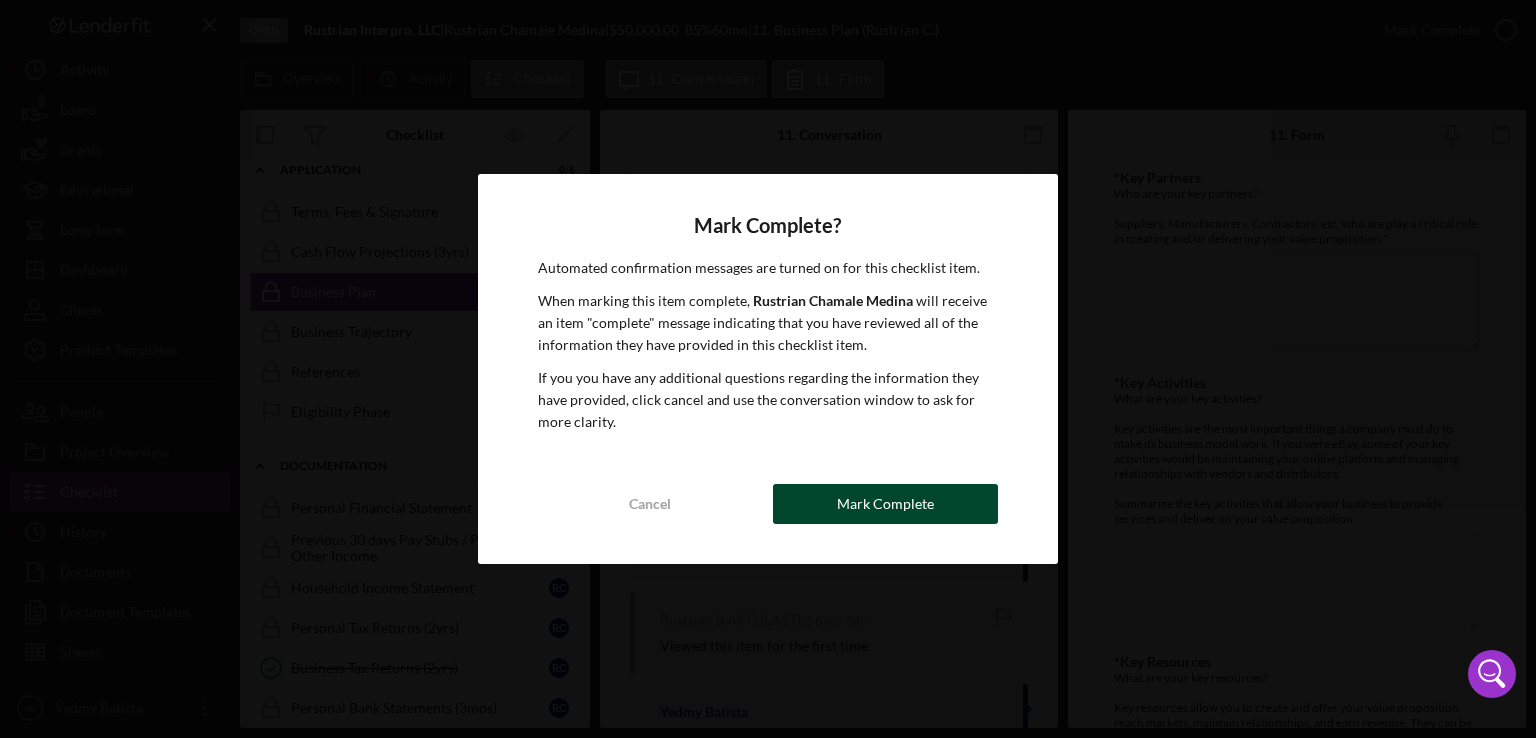 click on "Mark Complete" at bounding box center [885, 504] 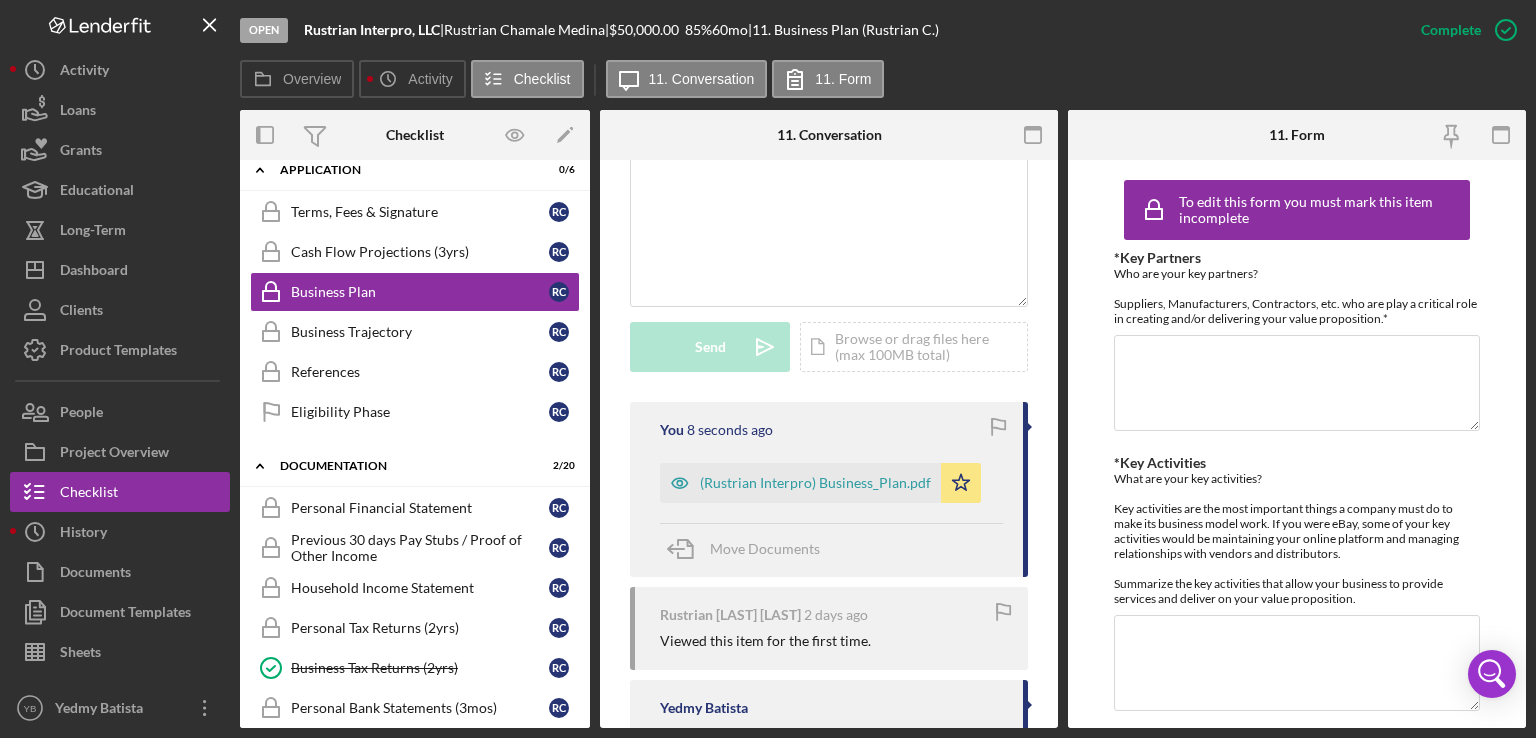 scroll, scrollTop: 442, scrollLeft: 0, axis: vertical 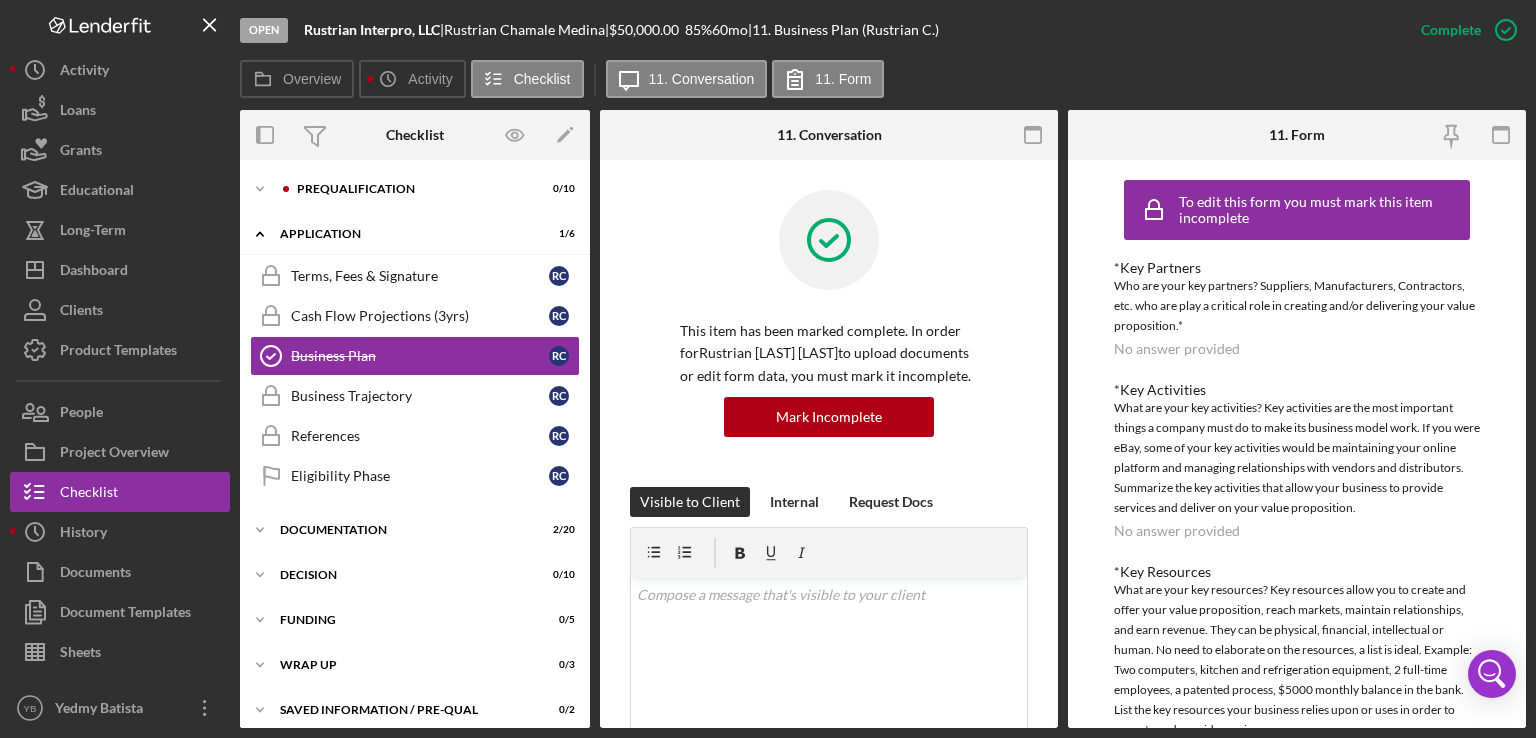 drag, startPoint x: 592, startPoint y: 350, endPoint x: 583, endPoint y: 454, distance: 104.388695 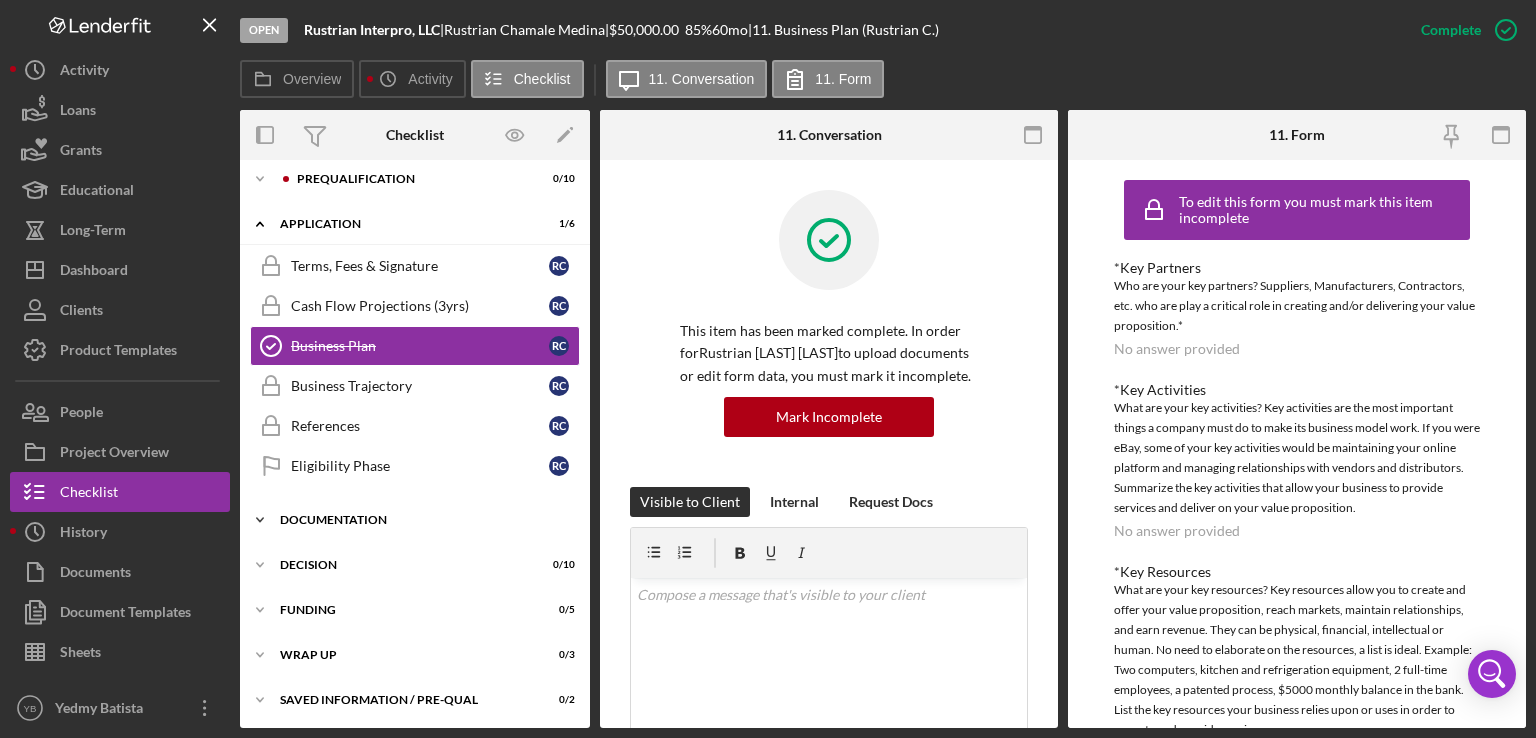click on "Documentation" at bounding box center (422, 520) 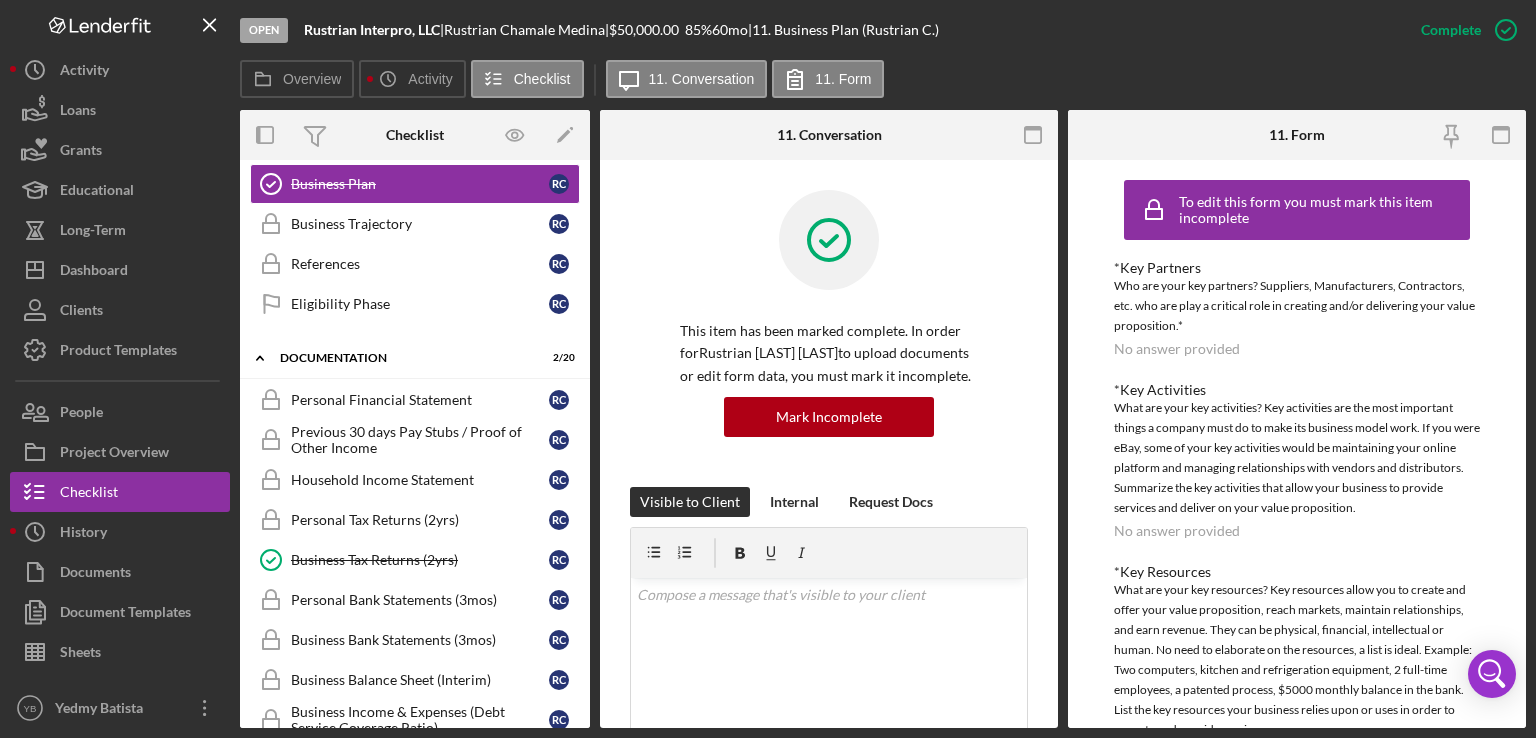 scroll, scrollTop: 186, scrollLeft: 0, axis: vertical 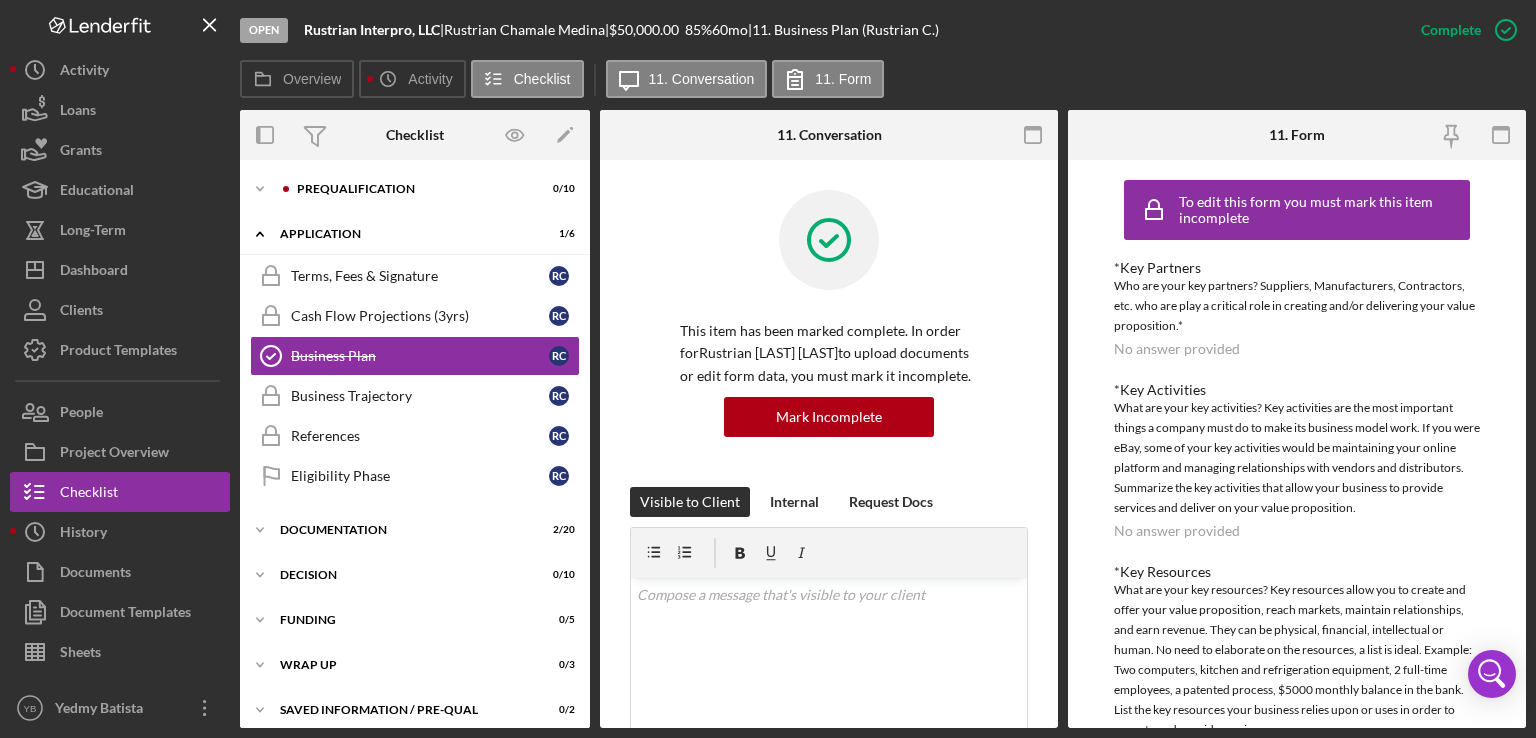 drag, startPoint x: 593, startPoint y: 369, endPoint x: 584, endPoint y: 444, distance: 75.53807 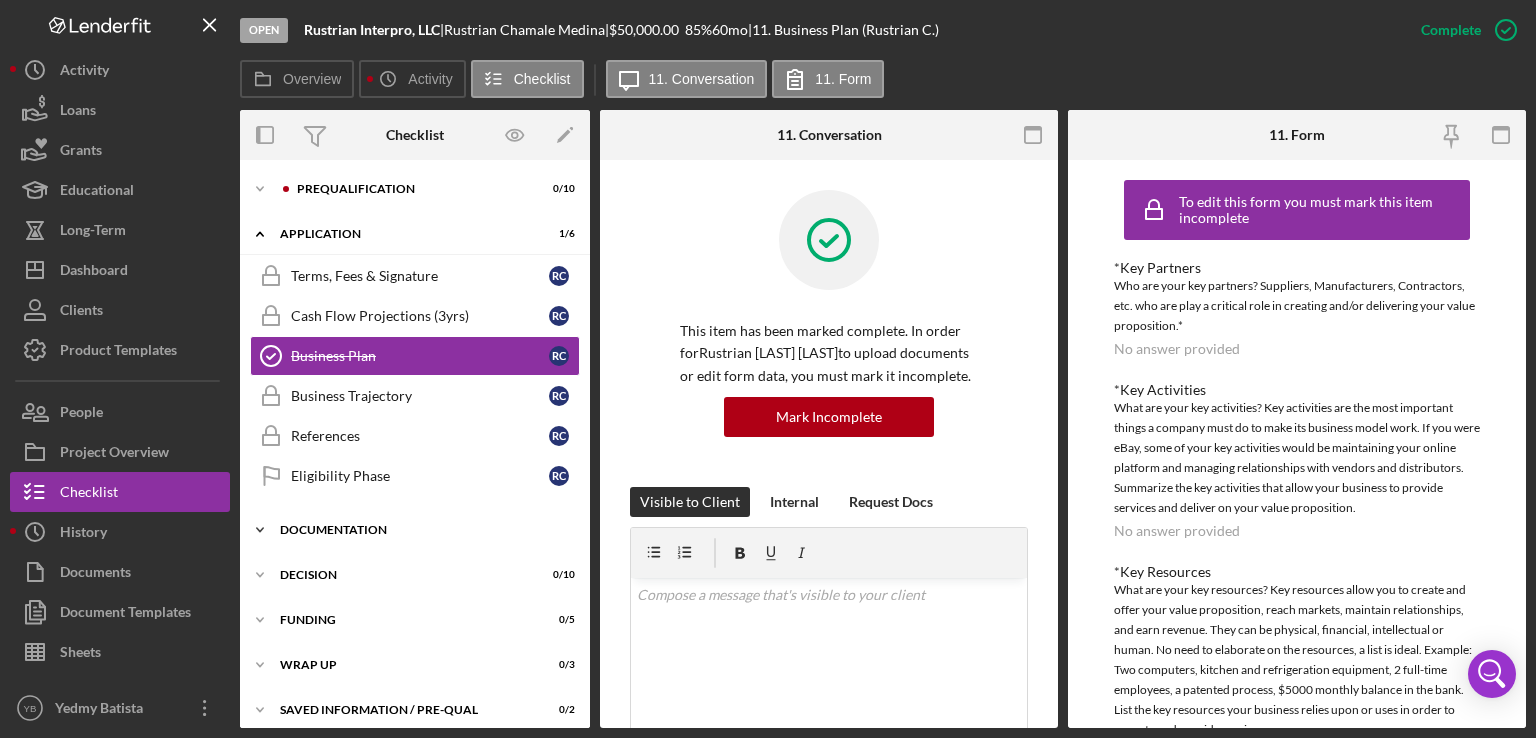 click on "Icon/Expander Documentation 2 / 20" at bounding box center [415, 530] 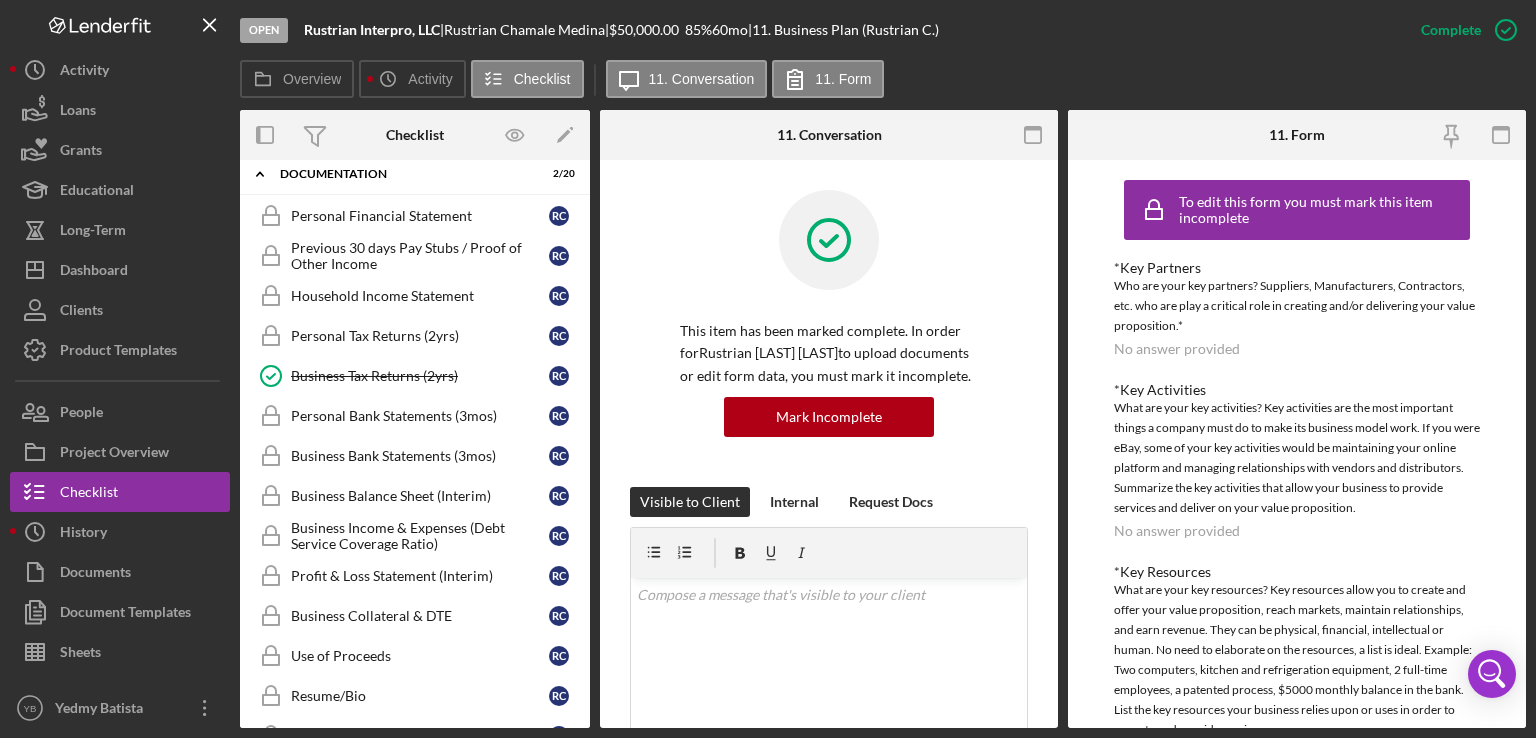 scroll, scrollTop: 361, scrollLeft: 0, axis: vertical 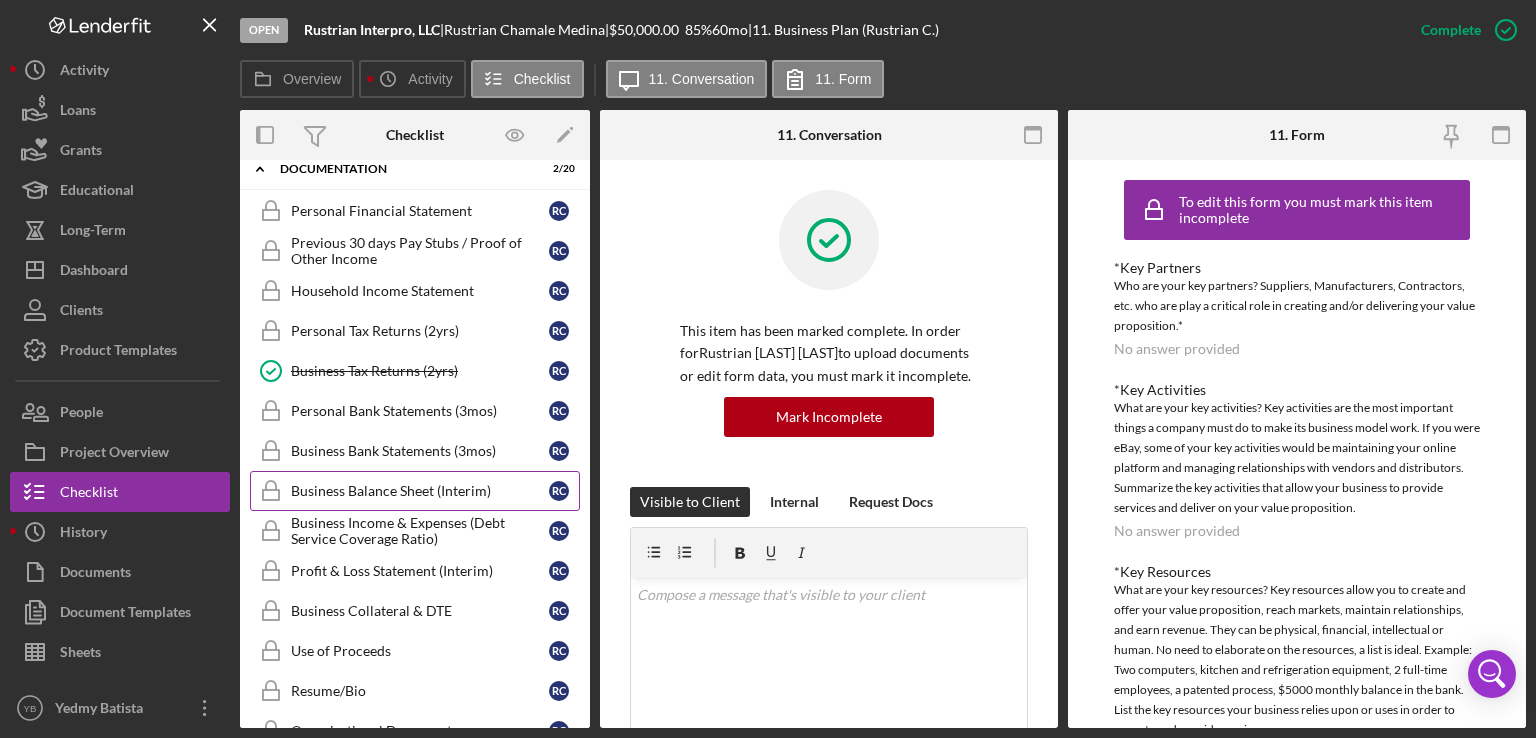 click on "Business Balance Sheet (Interim)" at bounding box center [420, 491] 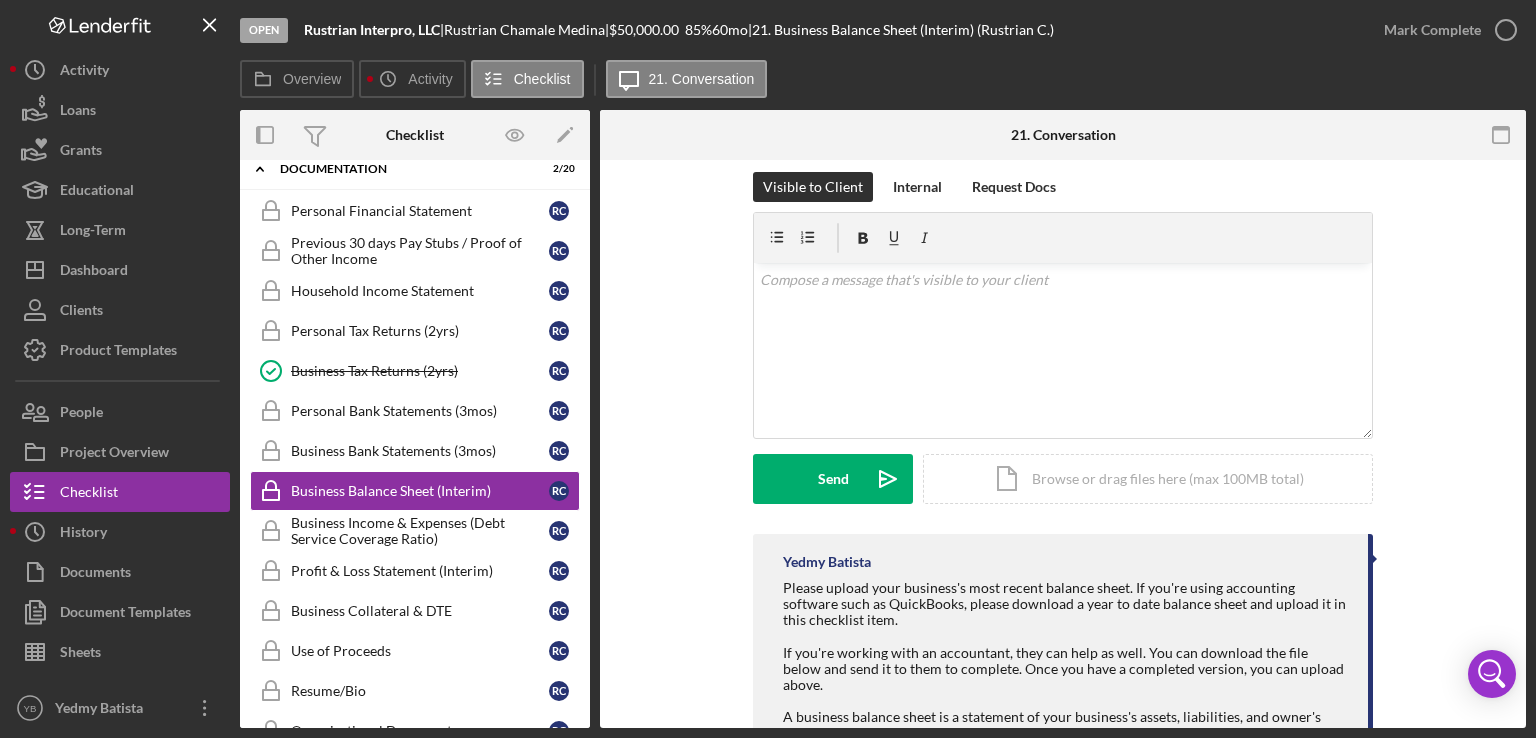 scroll, scrollTop: 280, scrollLeft: 0, axis: vertical 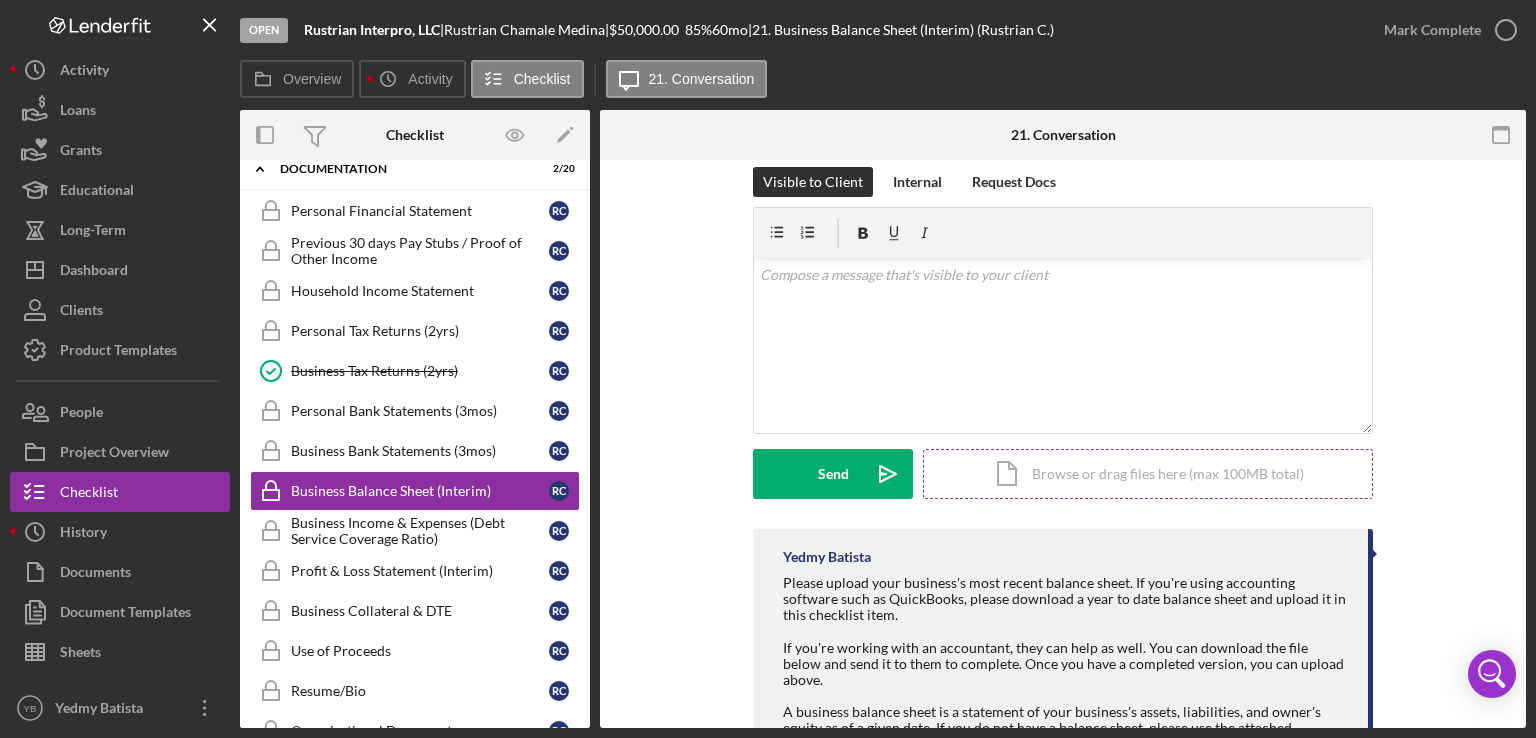 click on "Icon/Document Browse or drag files here (max 100MB total) Tap to choose files or take a photo" at bounding box center [1148, 474] 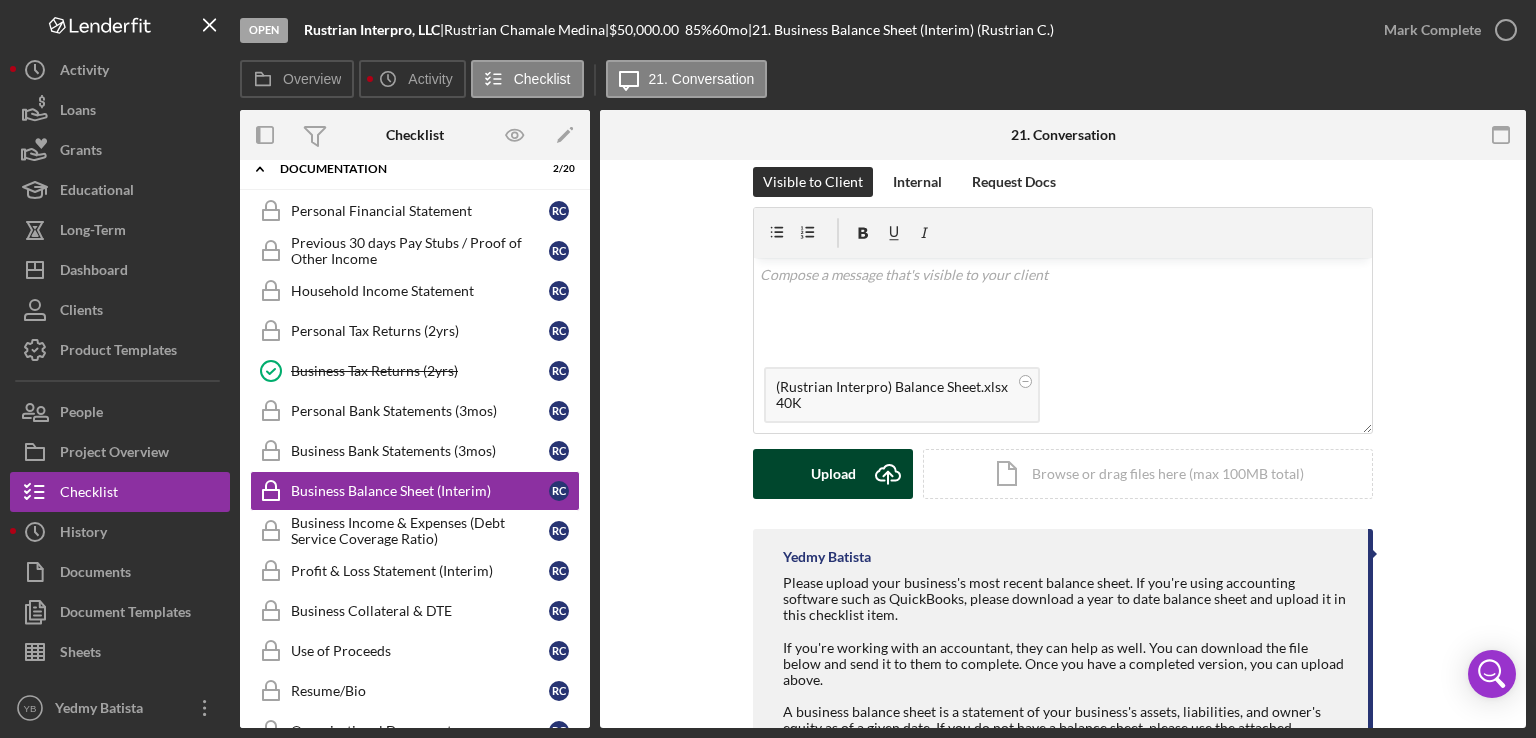 click on "Upload" at bounding box center (833, 474) 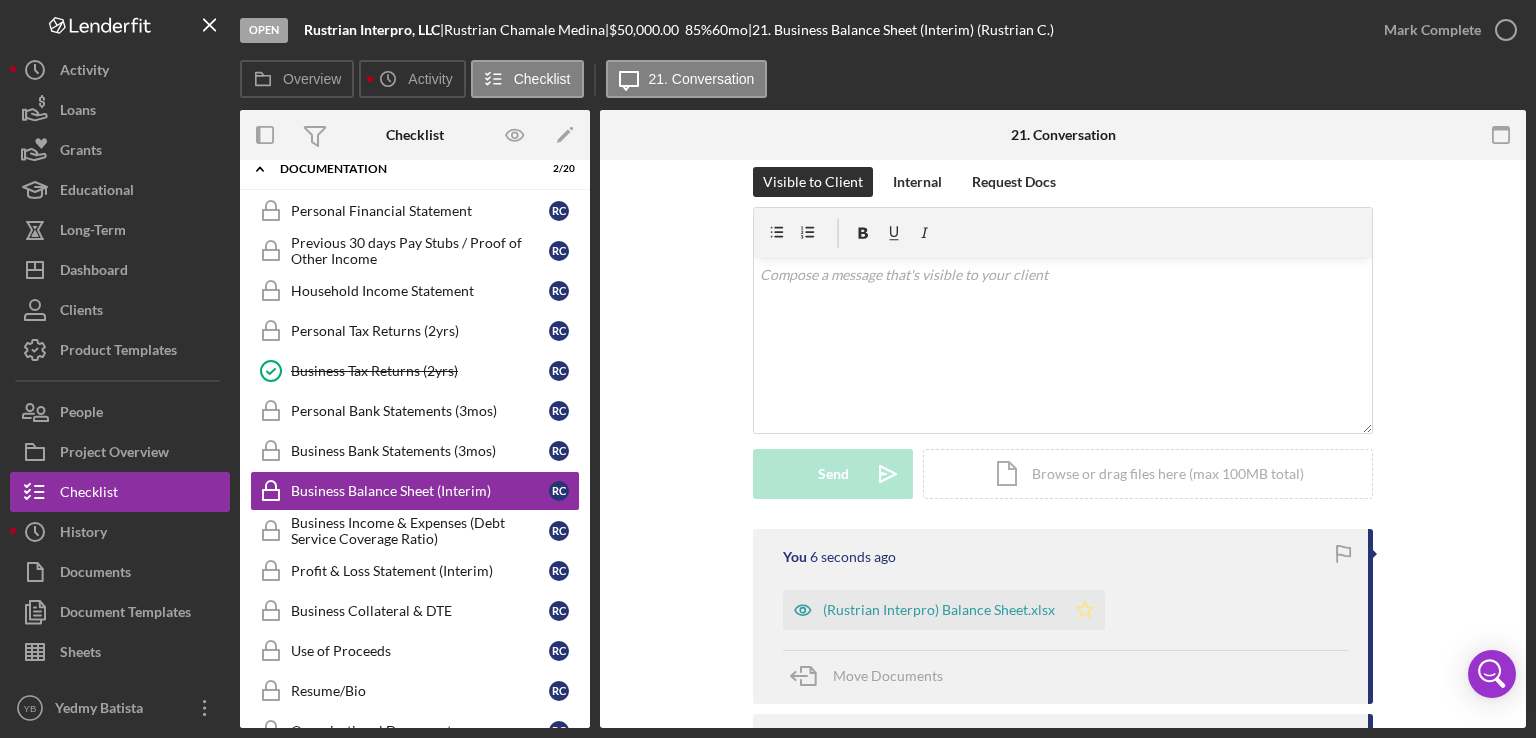 click on "Icon/Star" 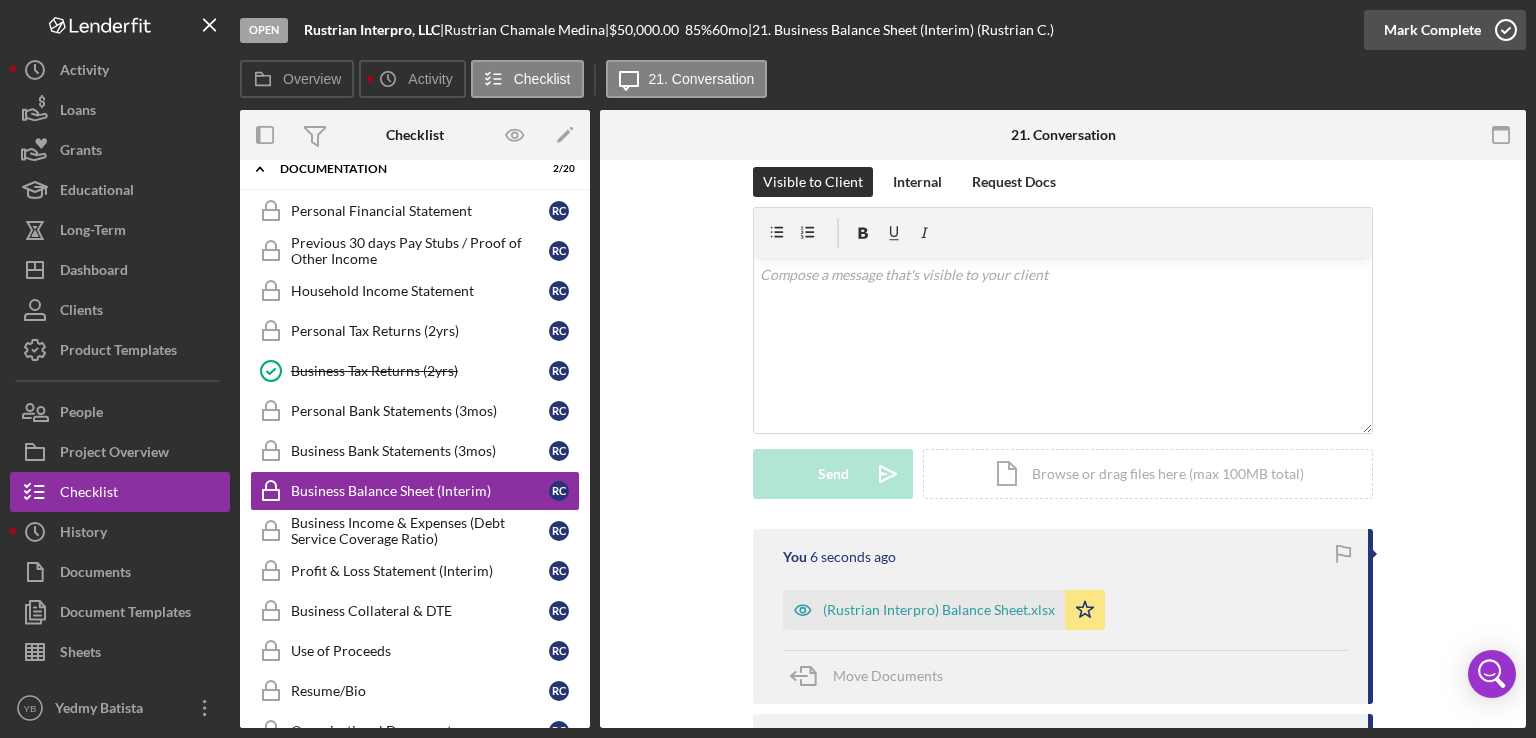 click on "Mark Complete" at bounding box center (1432, 30) 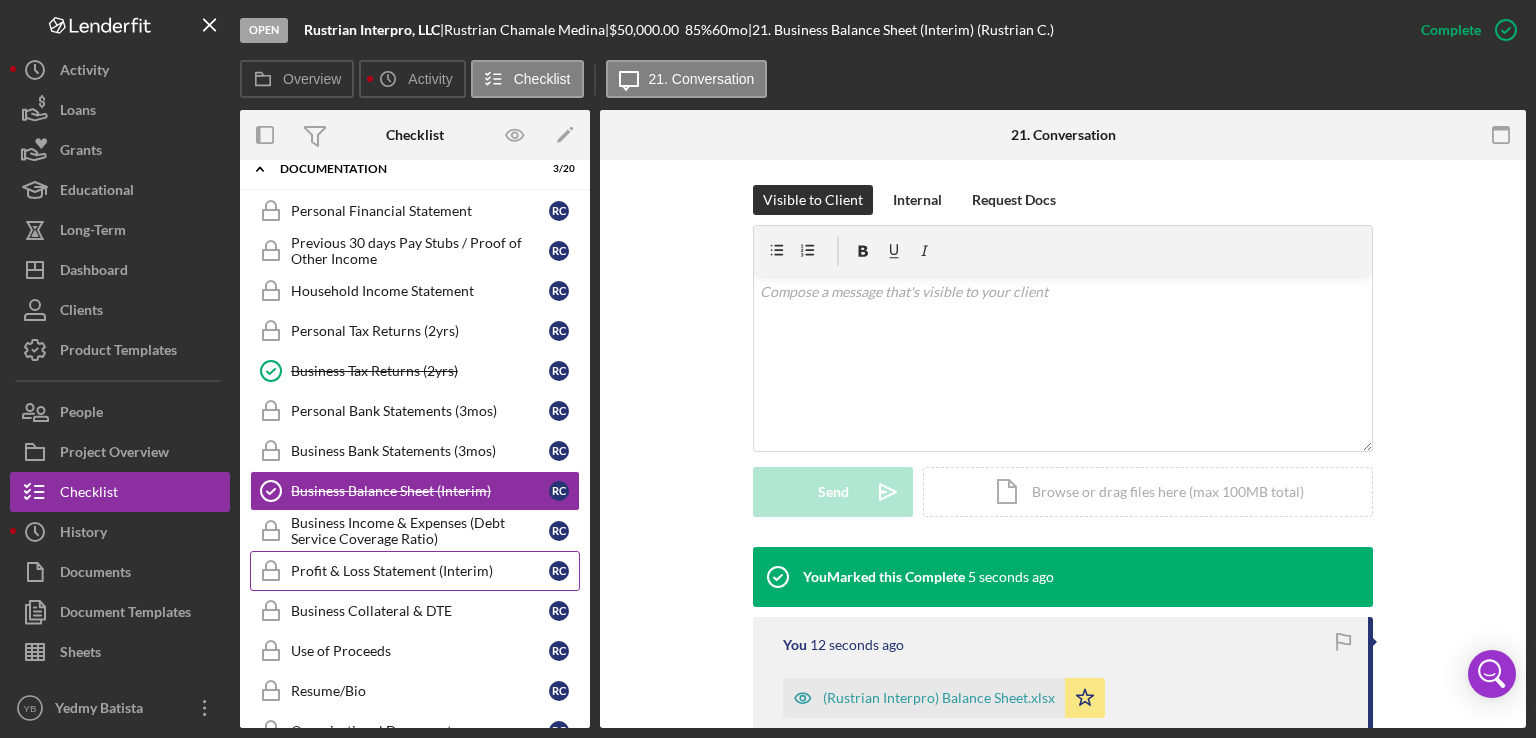 click on "Profit & Loss Statement (Interim)" at bounding box center (420, 571) 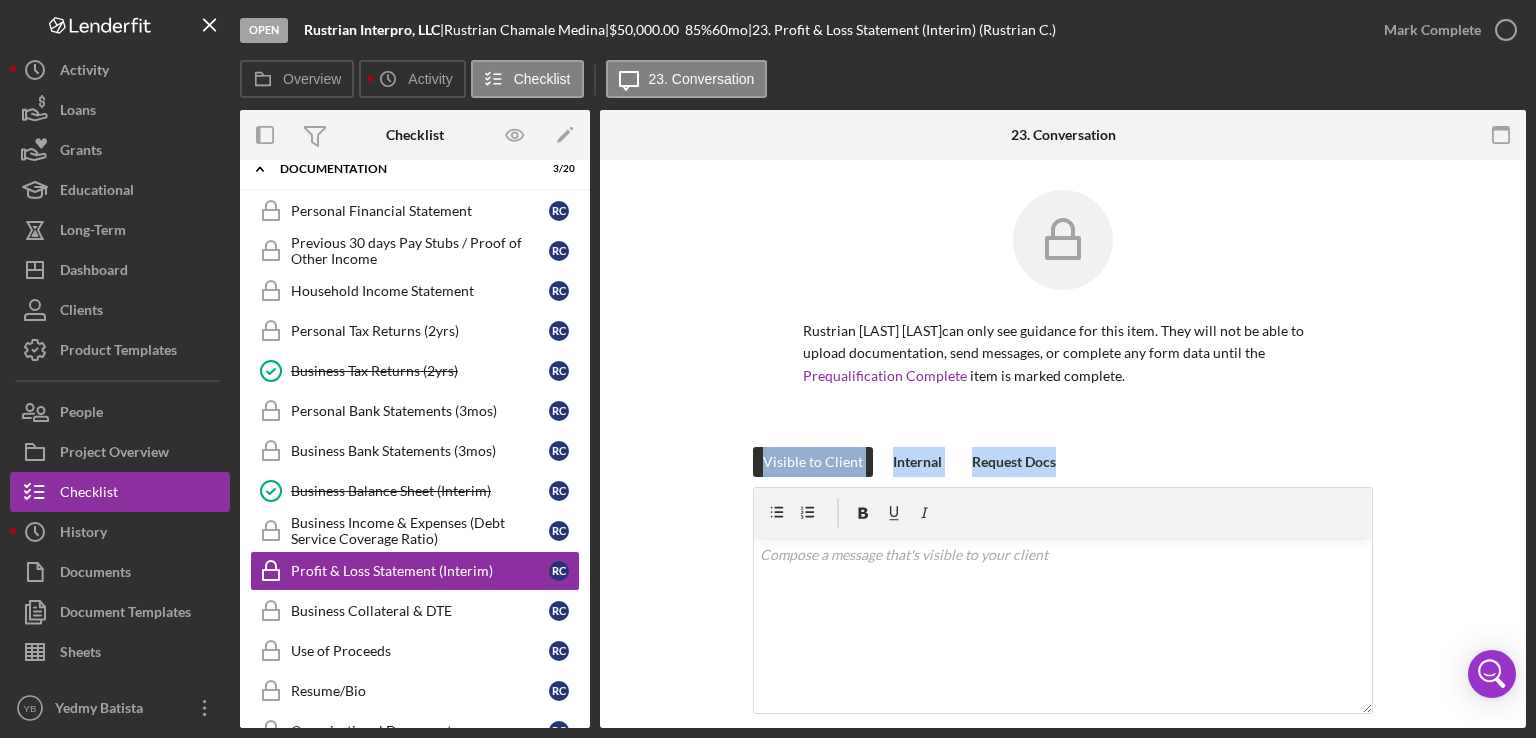 drag, startPoint x: 1528, startPoint y: 429, endPoint x: 1491, endPoint y: 488, distance: 69.641945 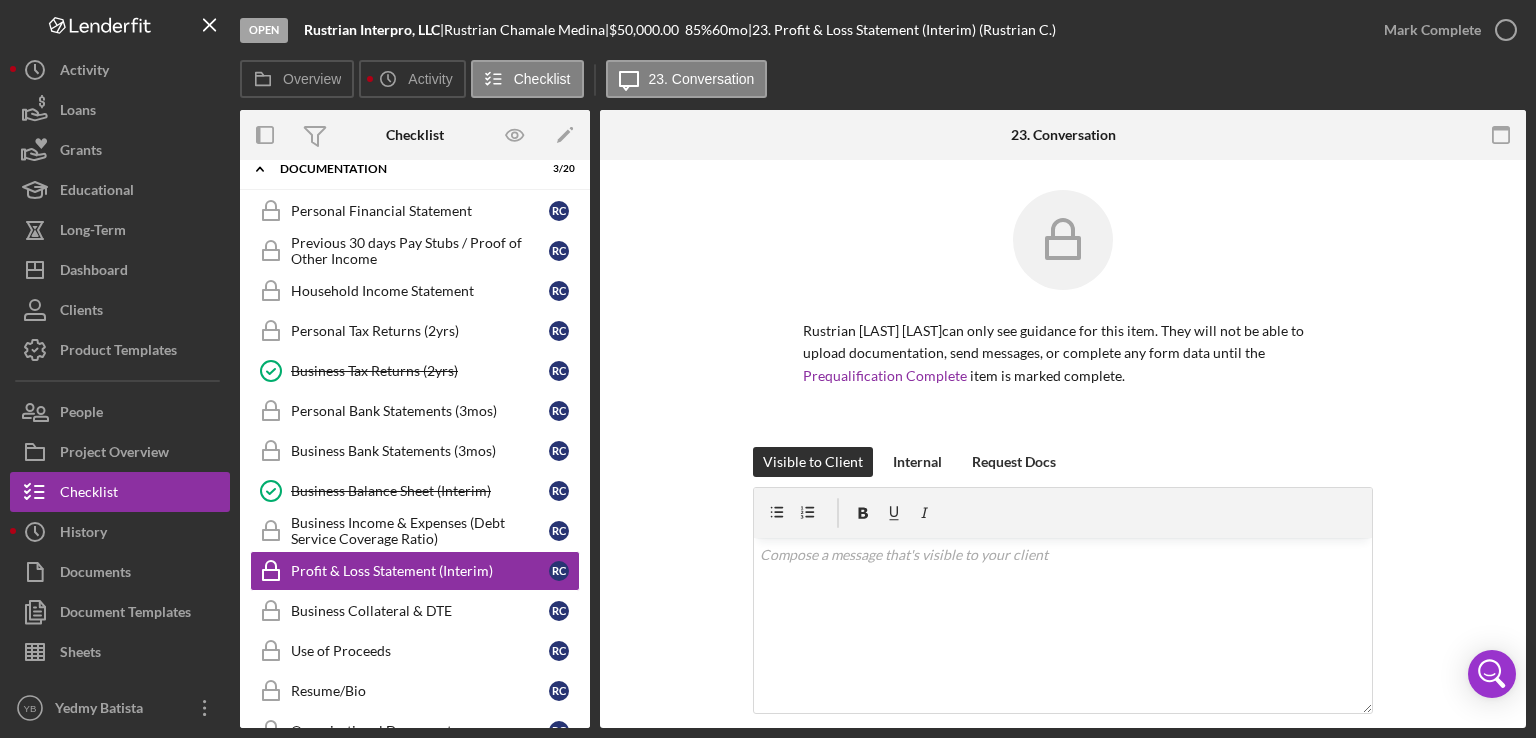 click on "Rustrian  Chamale Medina  can only see guidance for this item. They will not be able to upload documentation, send messages, or complete any form data until the   Prequalification Complete   item is marked complete. Visible to Client Internal Request Docs v Color teal Color pink Remove color Add row above Add row below Add column before Add column after Merge cells Split cells Remove column Remove row Remove table Send Icon/icon-invite-send Icon/Document Browse or drag files here (max 100MB total) Tap to choose files or take a photo Cancel Send Icon/icon-invite-send Icon/Message Comment You   8 minutes ago (Rustrian Interpro) Business Income Statement (P&L).xlsx Icon/Star Move Documents Yedmy Batista   Please upload a business income statement for the past two years.  This should include all expenses and revenue from the business, and will provide a more detailed summary of the businesses financial operations in the past. Profit & Loss Statement.xls" at bounding box center [1063, 722] 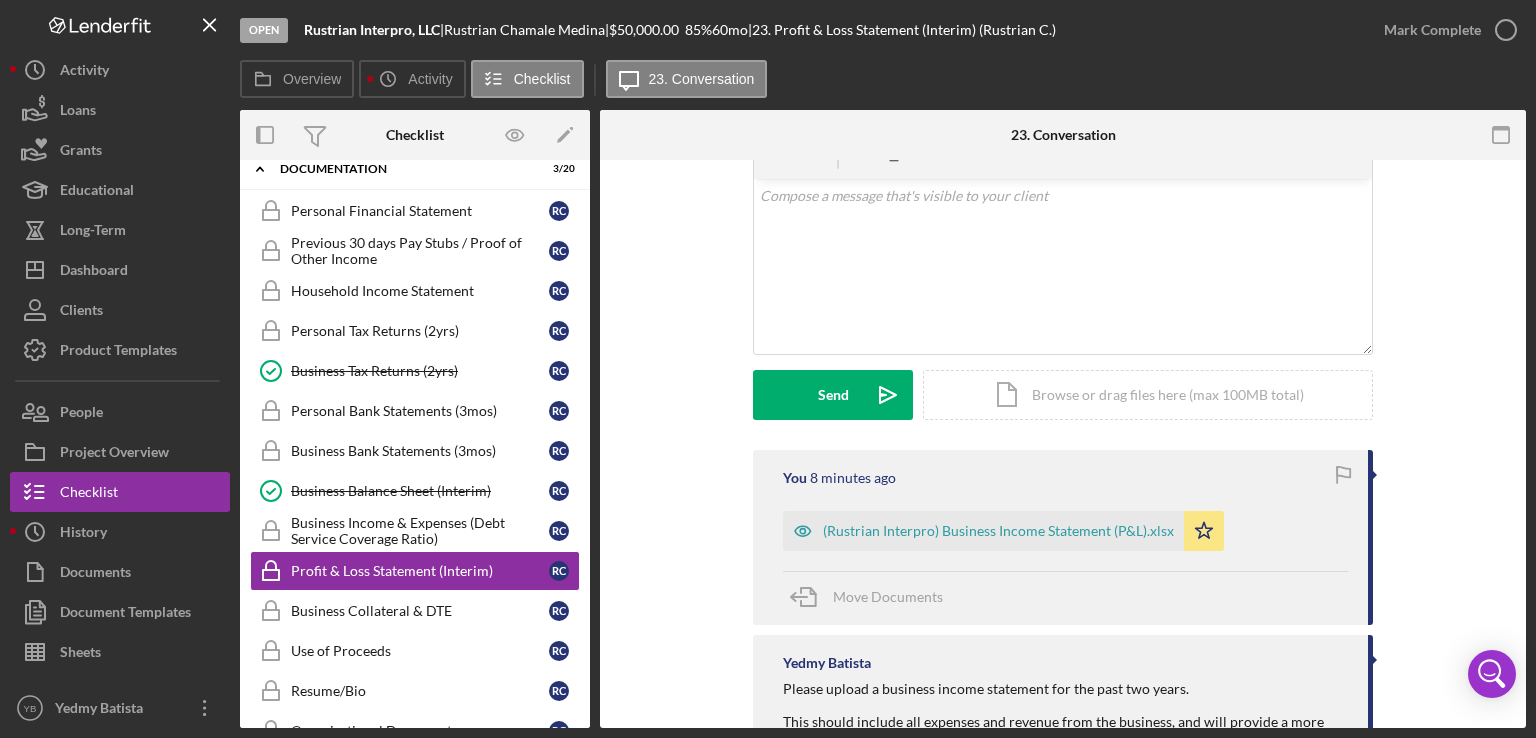 scroll, scrollTop: 360, scrollLeft: 0, axis: vertical 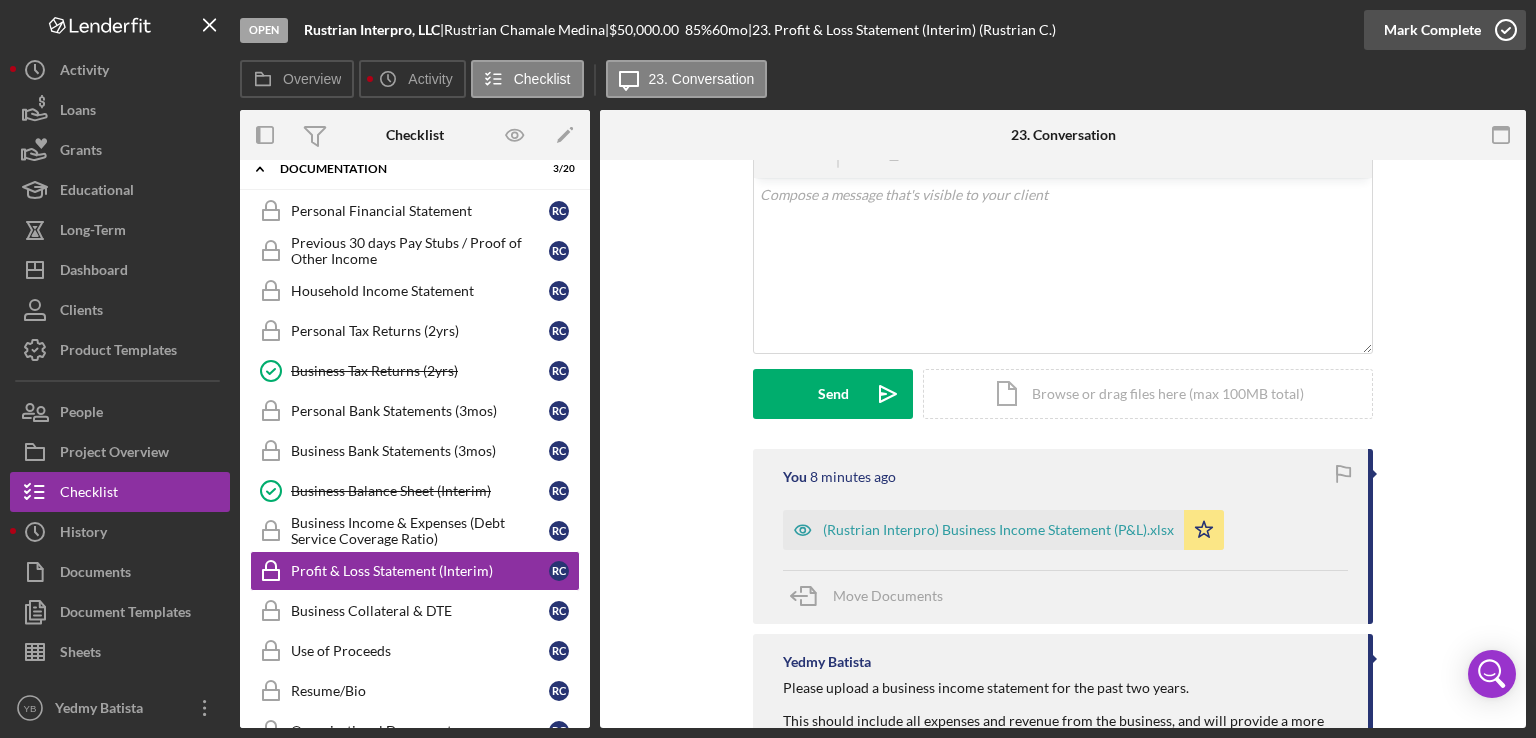 click on "Mark Complete" at bounding box center [1432, 30] 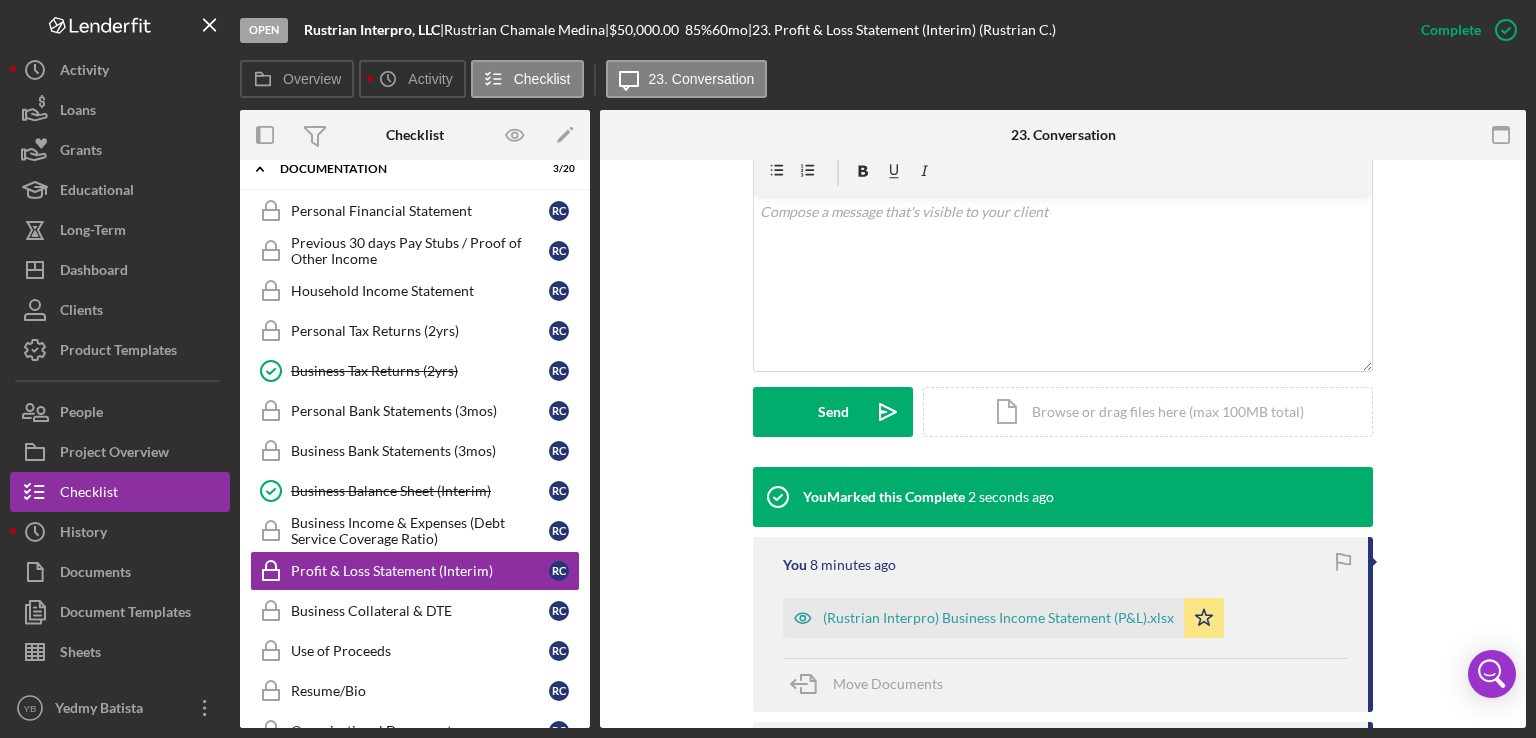 scroll, scrollTop: 377, scrollLeft: 0, axis: vertical 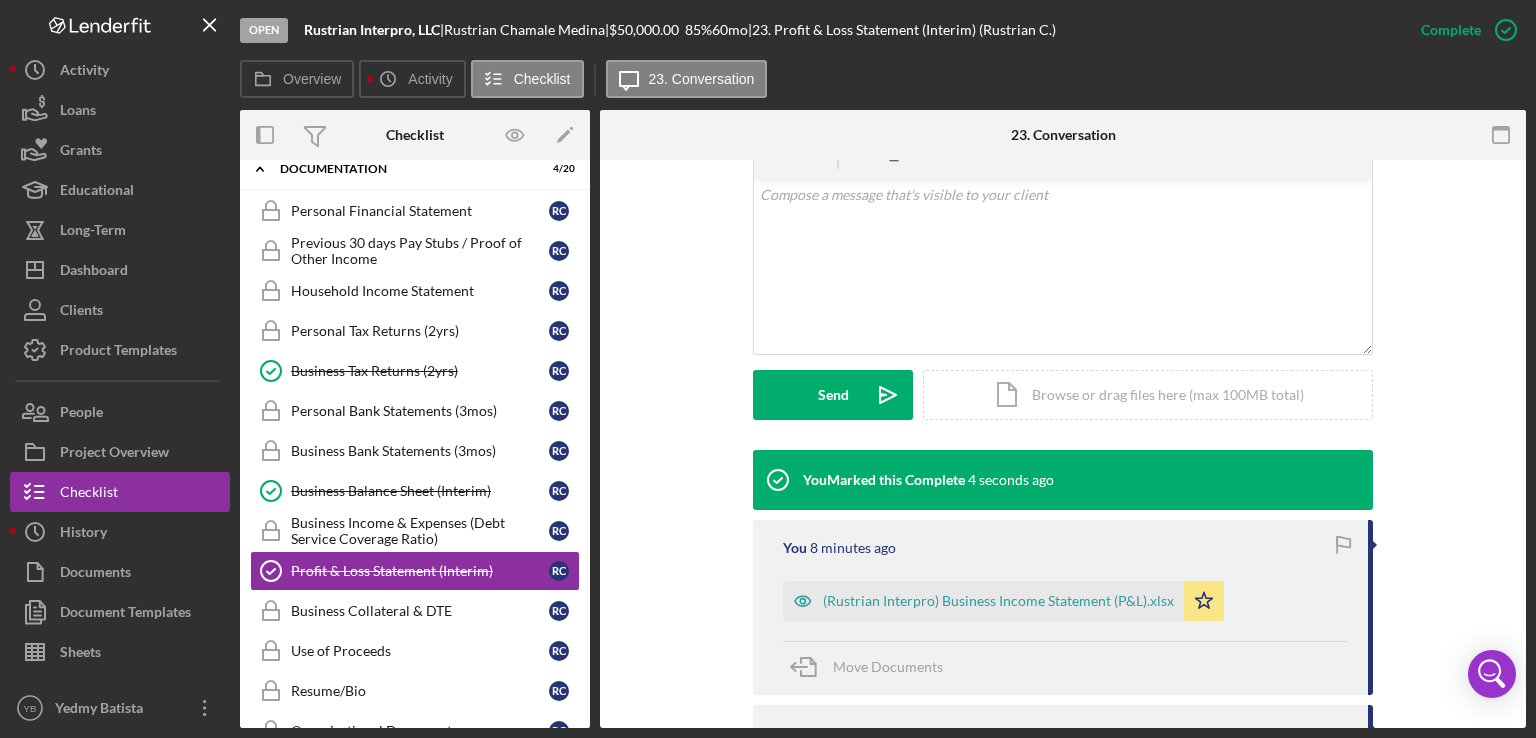 drag, startPoint x: 592, startPoint y: 533, endPoint x: 593, endPoint y: 557, distance: 24.020824 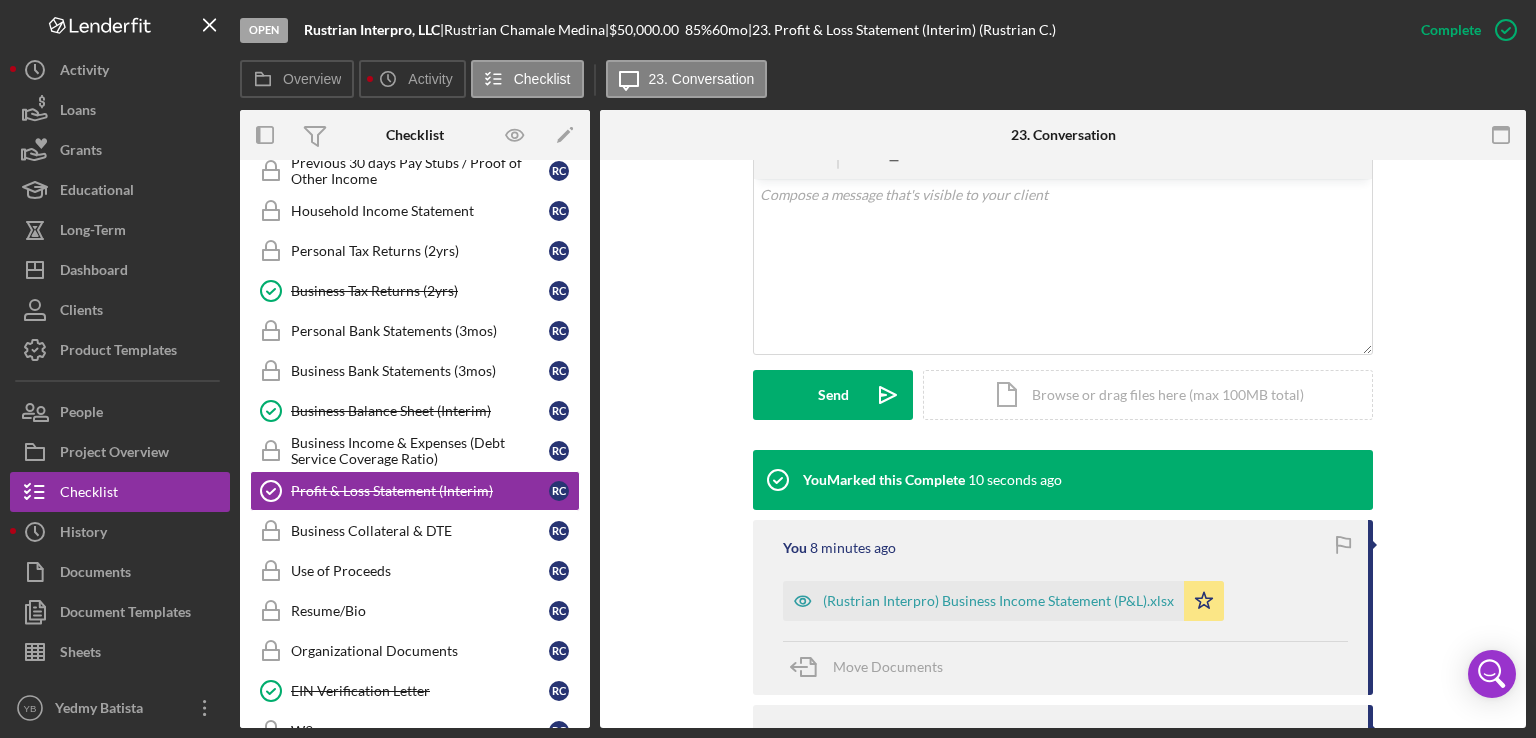 scroll, scrollTop: 68, scrollLeft: 0, axis: vertical 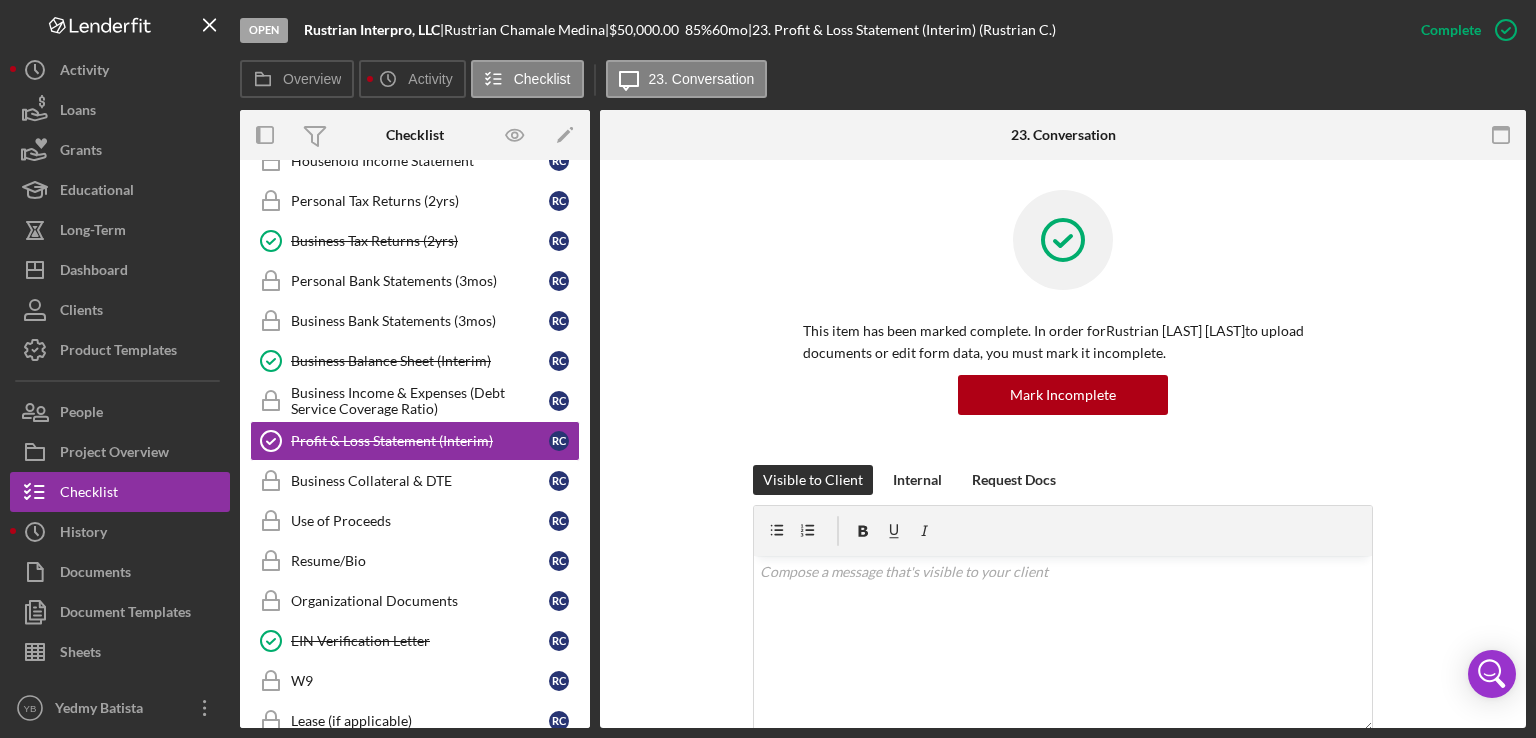 drag, startPoint x: 593, startPoint y: 401, endPoint x: 576, endPoint y: 502, distance: 102.4207 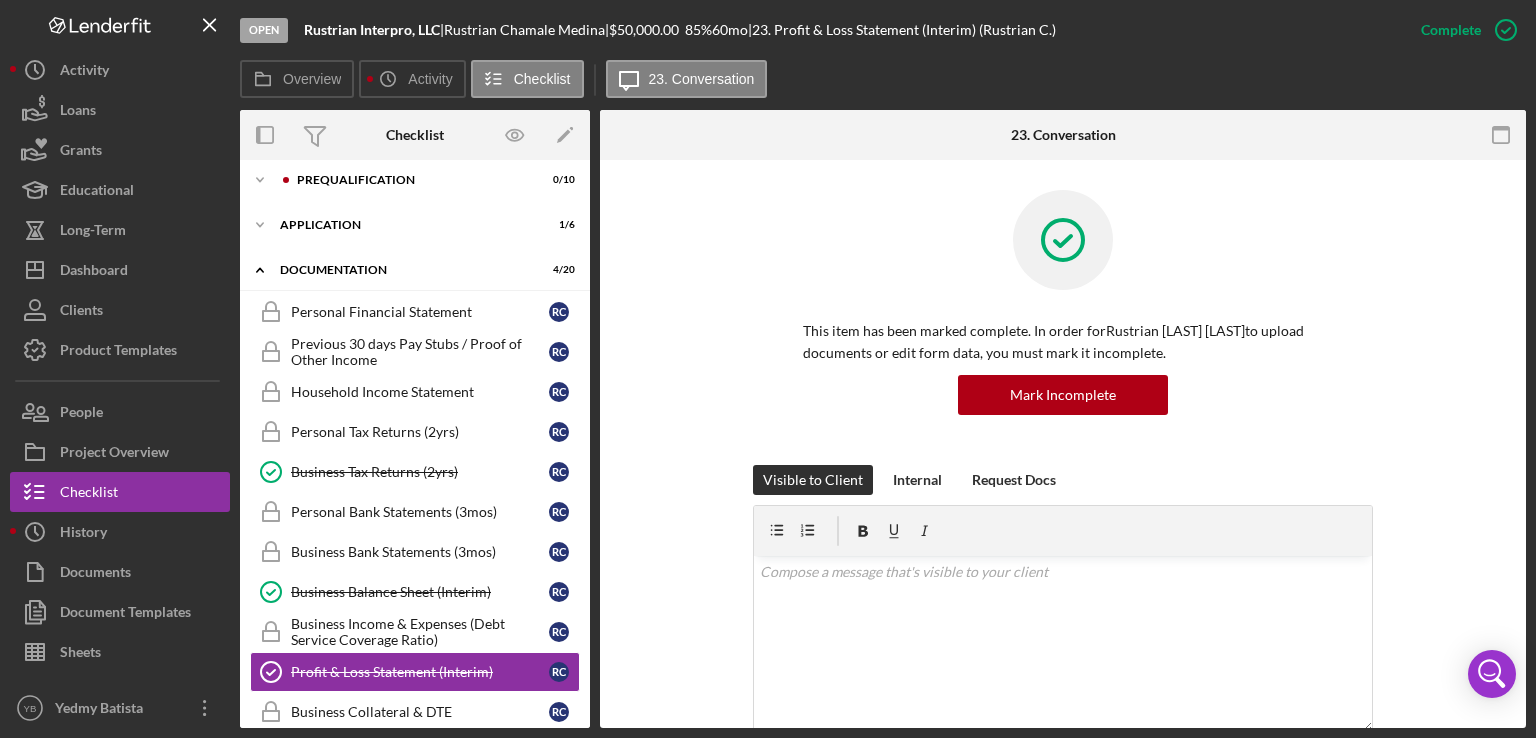 scroll, scrollTop: 0, scrollLeft: 0, axis: both 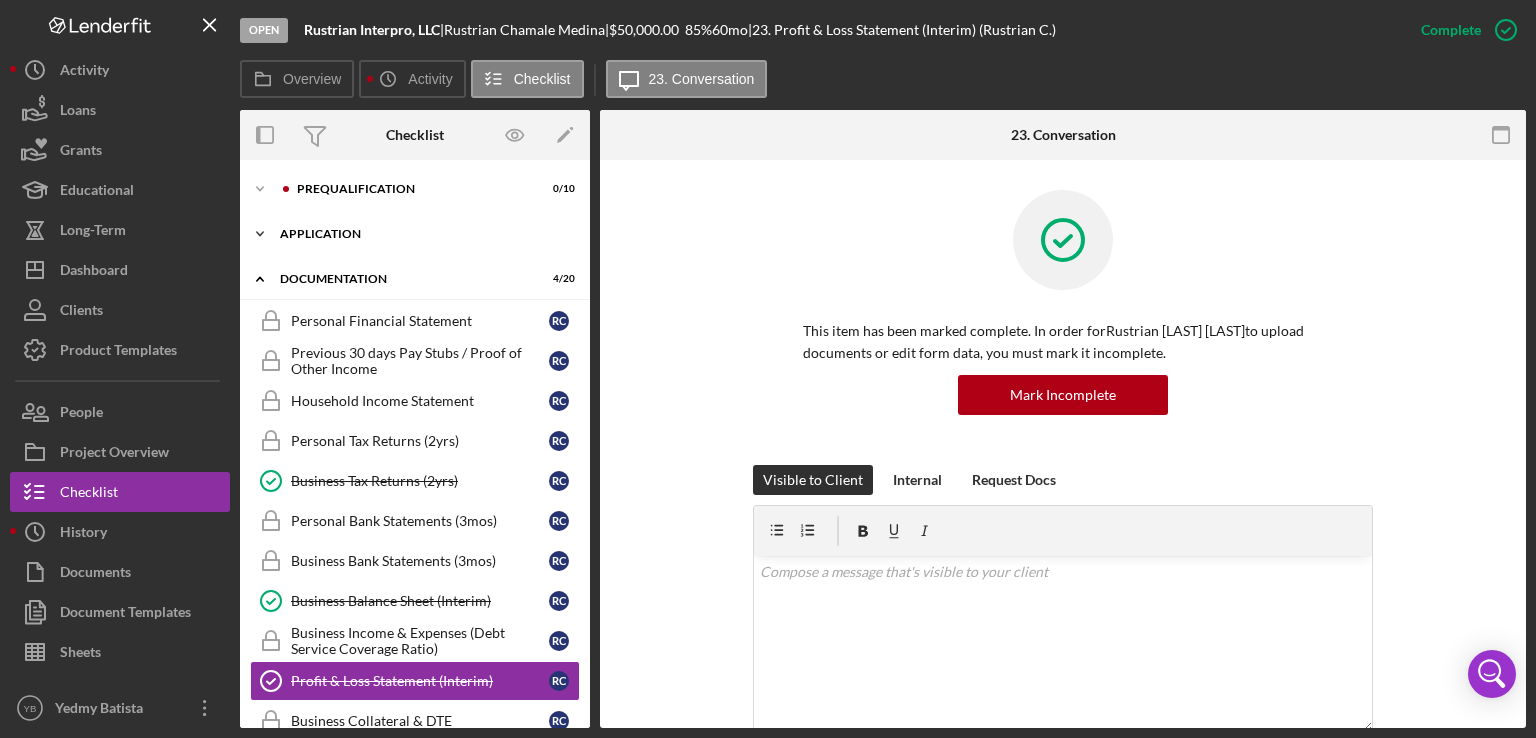 click on "Icon/Expander Application 1 / 6" at bounding box center (415, 234) 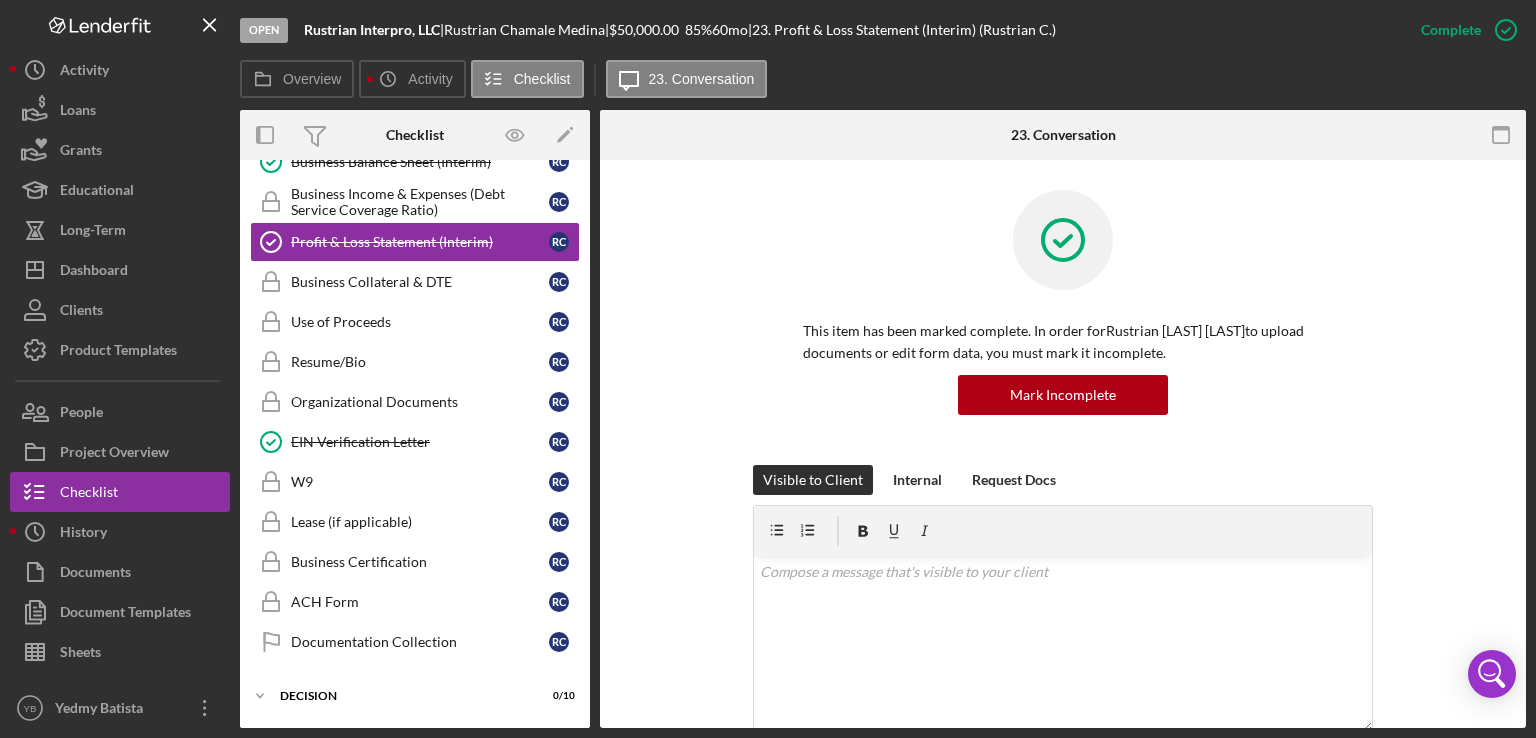 scroll, scrollTop: 694, scrollLeft: 0, axis: vertical 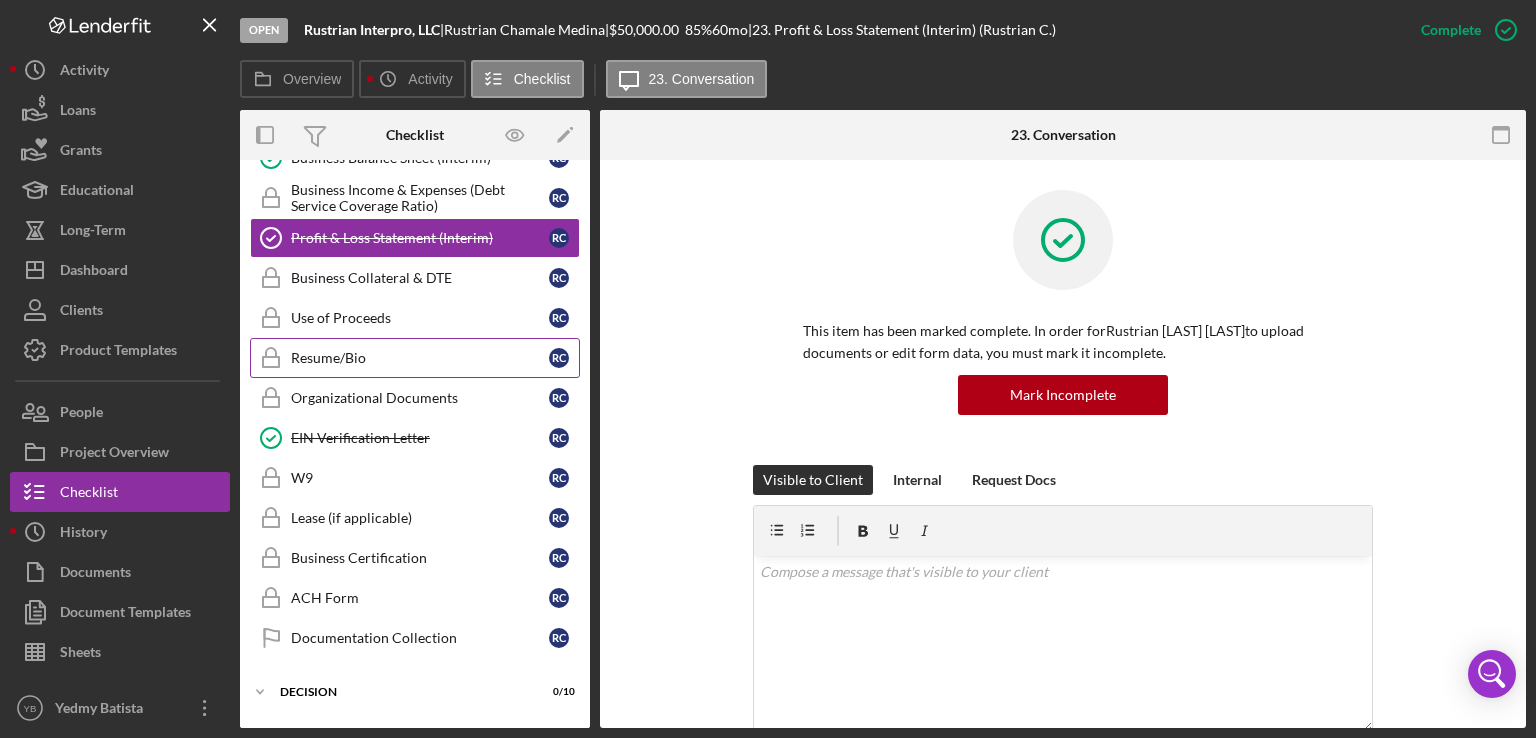 click on "Resume/Bio Resume/Bio R C" at bounding box center [415, 358] 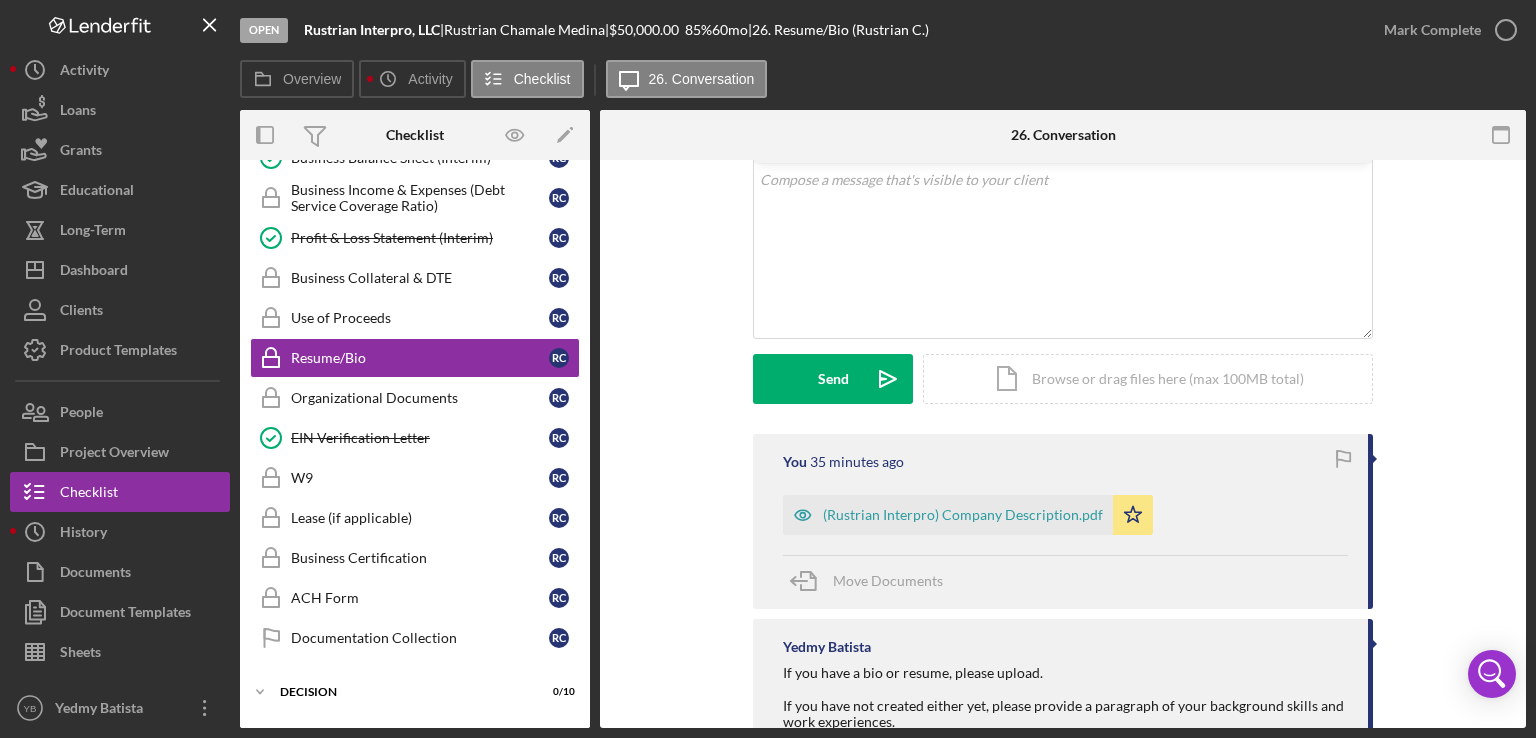 scroll, scrollTop: 441, scrollLeft: 0, axis: vertical 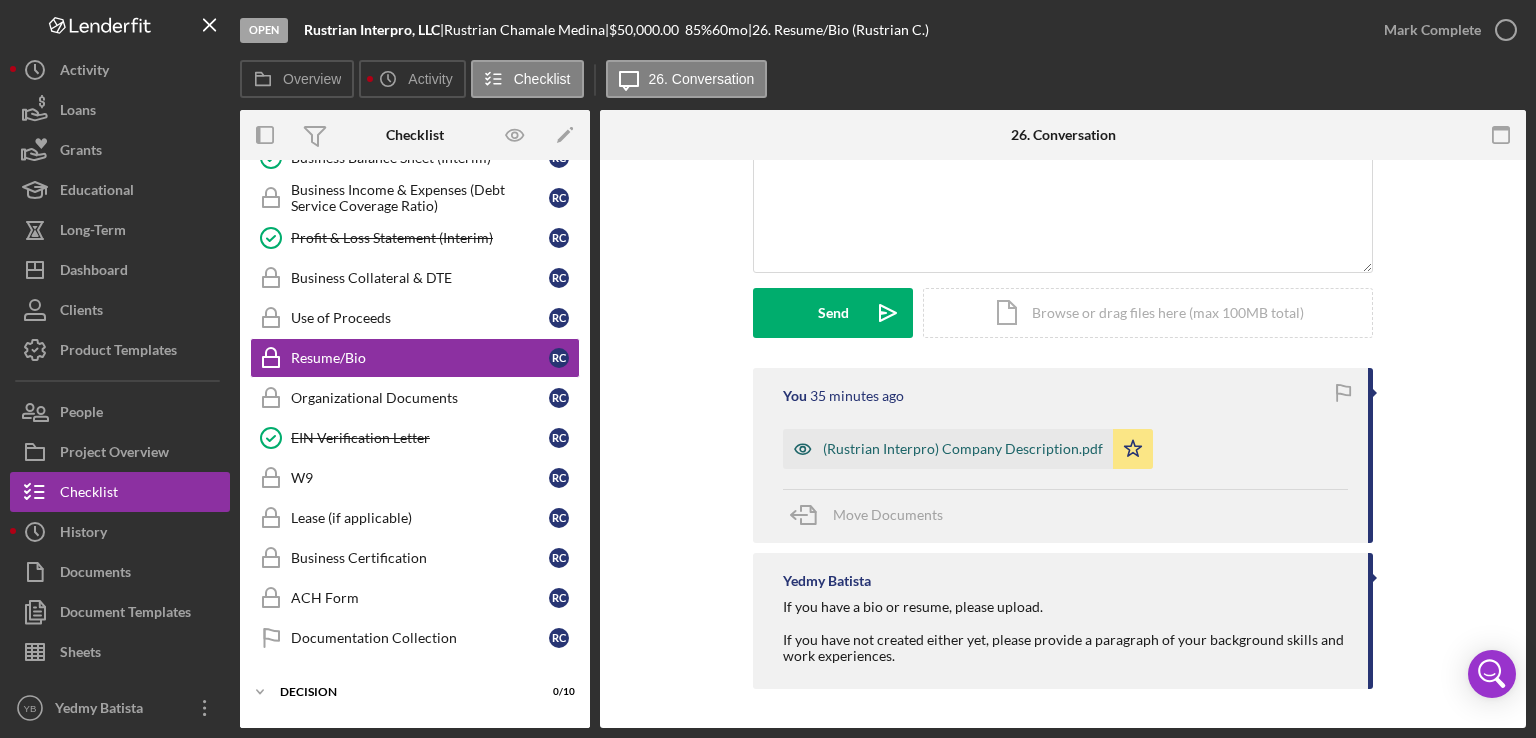 click on "(Rustrian Interpro) Company Description.pdf" at bounding box center (963, 449) 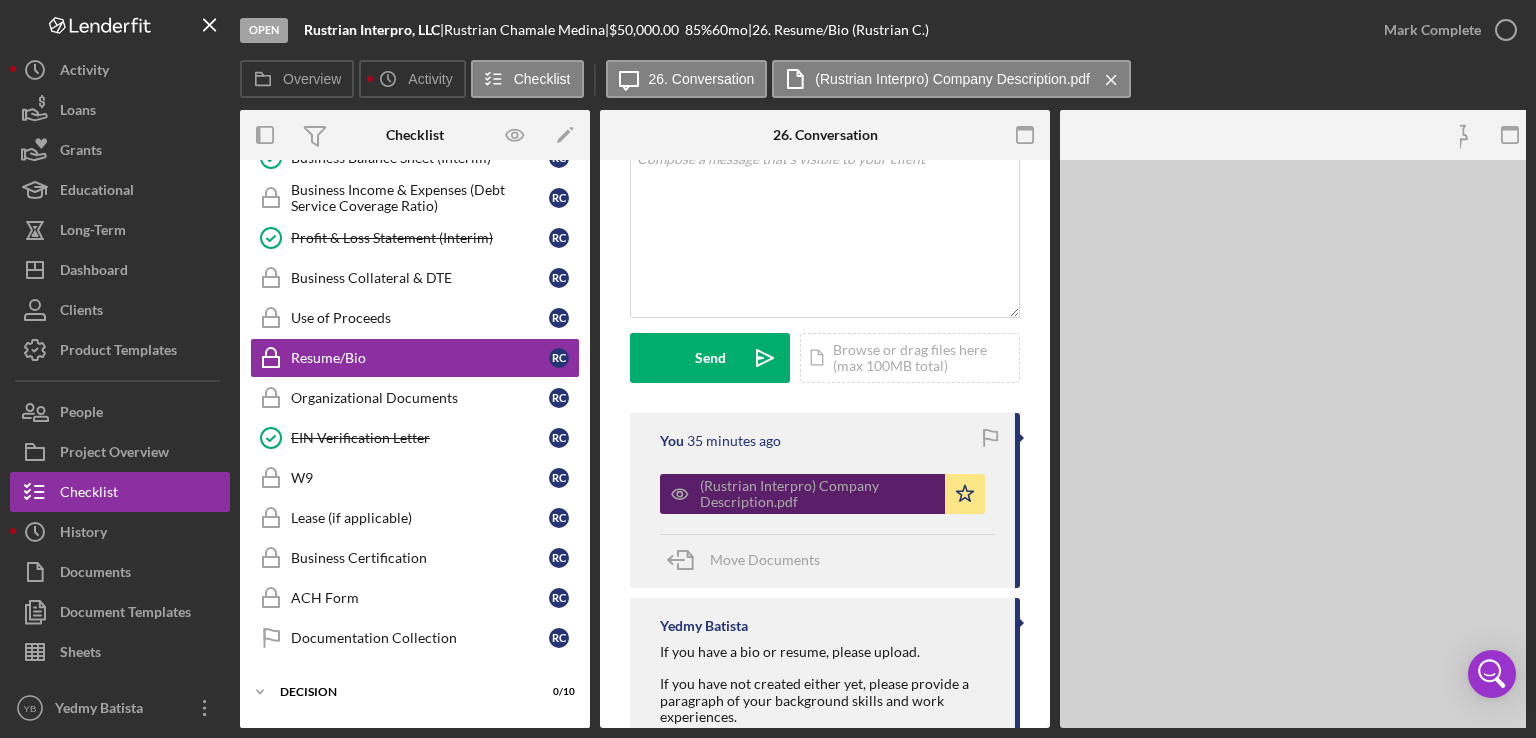 scroll, scrollTop: 508, scrollLeft: 0, axis: vertical 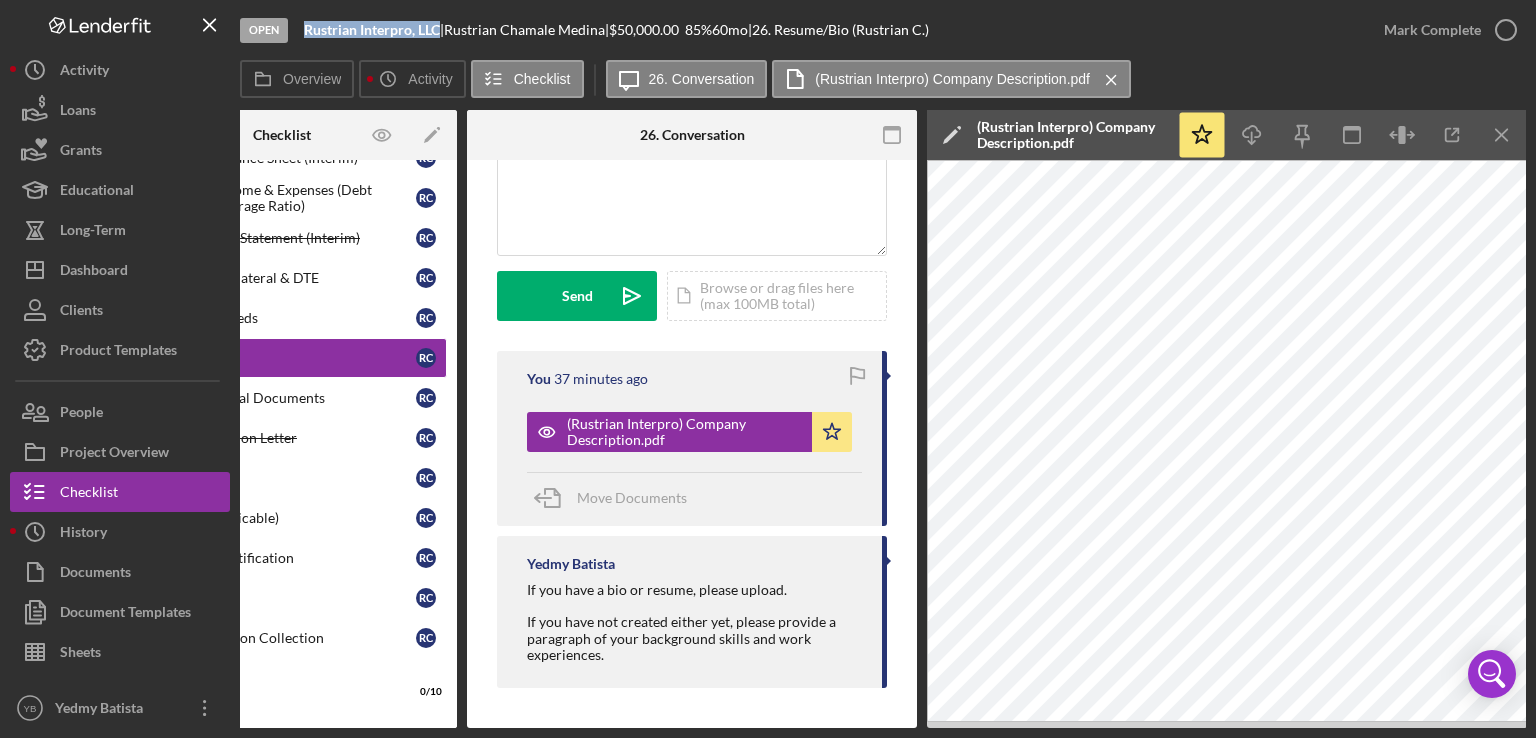 drag, startPoint x: 442, startPoint y: 27, endPoint x: 303, endPoint y: 31, distance: 139.05754 